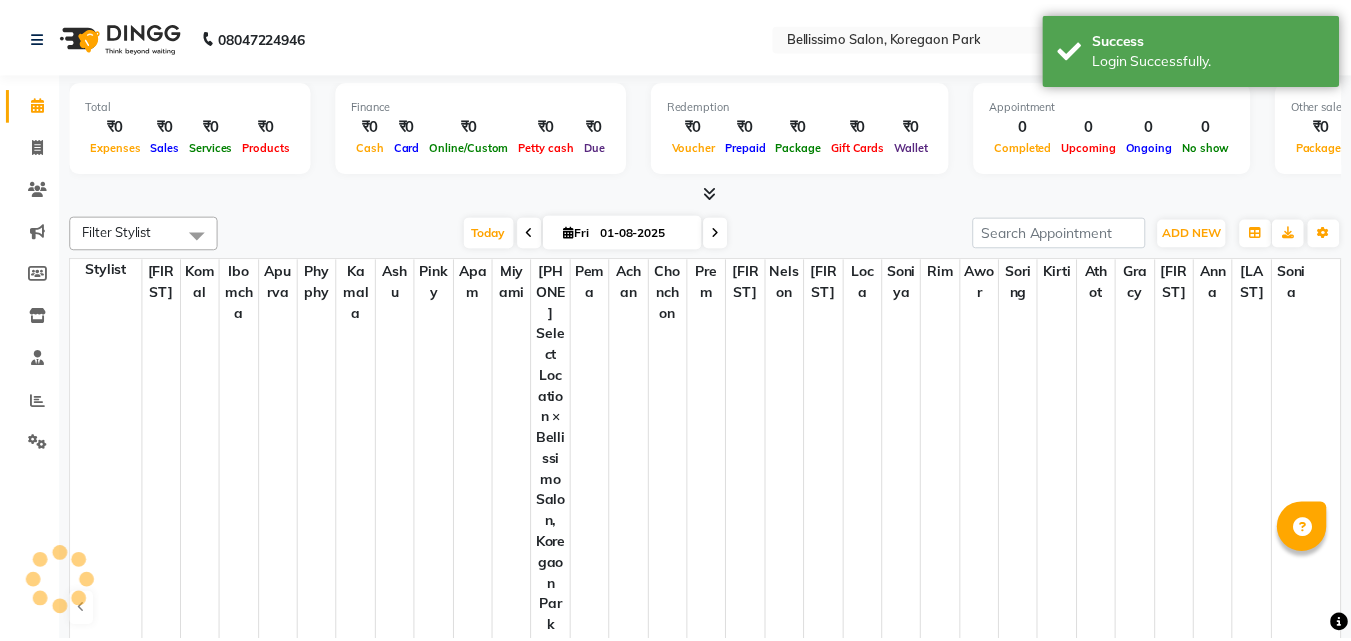 scroll, scrollTop: 0, scrollLeft: 0, axis: both 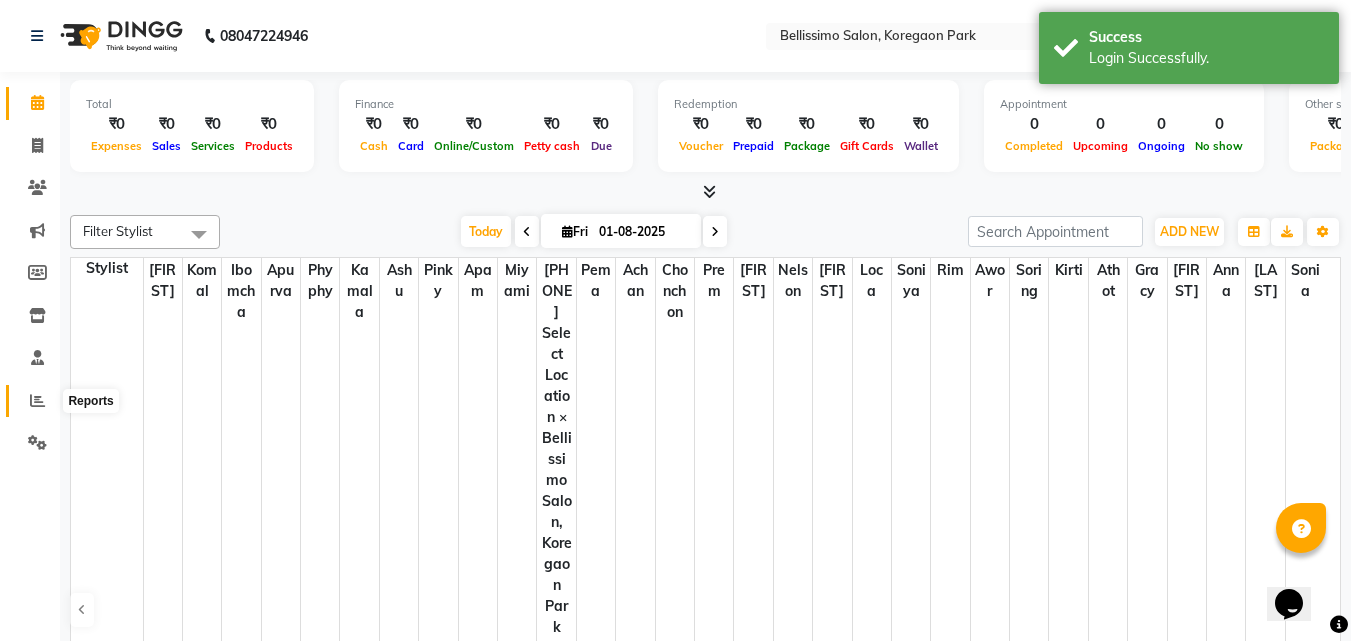 click 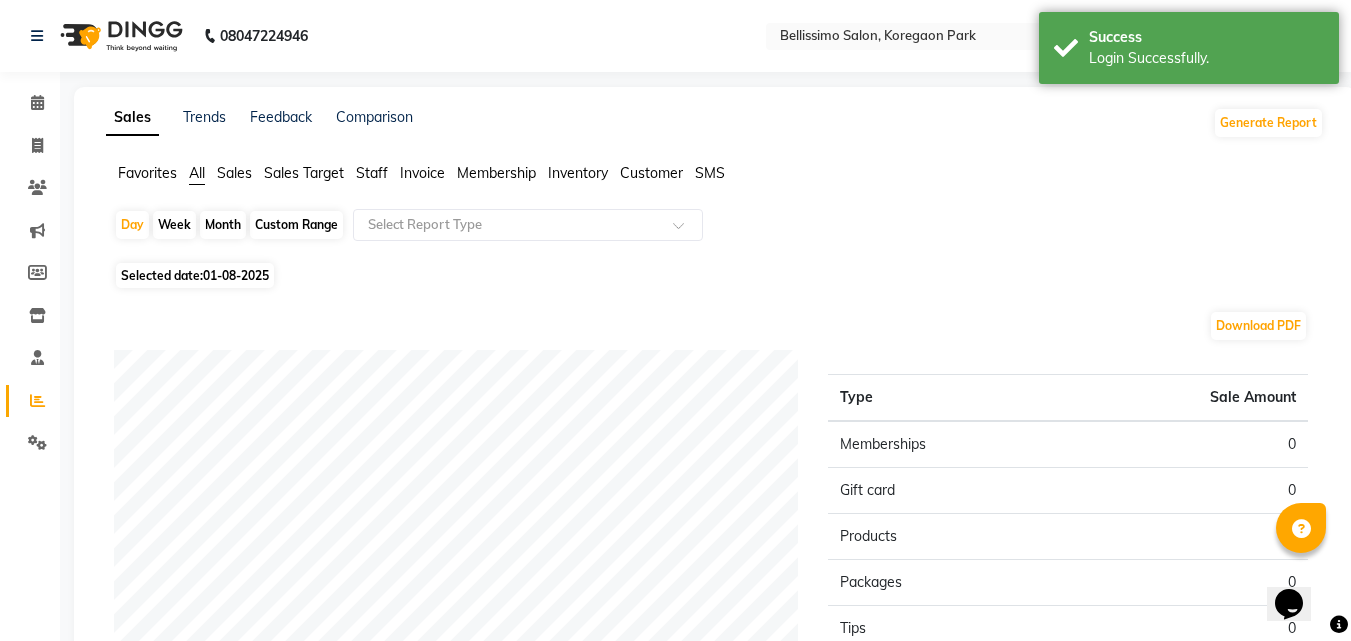click on "Month" 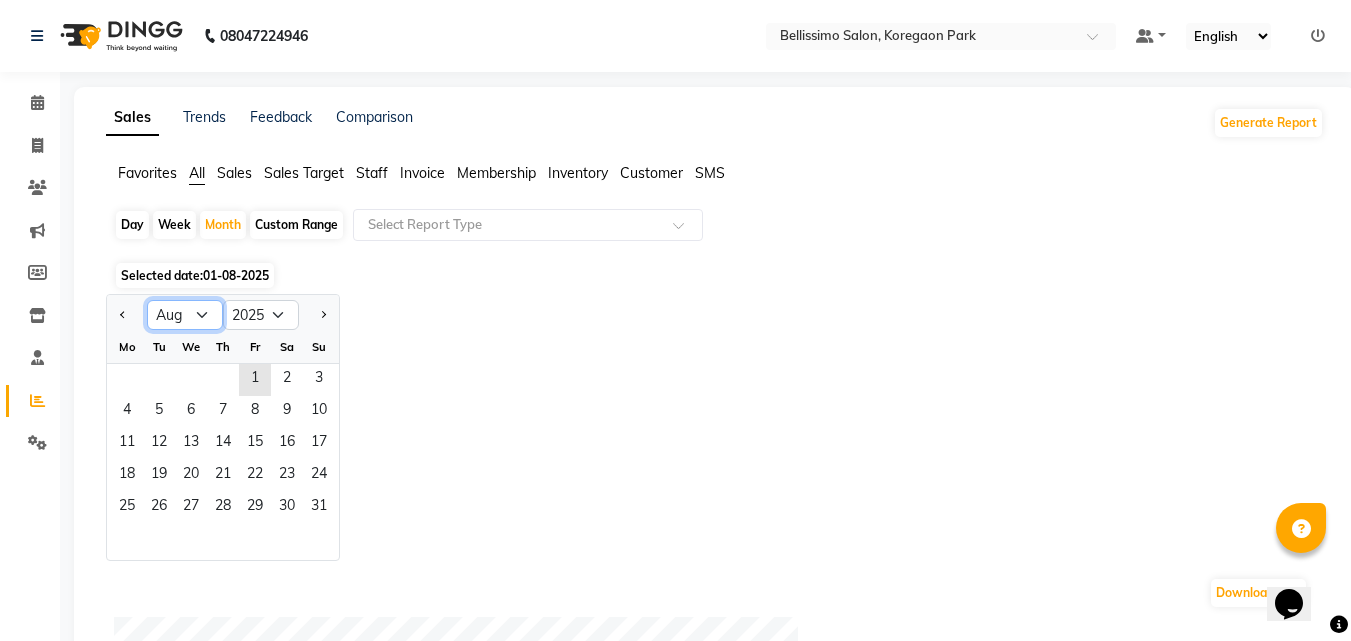 click on "Jan Feb Mar Apr May Jun Jul Aug Sep Oct Nov Dec" 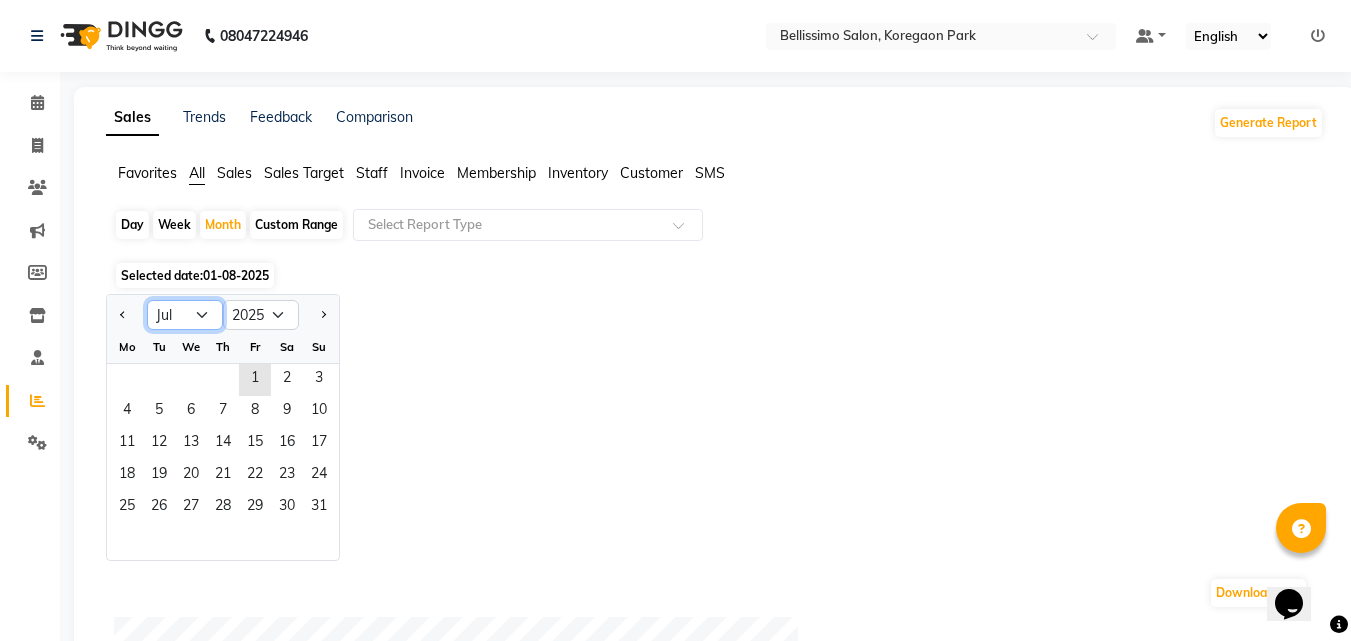 click on "Jan Feb Mar Apr May Jun Jul Aug Sep Oct Nov Dec" 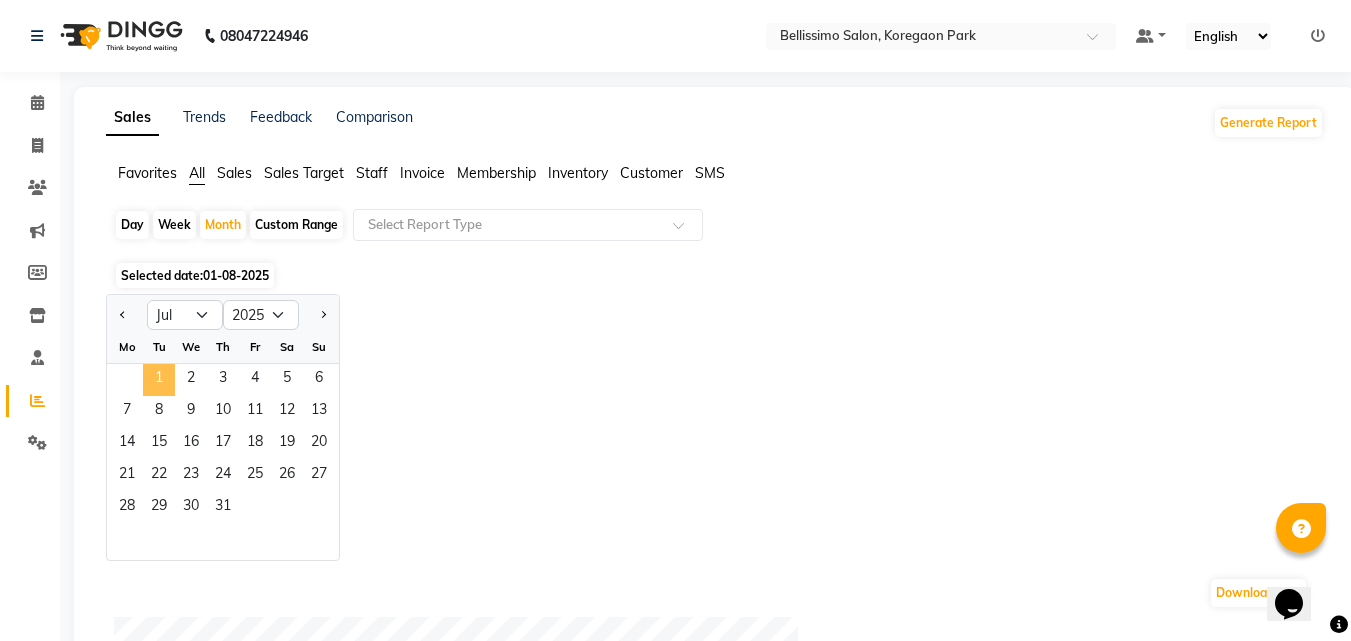 click on "1" 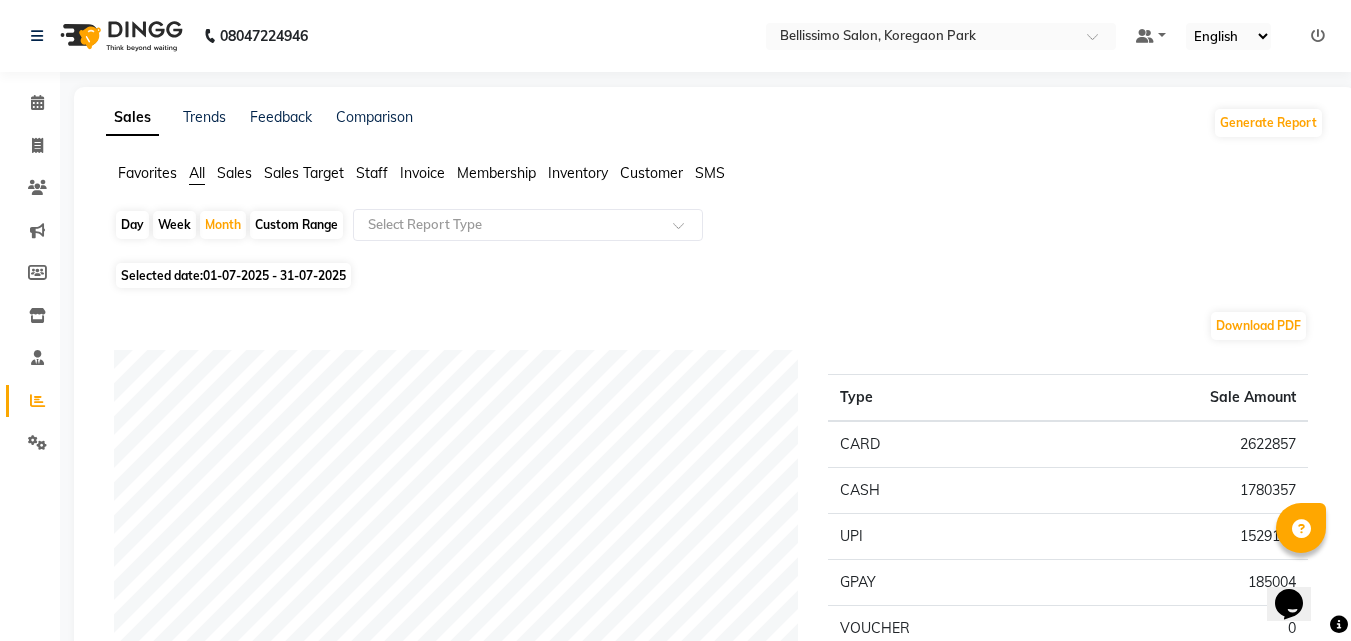 click on "Staff" 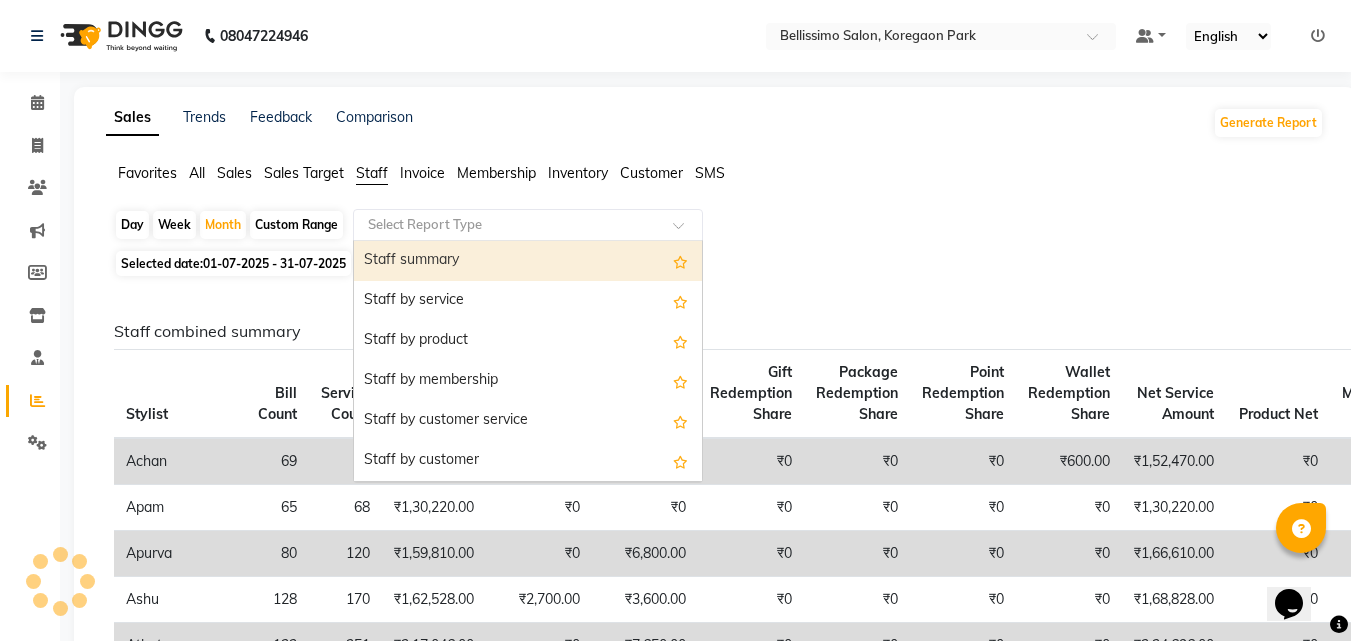 click 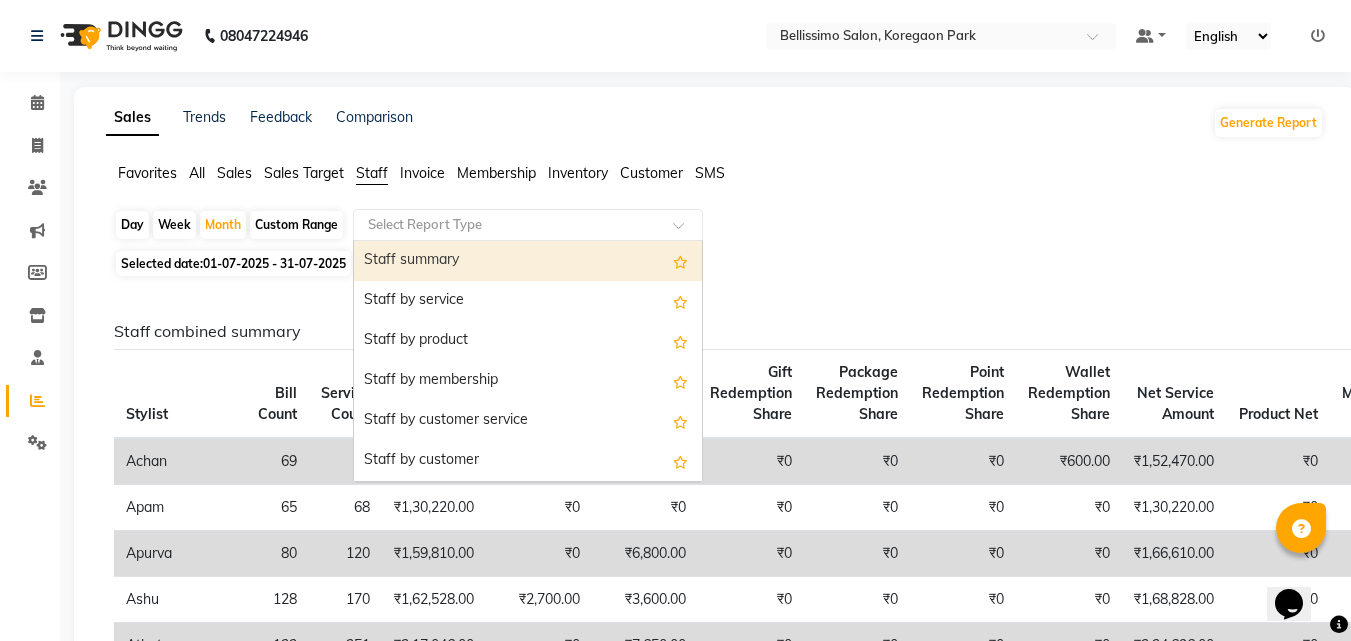 click on "Staff summary" at bounding box center (528, 261) 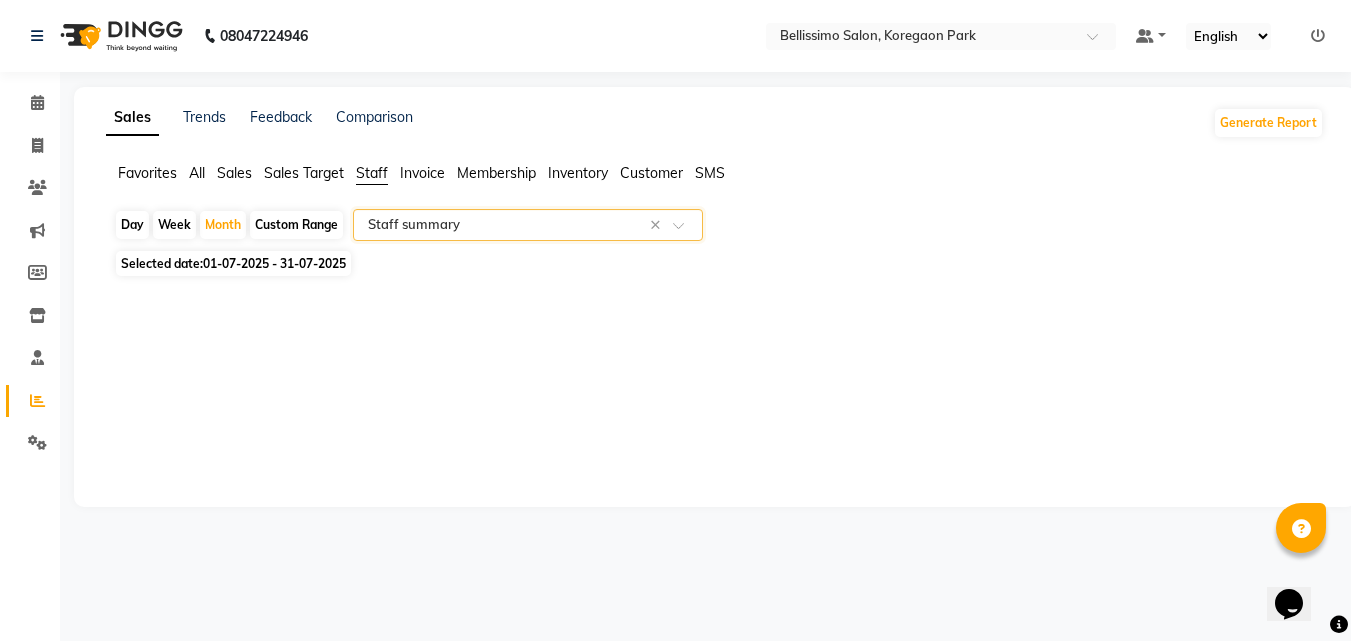 select on "filtered_report" 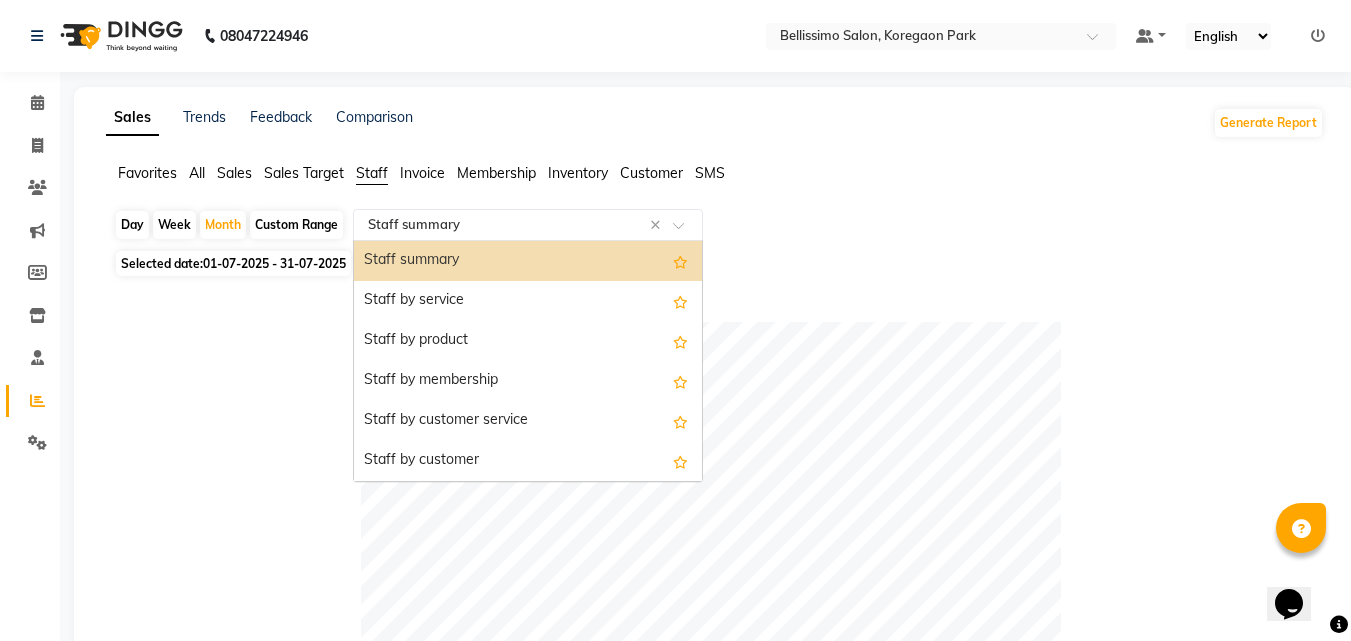 drag, startPoint x: 436, startPoint y: 213, endPoint x: 440, endPoint y: 249, distance: 36.221542 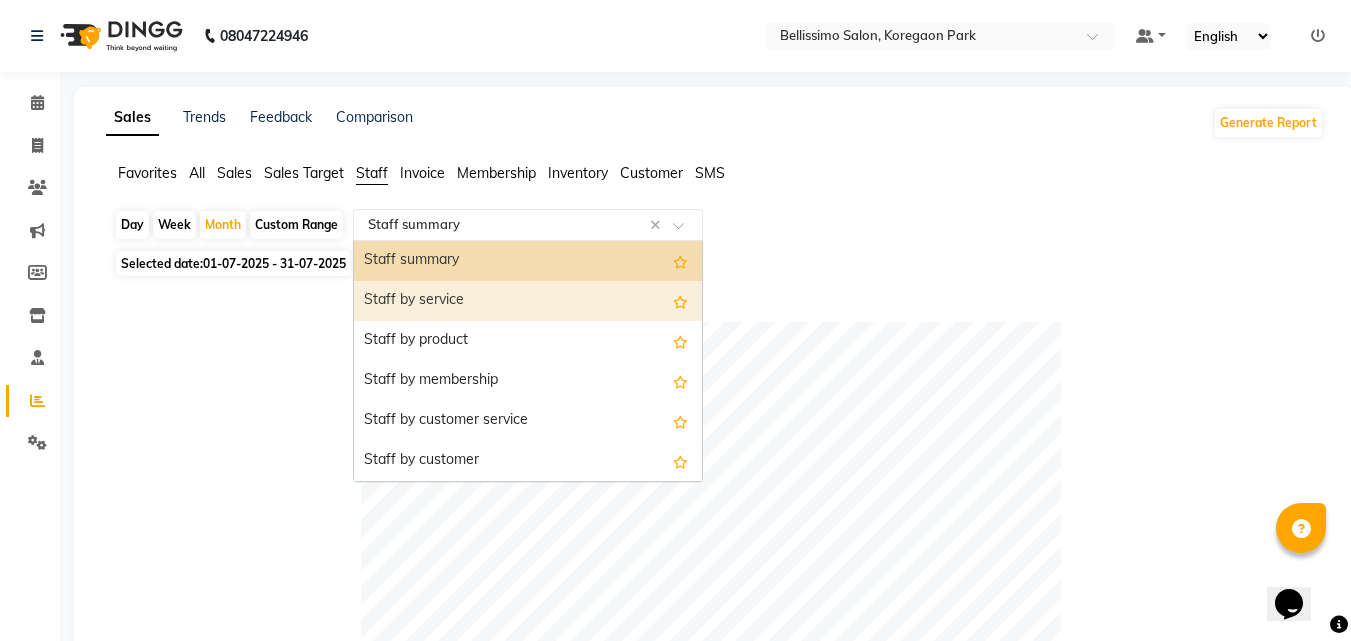 click on "Staff by service" at bounding box center (528, 301) 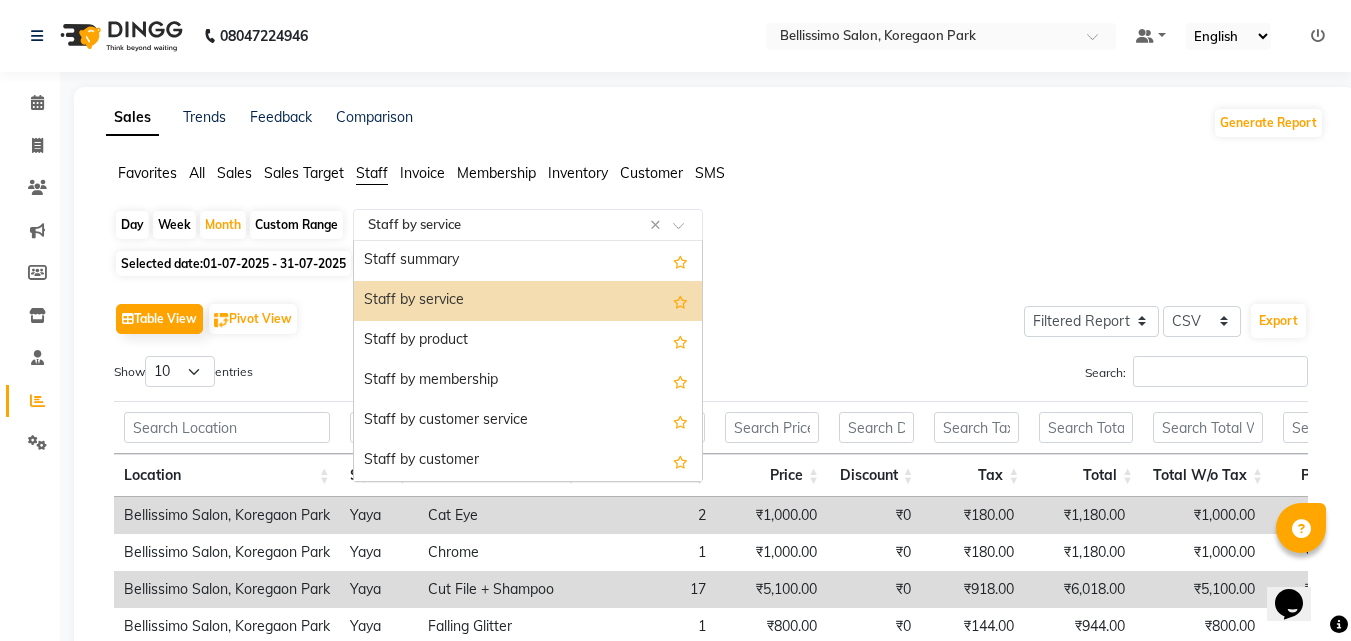 drag, startPoint x: 449, startPoint y: 238, endPoint x: 444, endPoint y: 276, distance: 38.327538 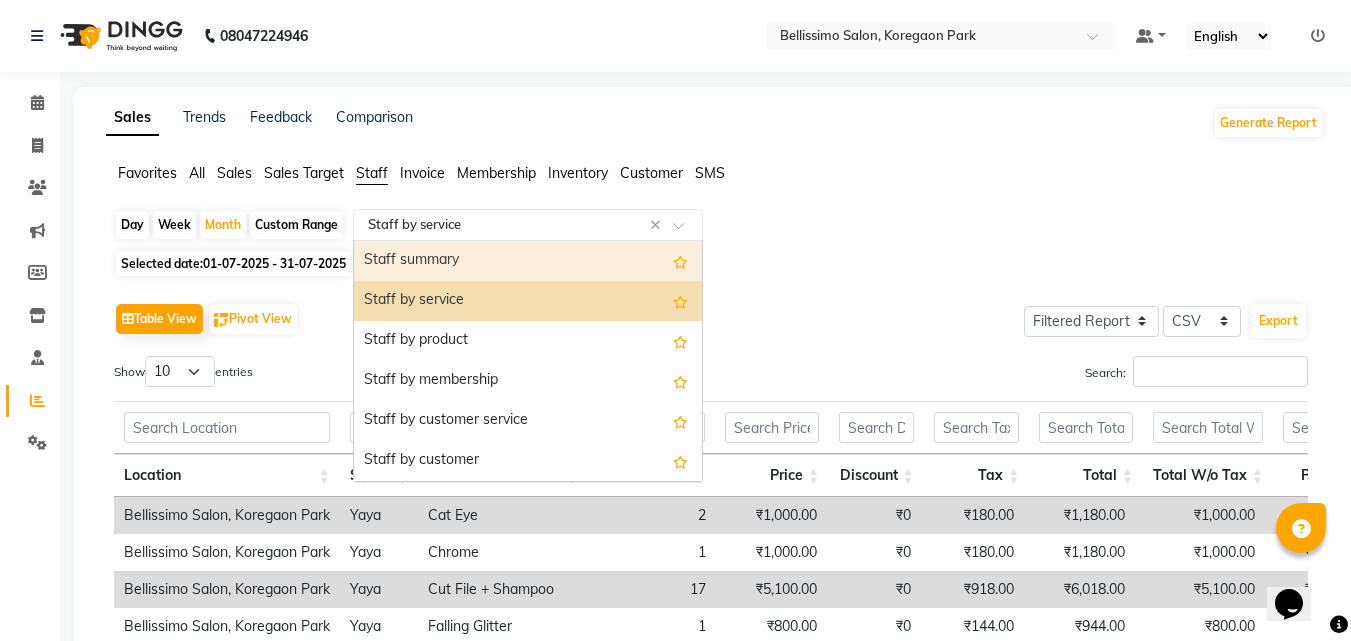 click on "Staff summary" at bounding box center (528, 261) 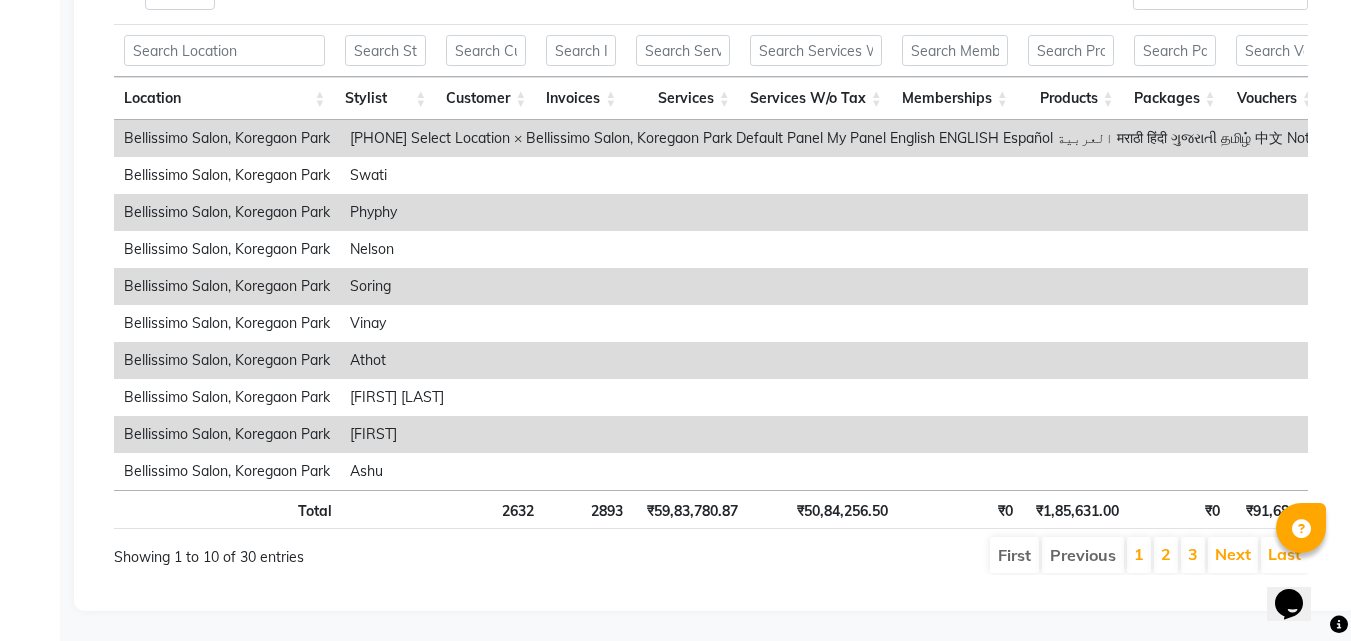 scroll, scrollTop: 831, scrollLeft: 0, axis: vertical 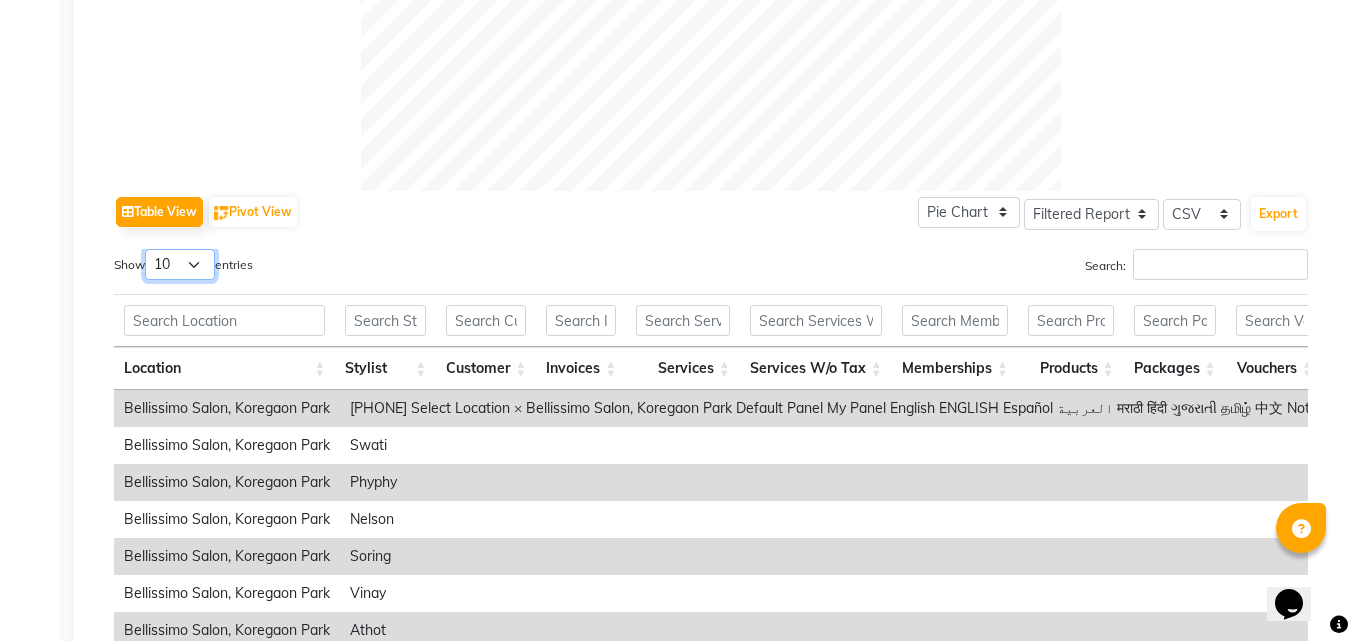 click on "10 25 50 100" at bounding box center (180, 264) 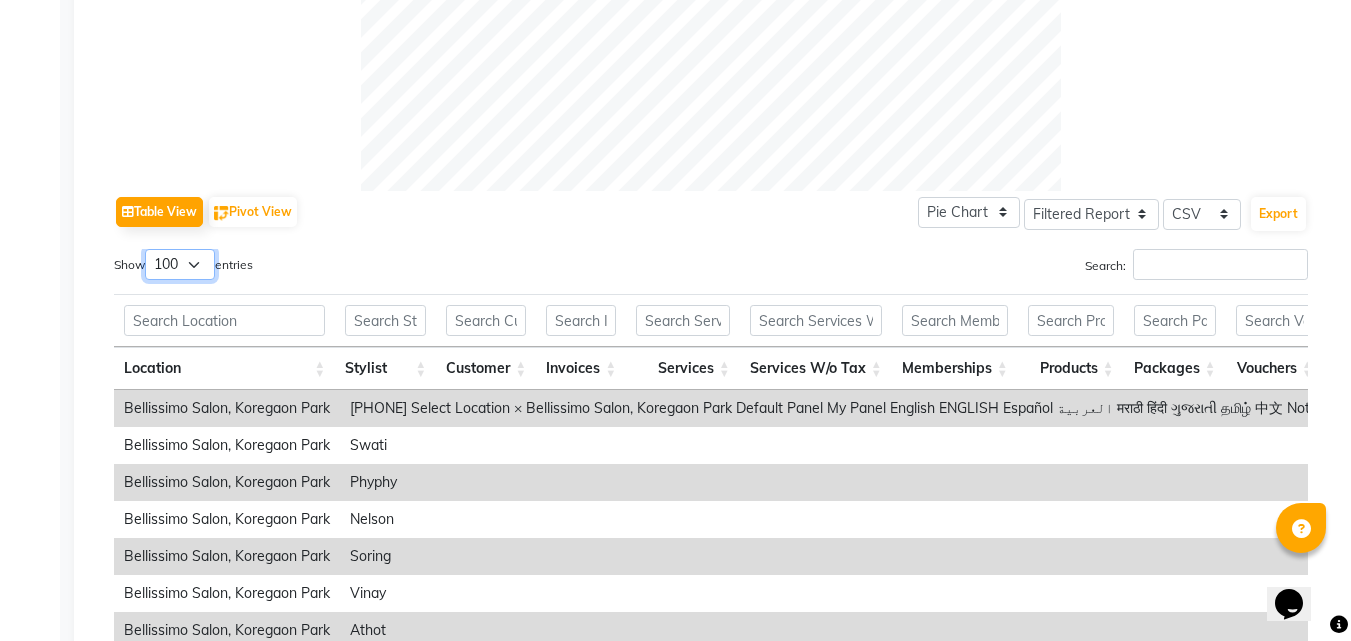 click on "10 25 50 100" at bounding box center [180, 264] 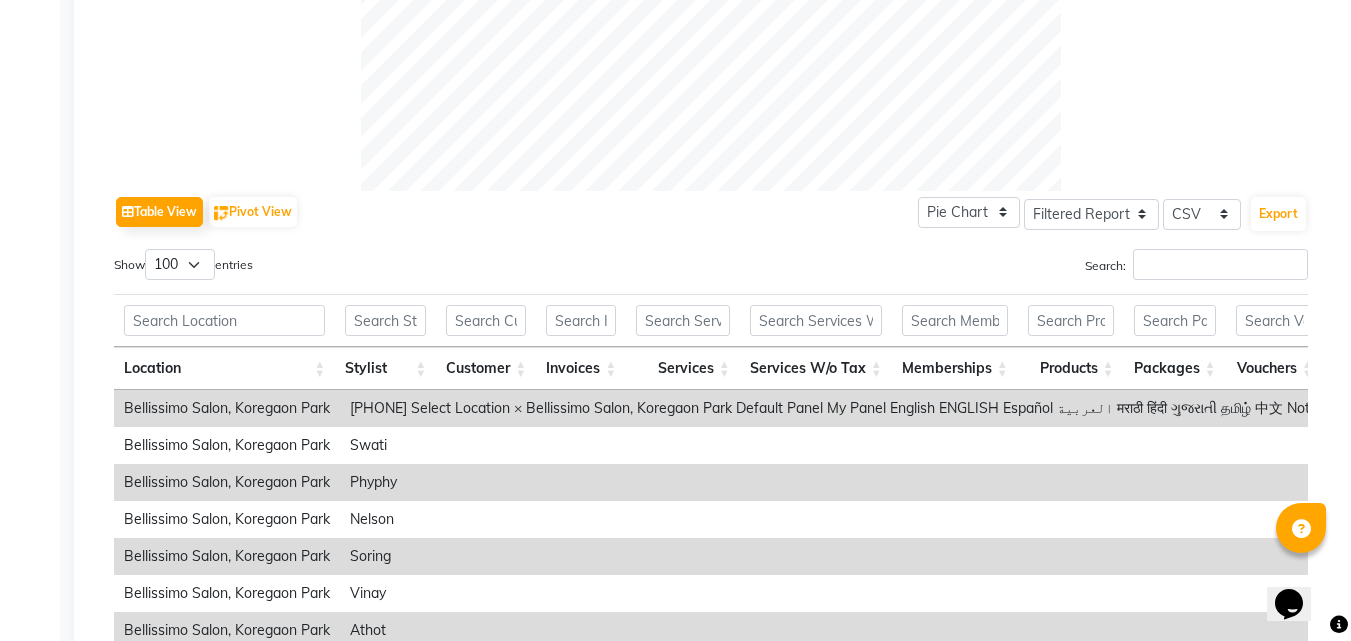 click on "Stylist" at bounding box center (385, 368) 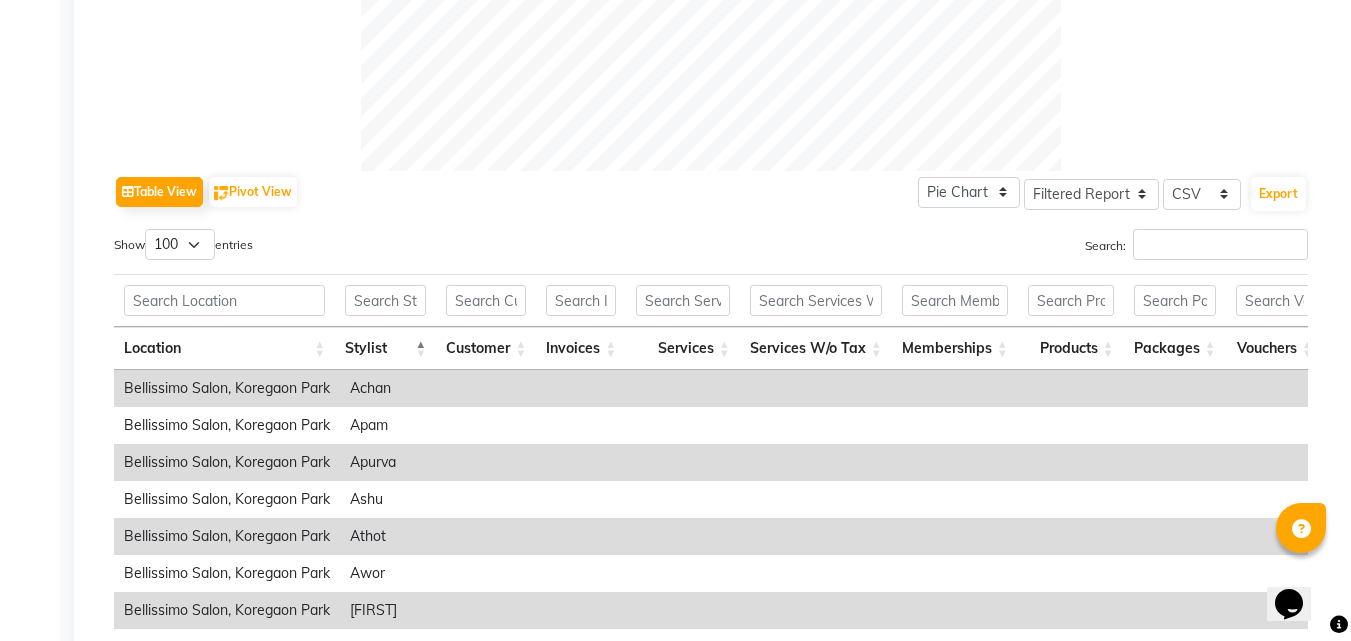 scroll, scrollTop: 846, scrollLeft: 0, axis: vertical 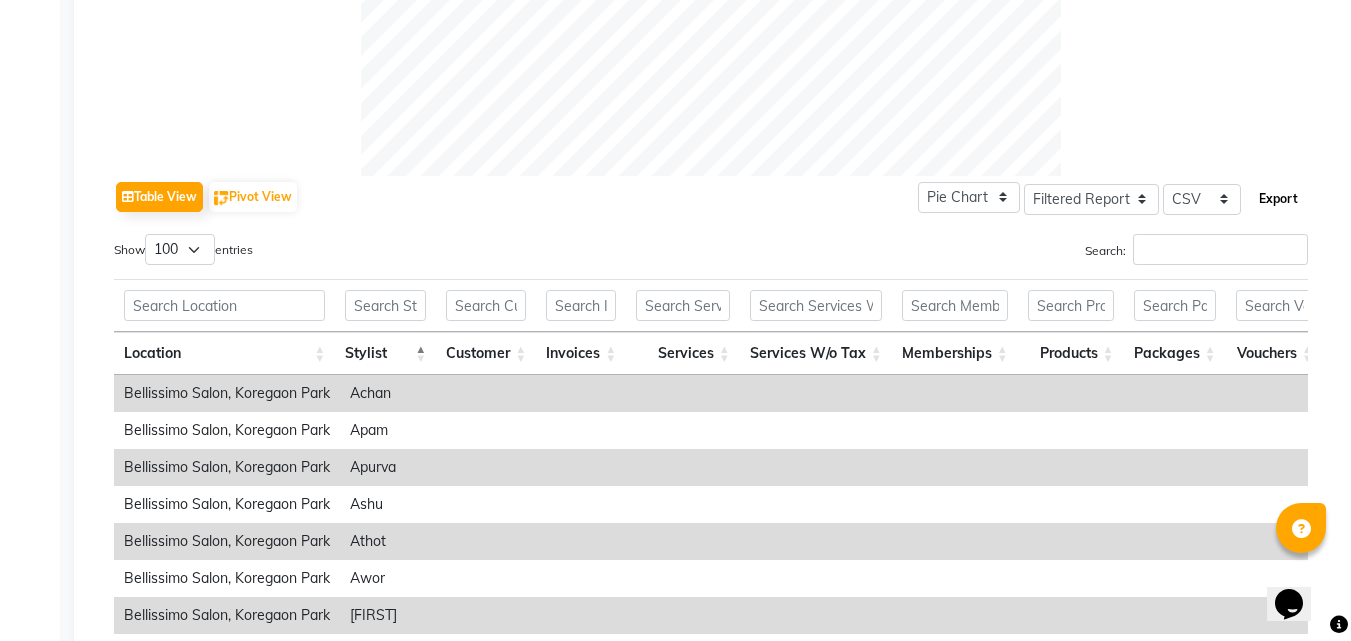 click on "Export" 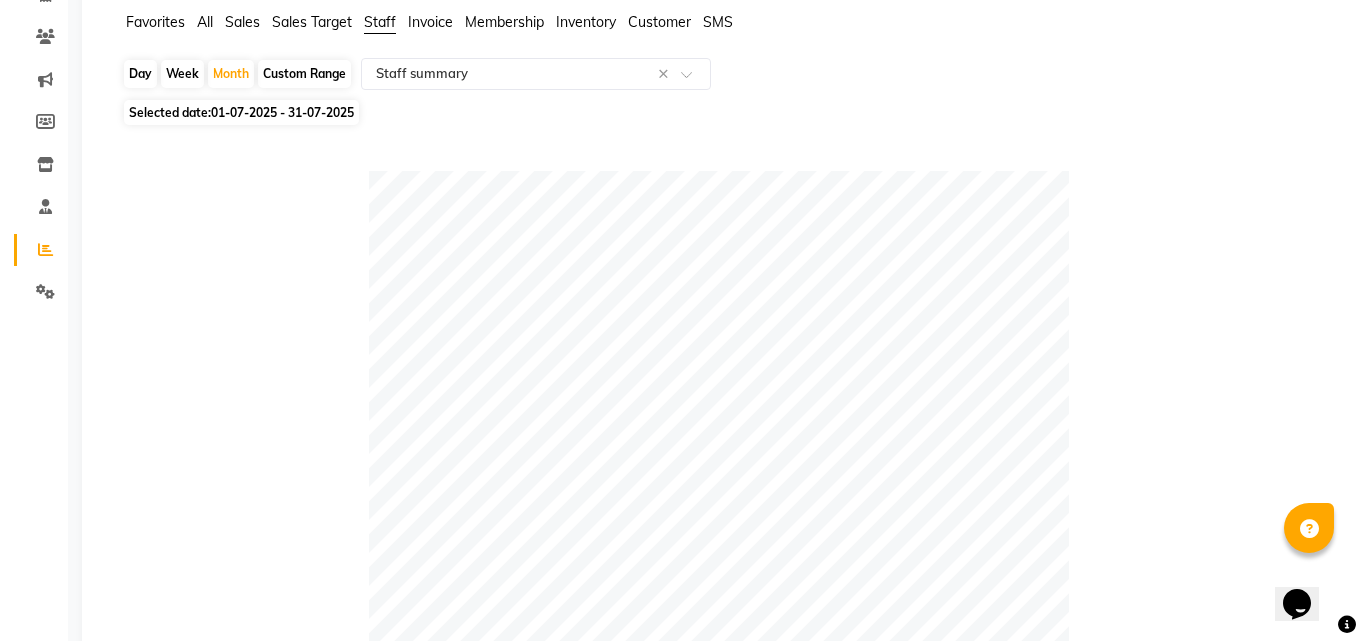 scroll, scrollTop: 0, scrollLeft: 0, axis: both 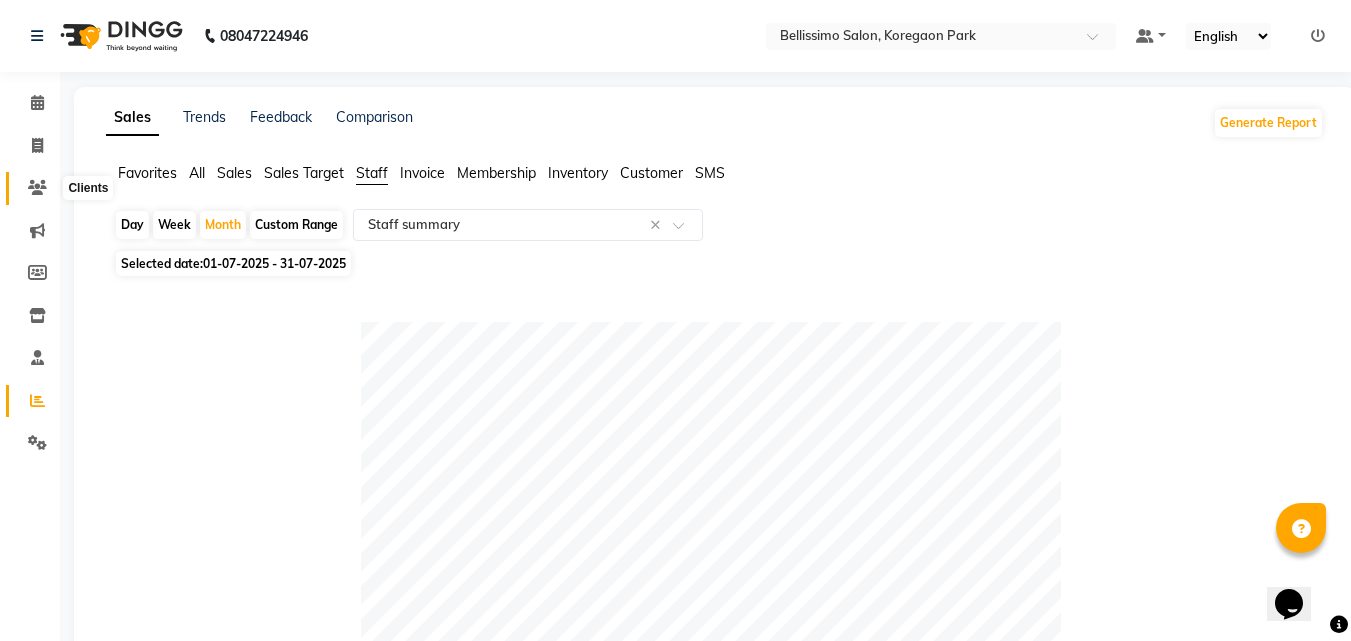 click 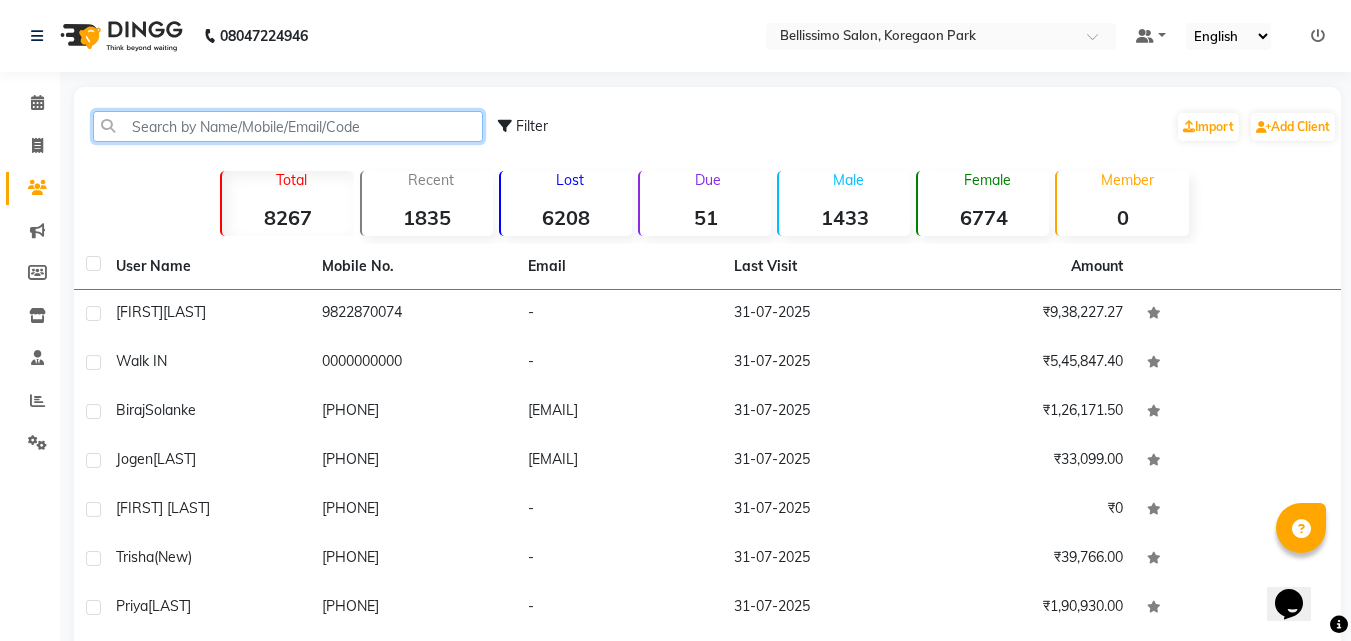 click 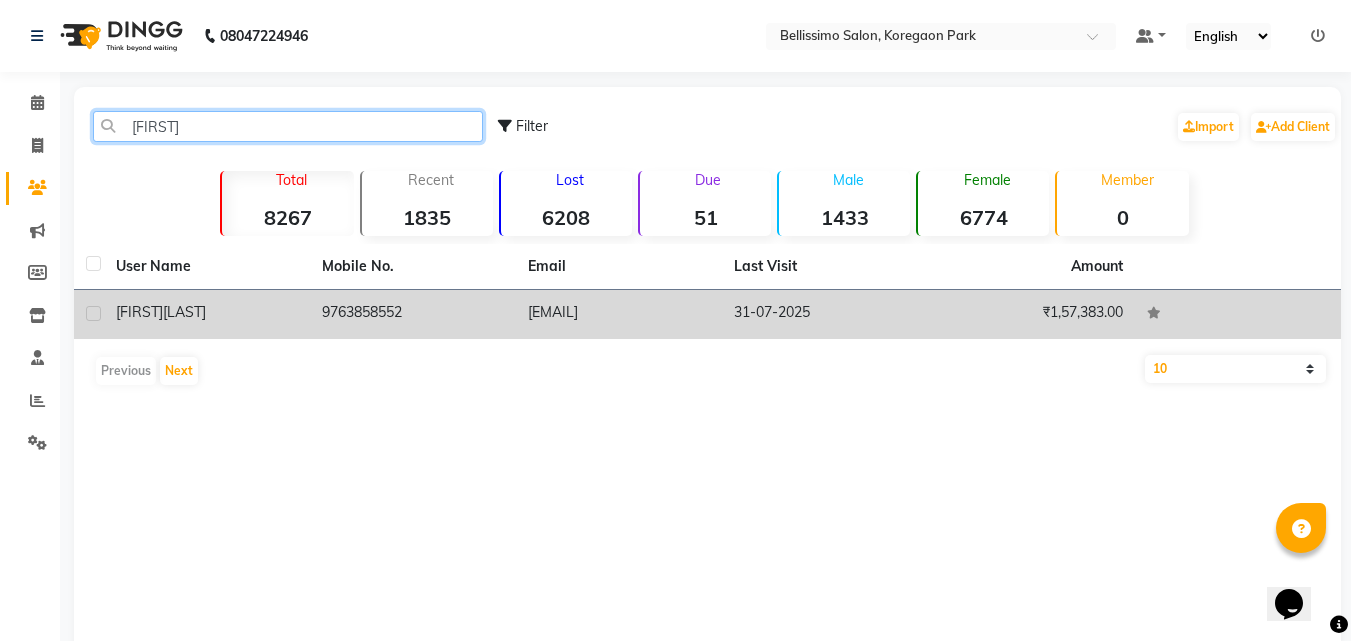 type on "Tina as" 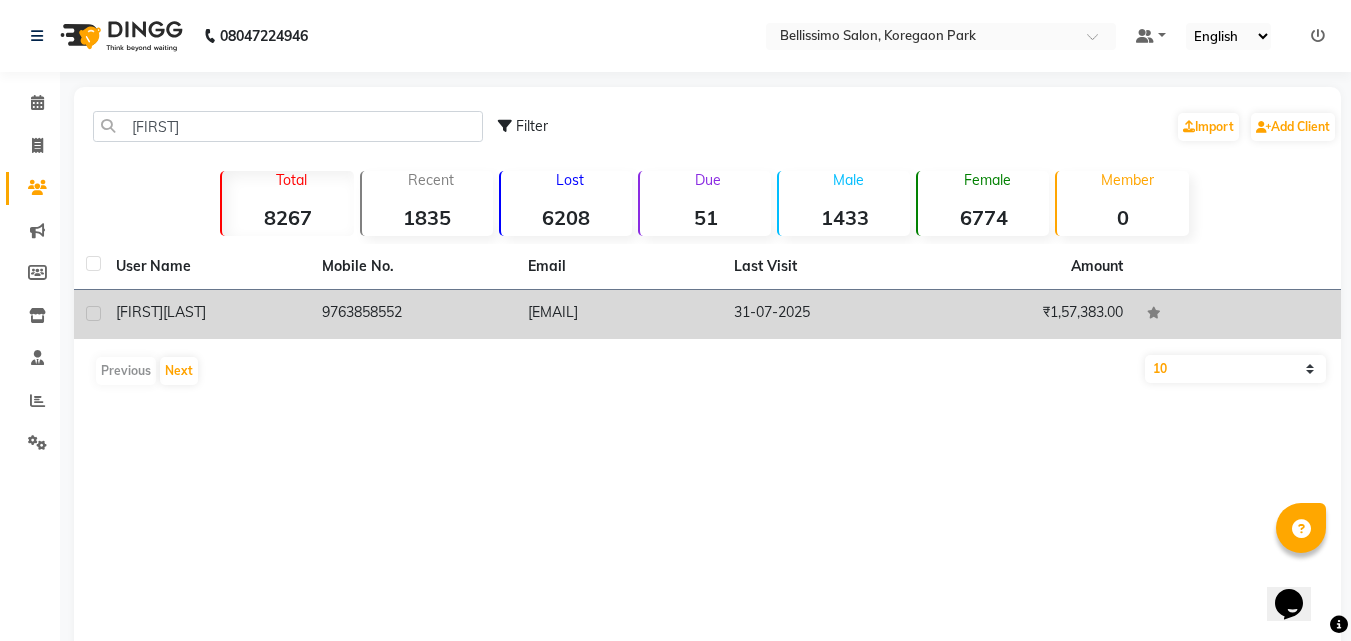 click on "[LAST]" 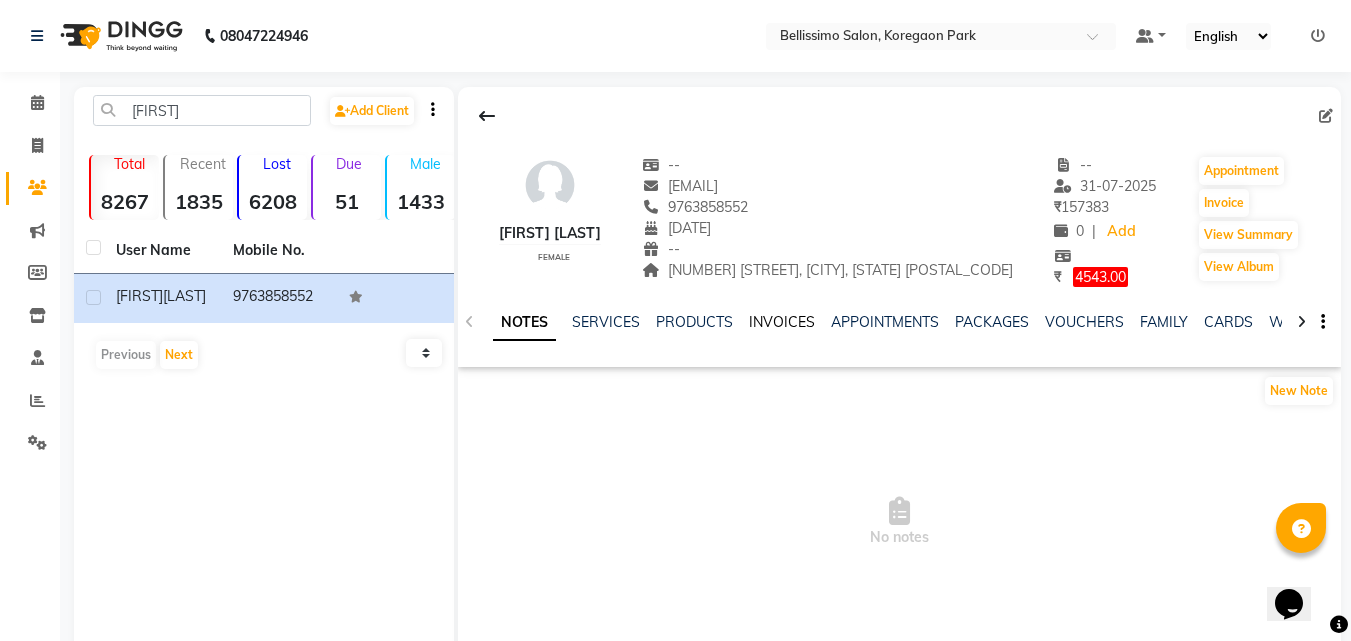click on "INVOICES" 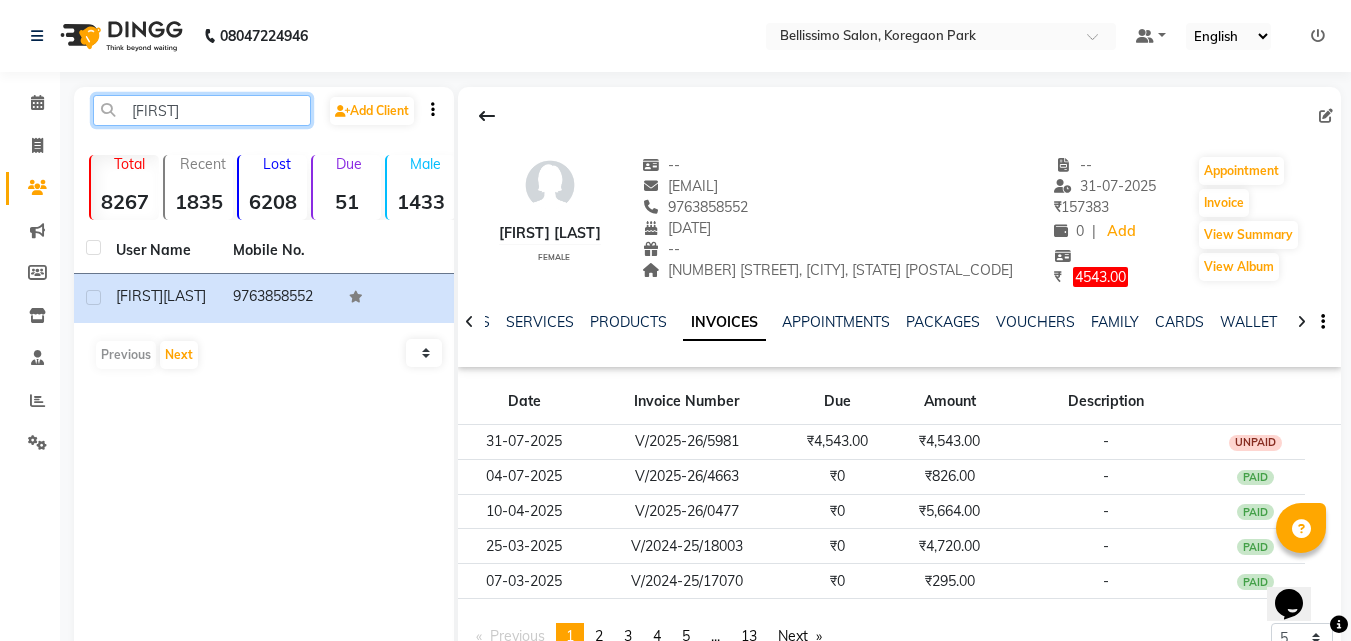 drag, startPoint x: 208, startPoint y: 96, endPoint x: 0, endPoint y: 105, distance: 208.19463 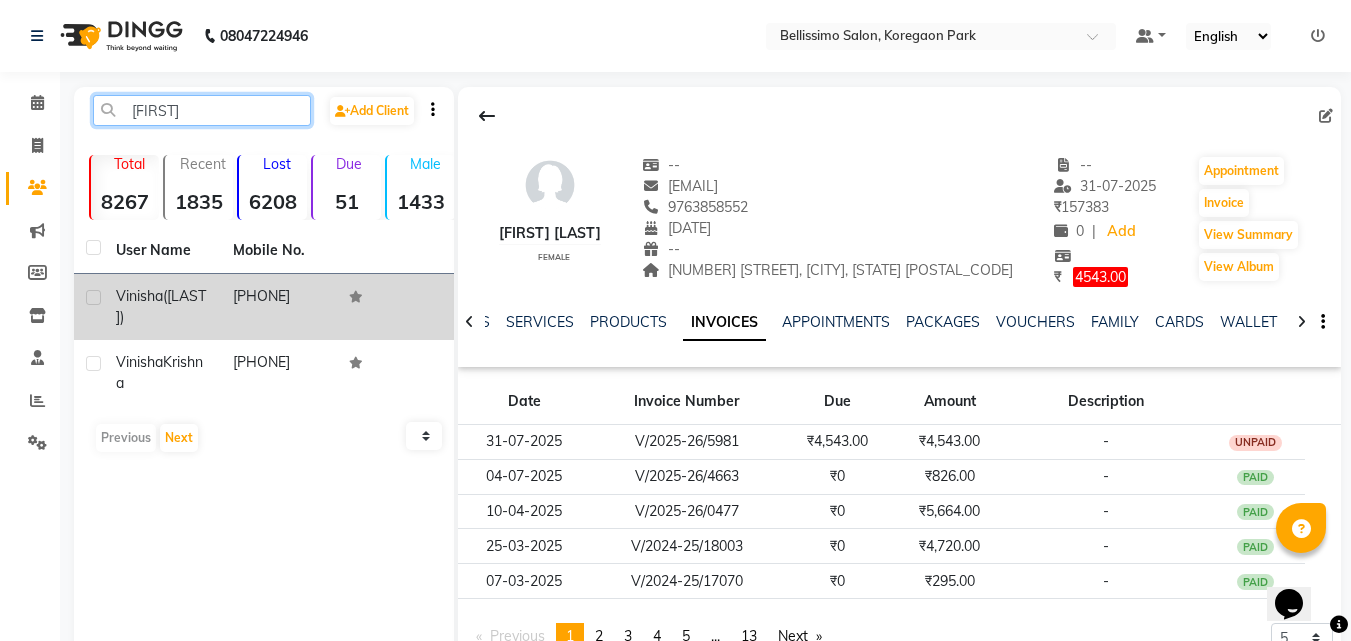 type on "vinish" 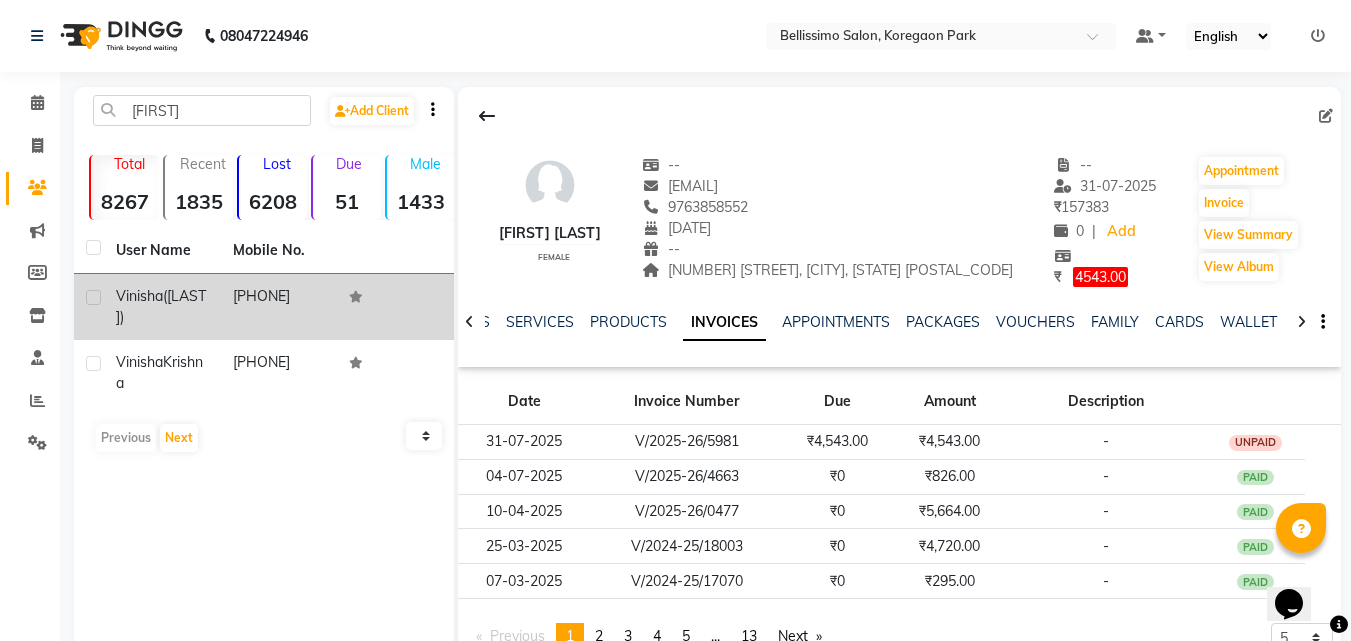 click on "Vinisha  (Vandana Khurana)" 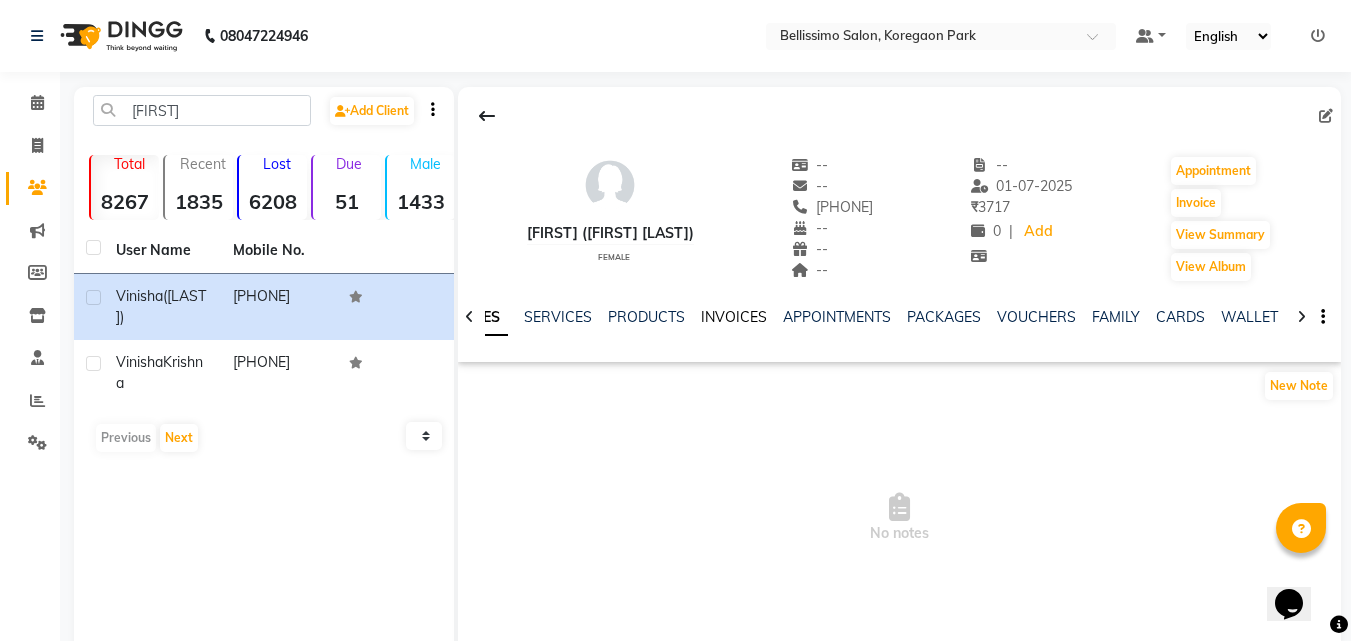 drag, startPoint x: 724, startPoint y: 321, endPoint x: 695, endPoint y: 320, distance: 29.017237 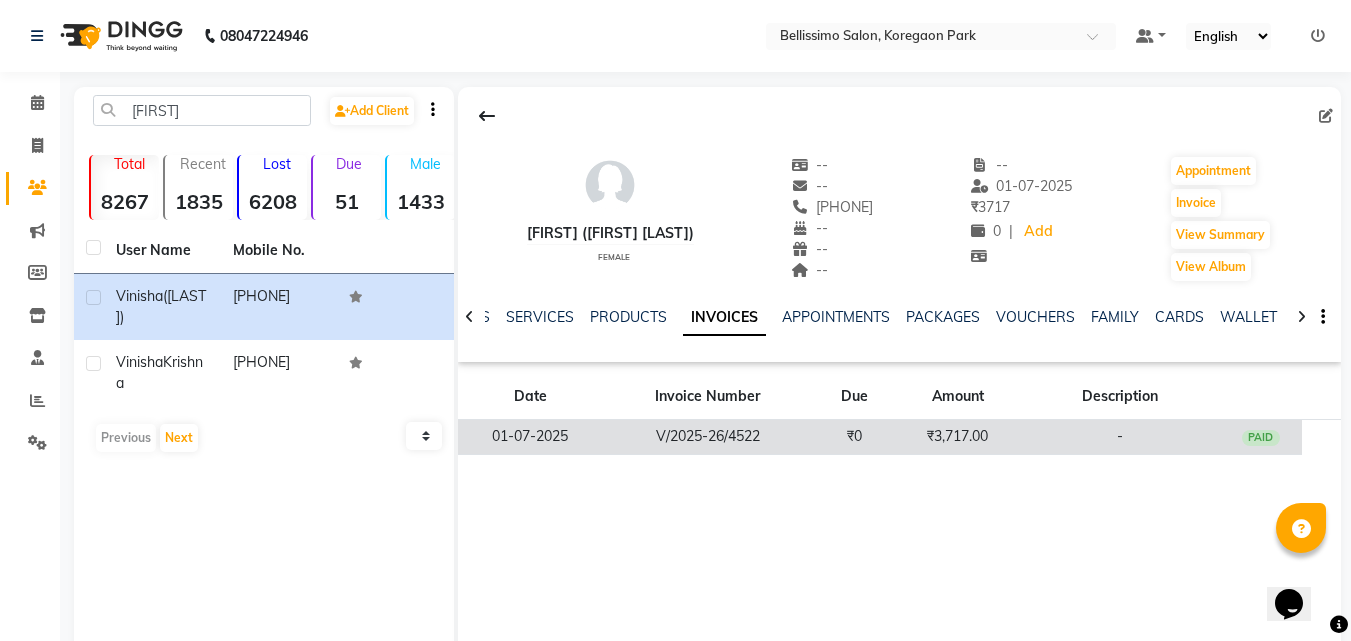 click on "₹0" 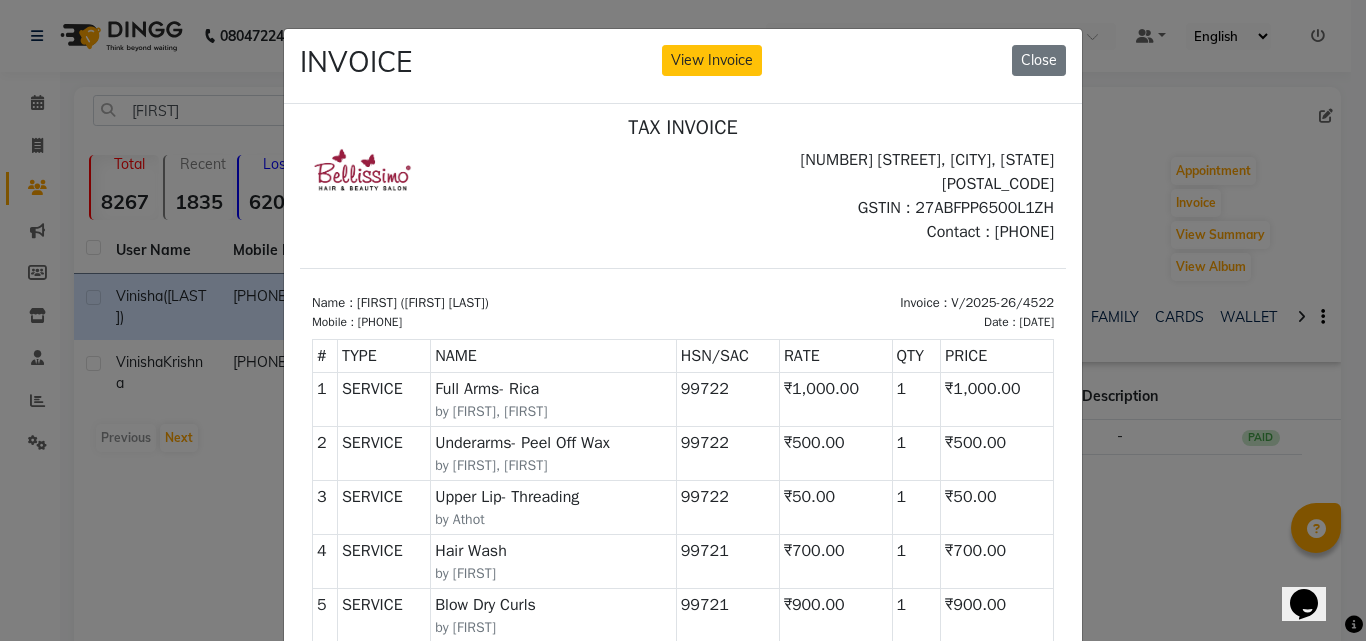 scroll, scrollTop: 16, scrollLeft: 0, axis: vertical 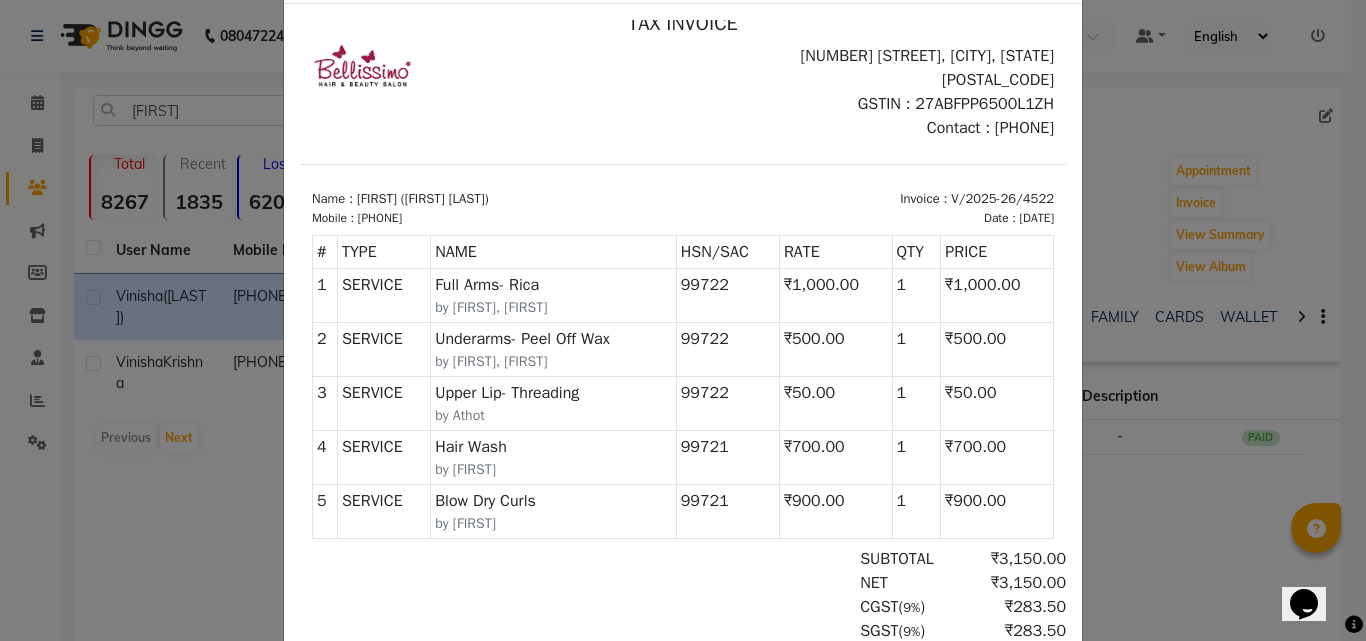 type 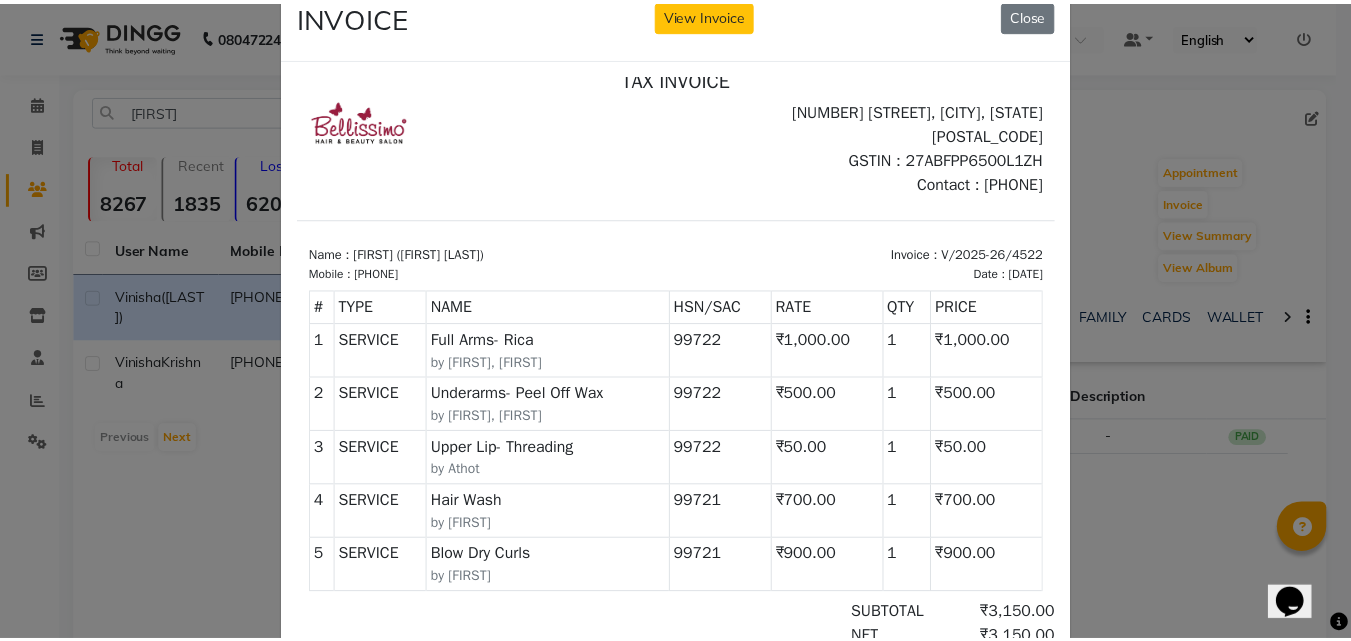 scroll, scrollTop: 0, scrollLeft: 0, axis: both 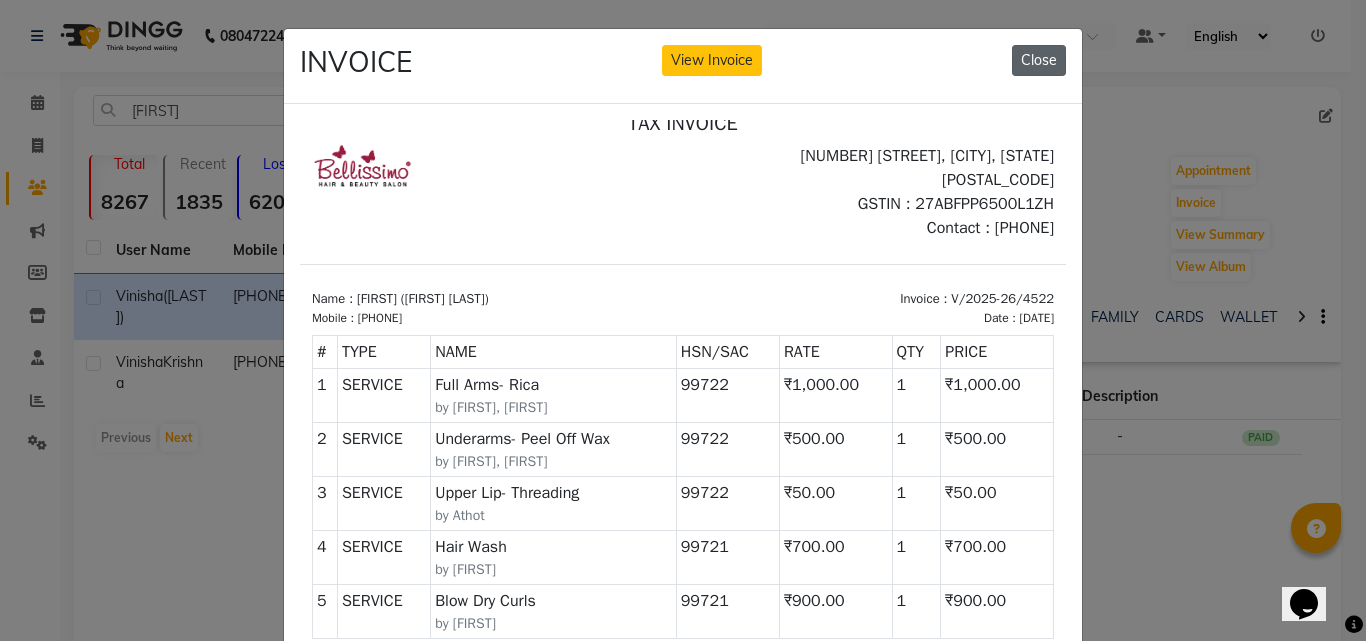 click on "Close" 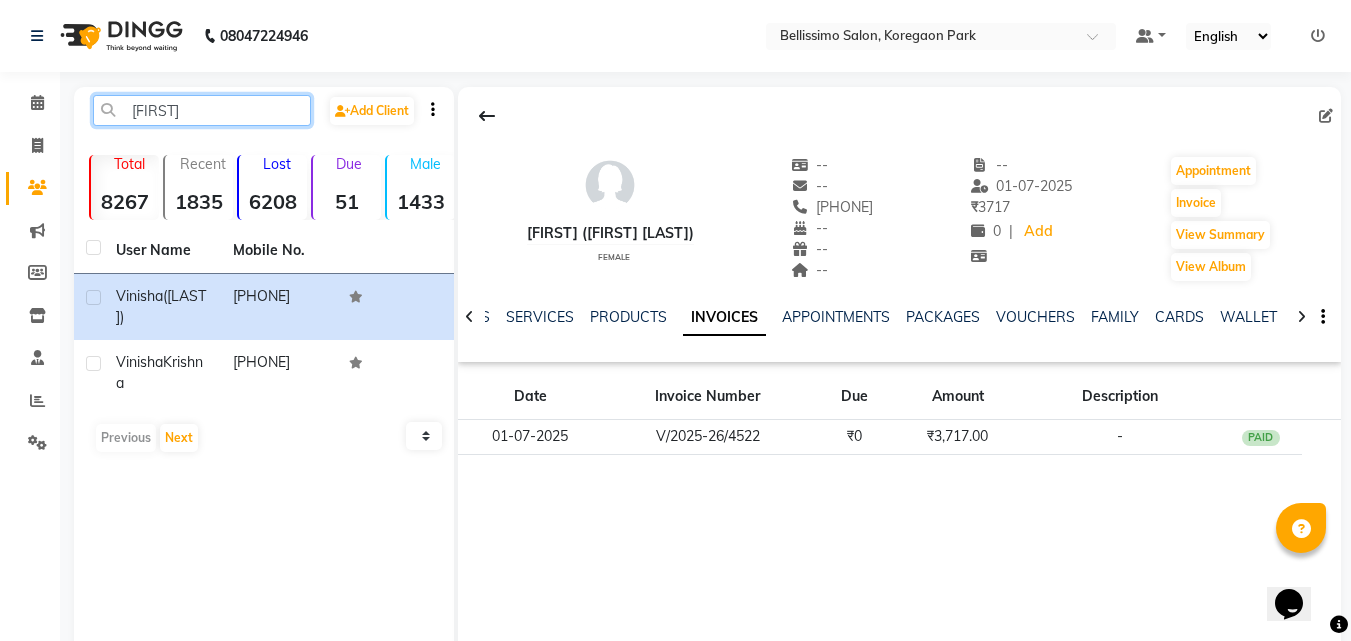drag, startPoint x: 205, startPoint y: 111, endPoint x: 0, endPoint y: 159, distance: 210.54453 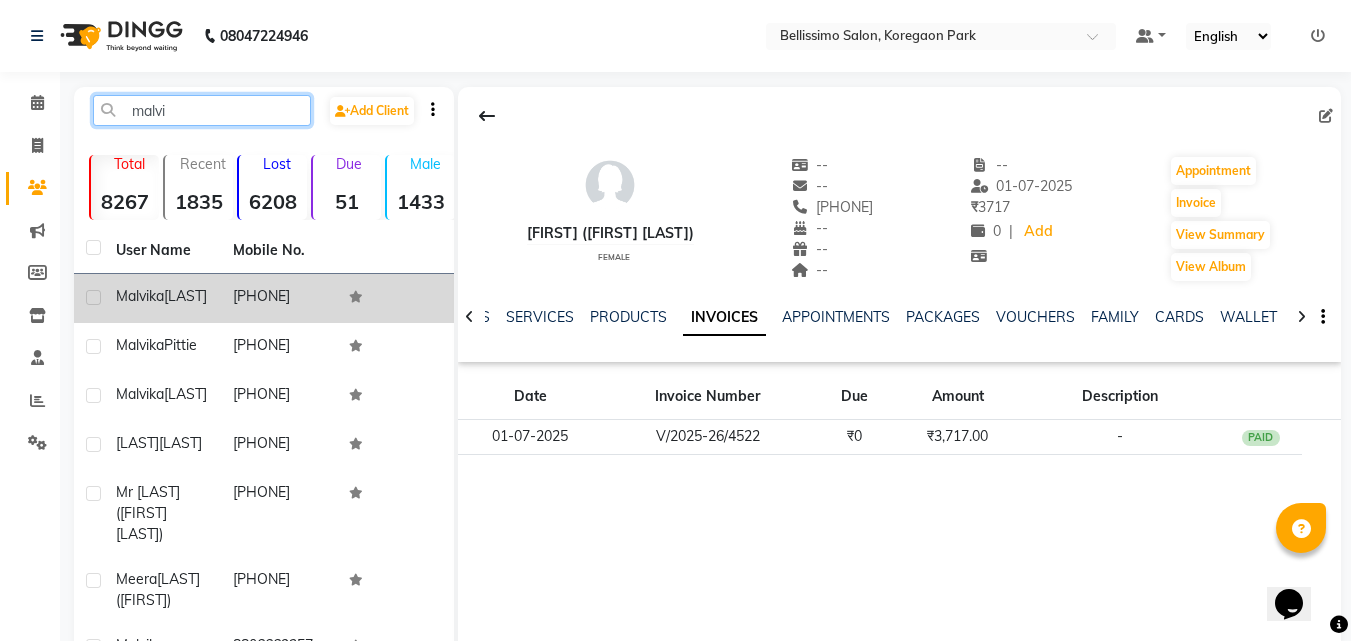type on "malvi" 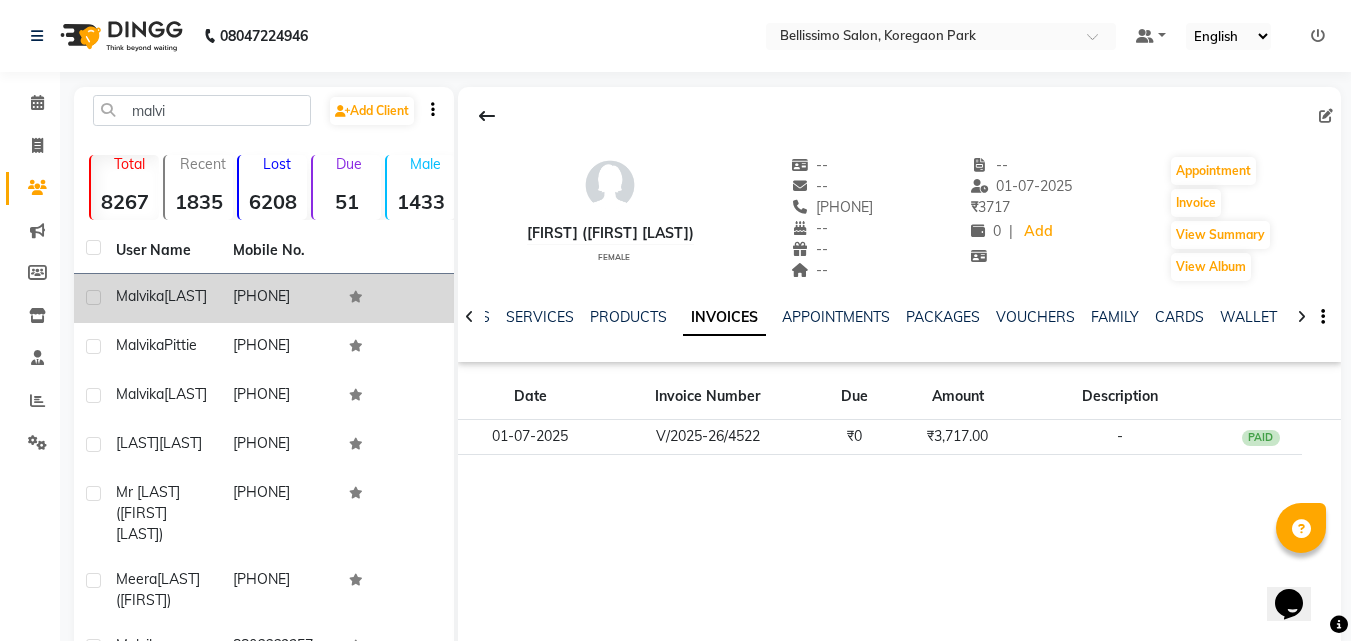 click on "Malvika  Pitre" 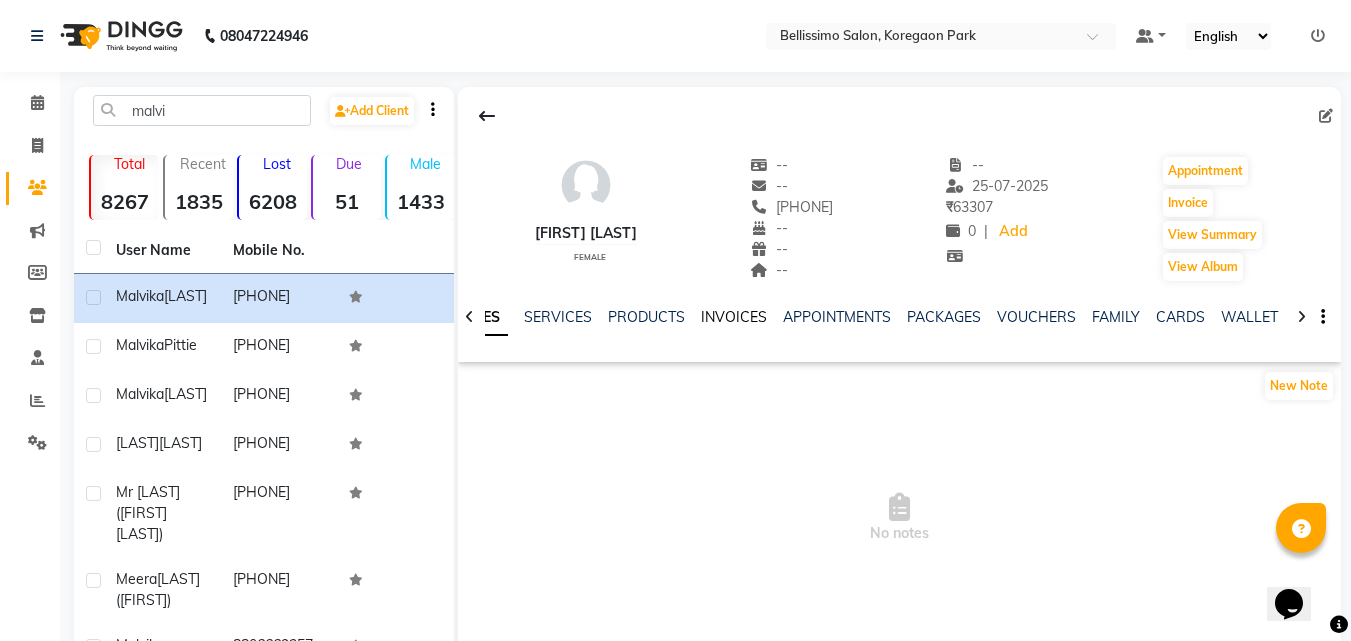 click on "INVOICES" 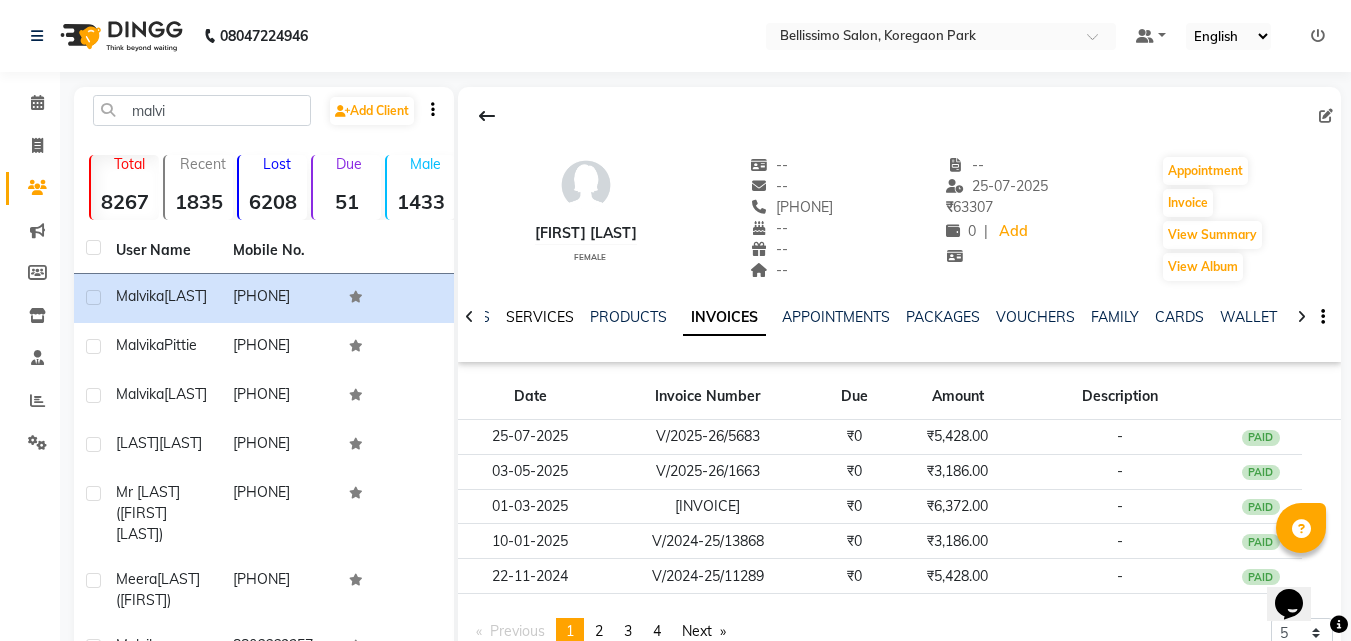 click on "SERVICES" 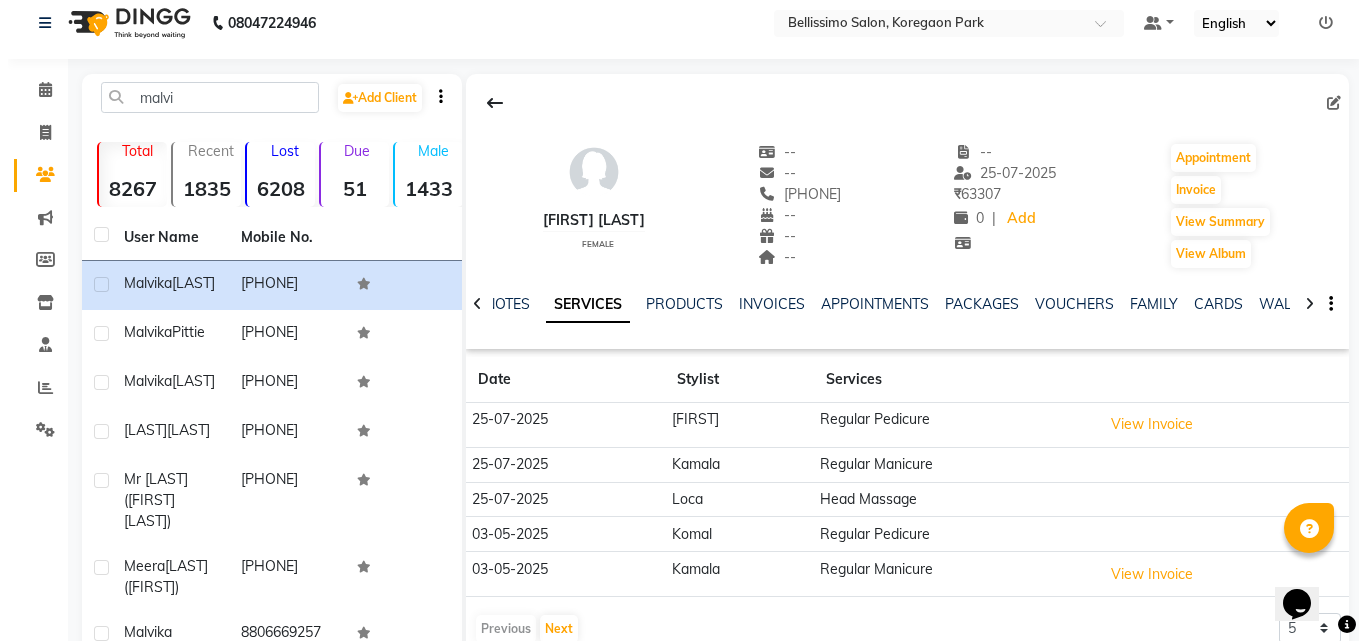 scroll, scrollTop: 100, scrollLeft: 0, axis: vertical 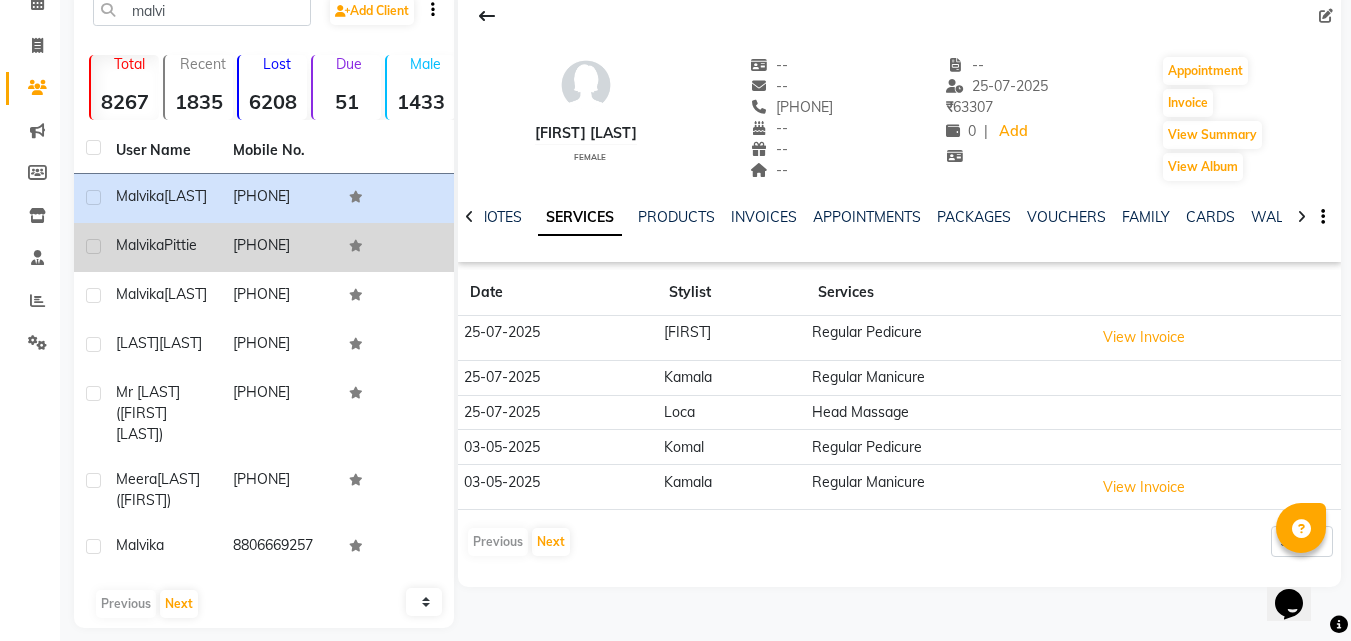 click on "Pittie" 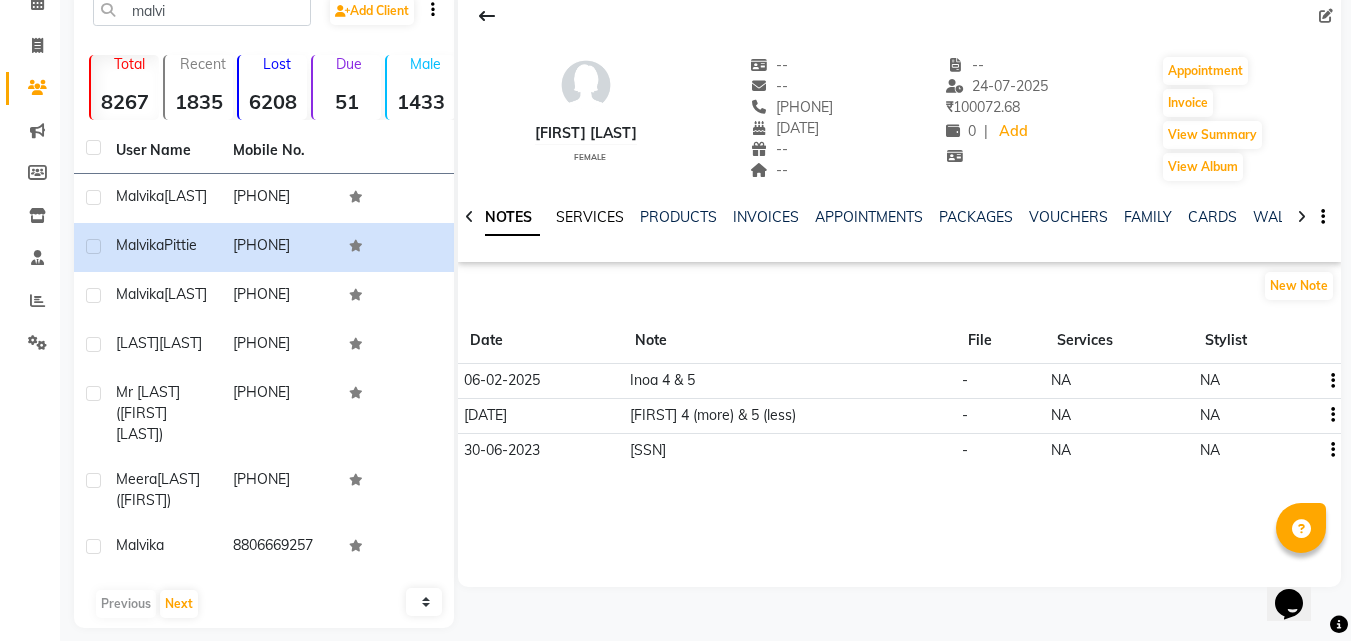 click on "SERVICES" 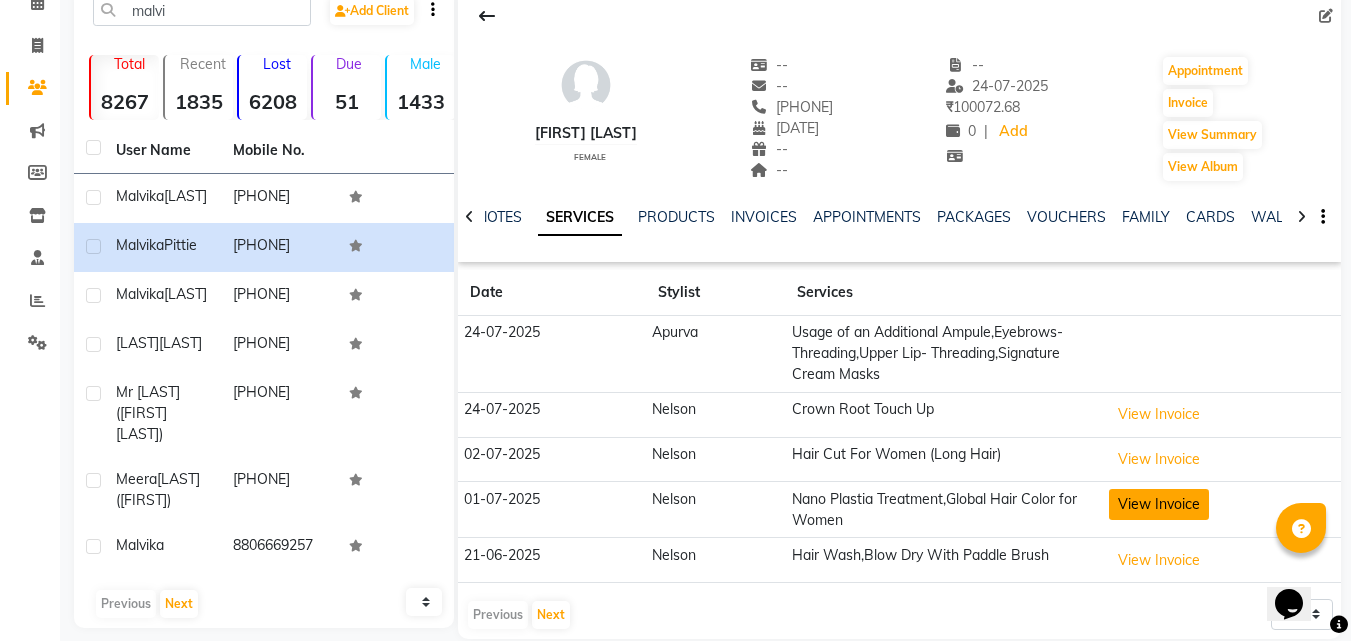 click on "View Invoice" 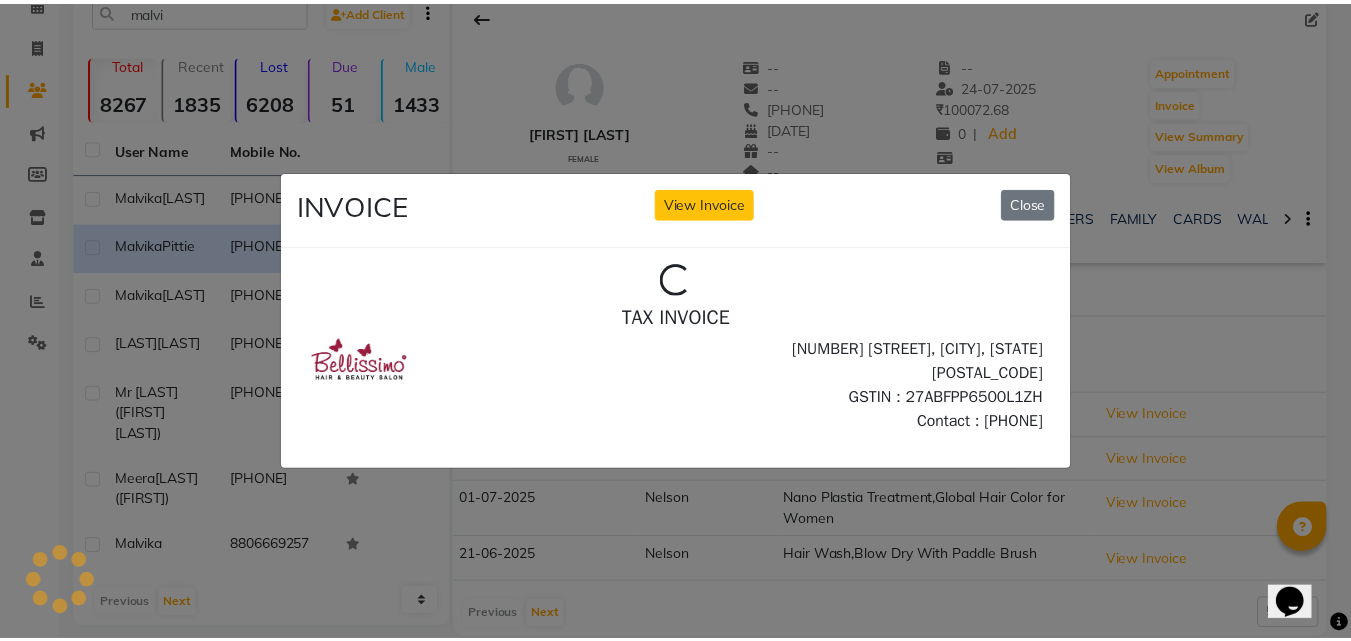 scroll, scrollTop: 0, scrollLeft: 0, axis: both 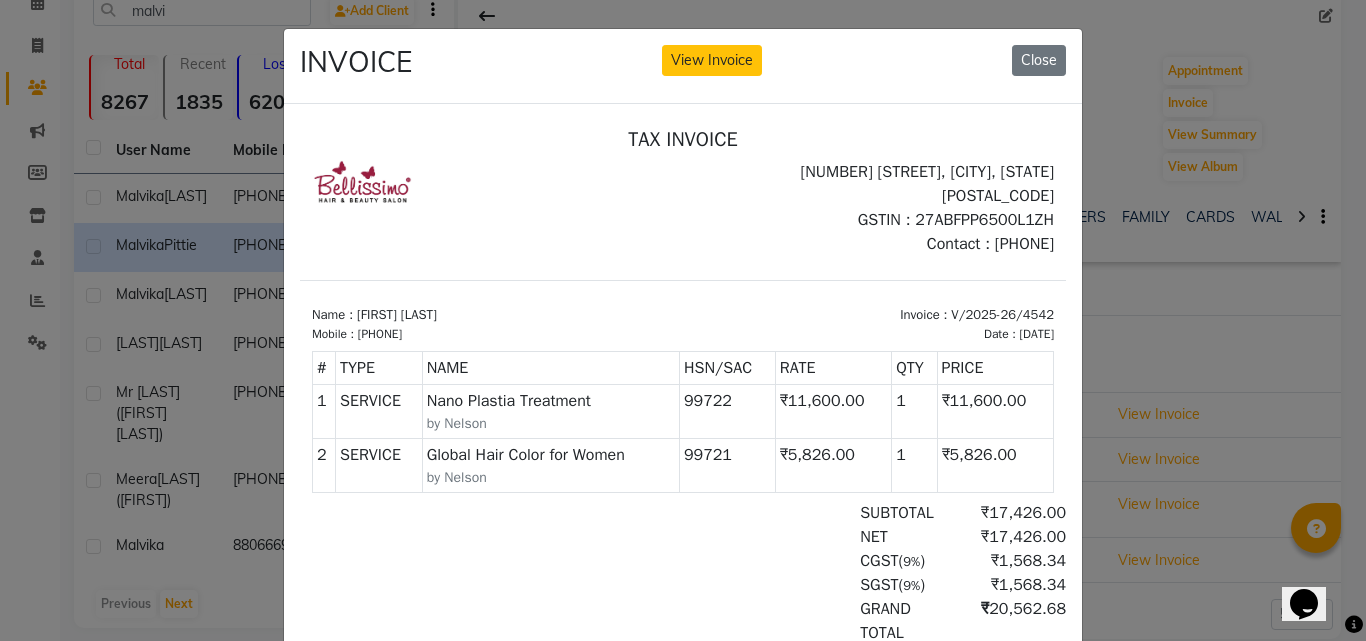 type 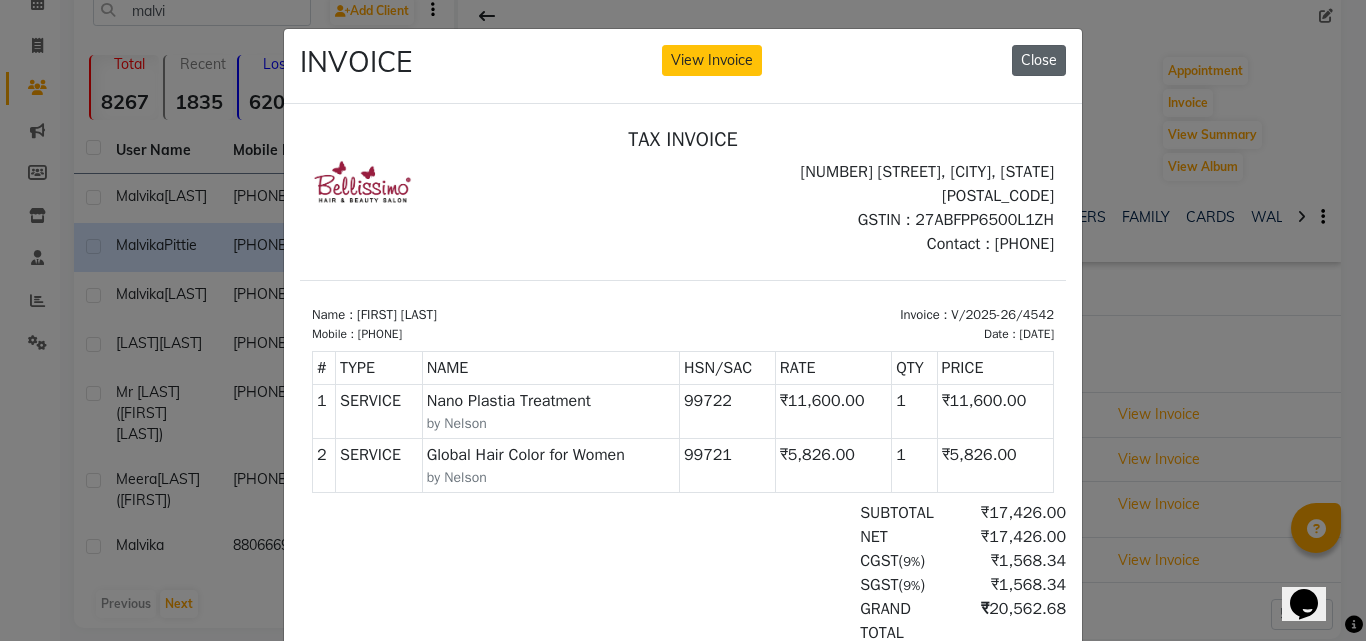 click on "Close" 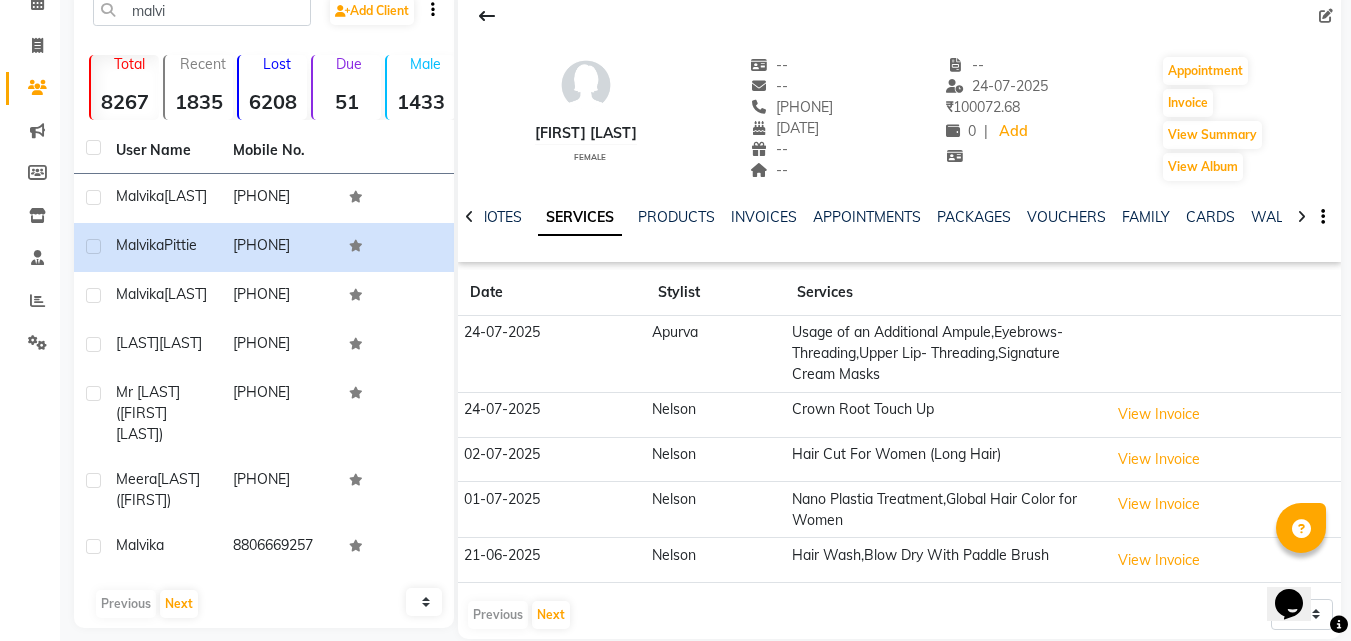 type 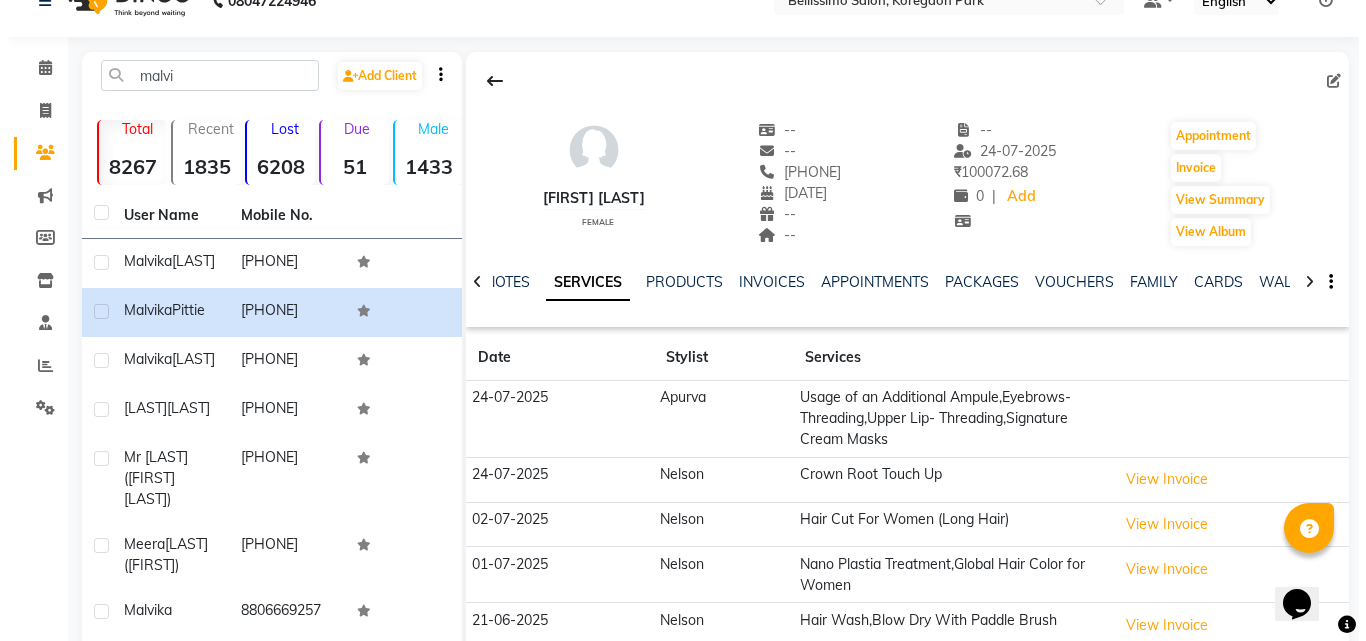 scroll, scrollTop: 0, scrollLeft: 0, axis: both 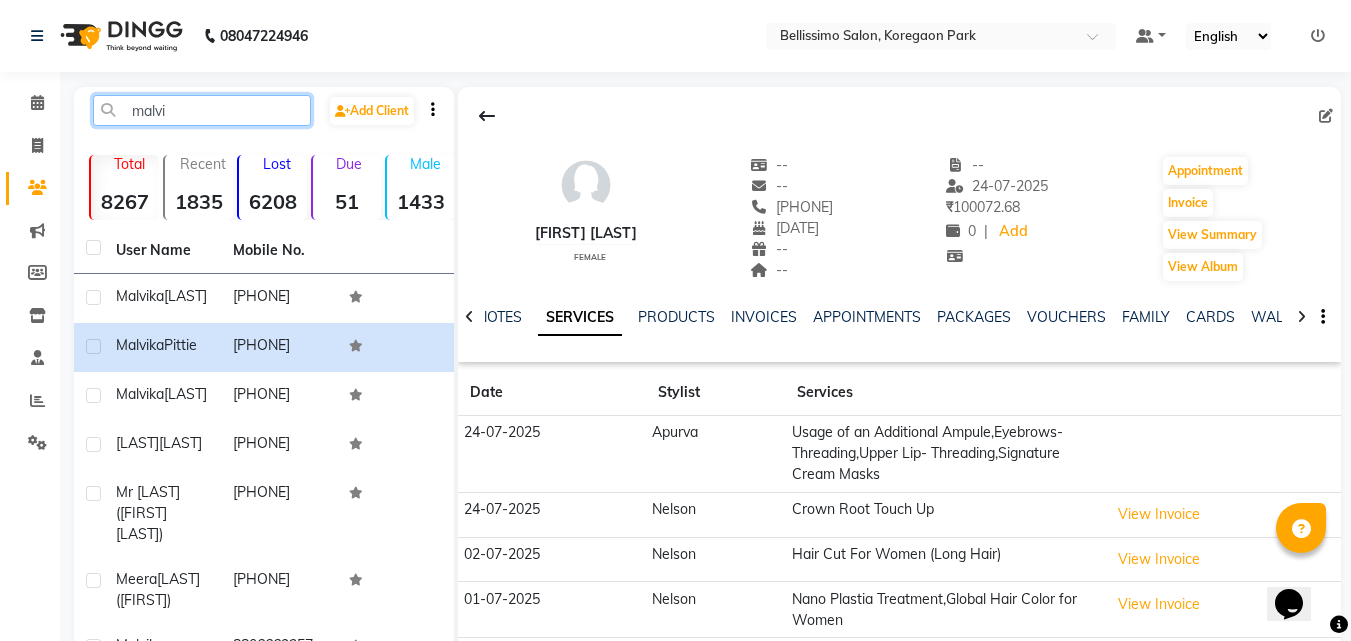 drag, startPoint x: 109, startPoint y: 115, endPoint x: 63, endPoint y: 138, distance: 51.42956 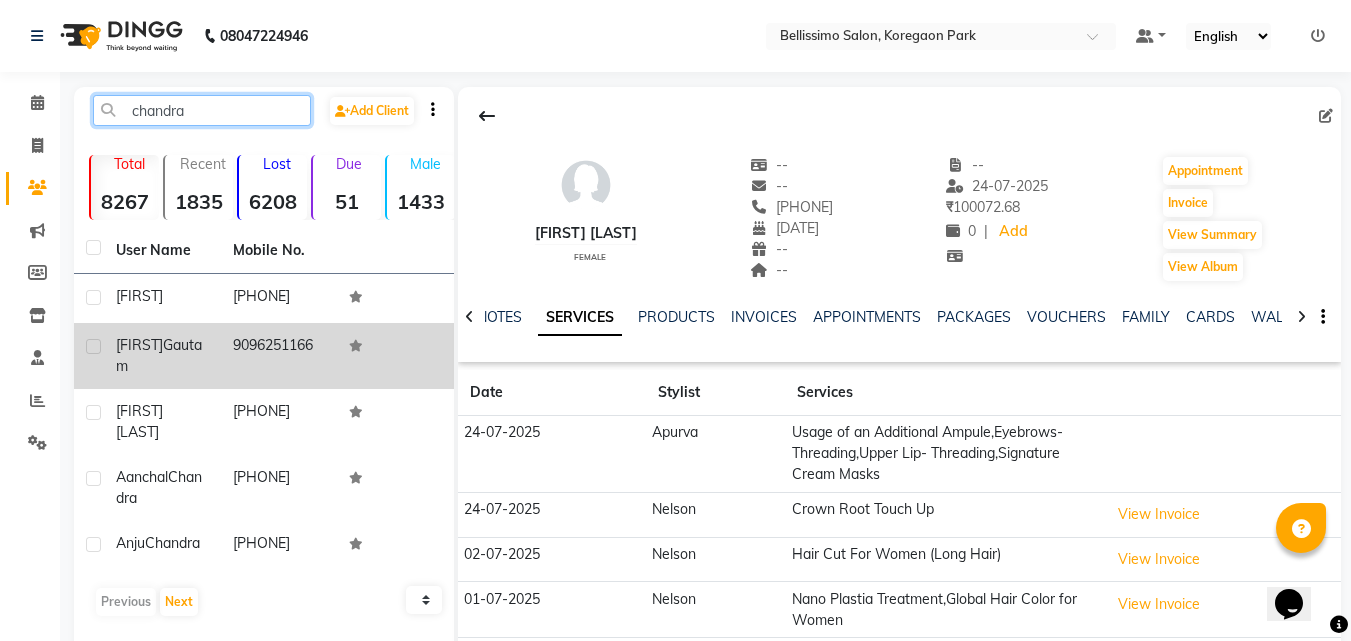 type on "chandra" 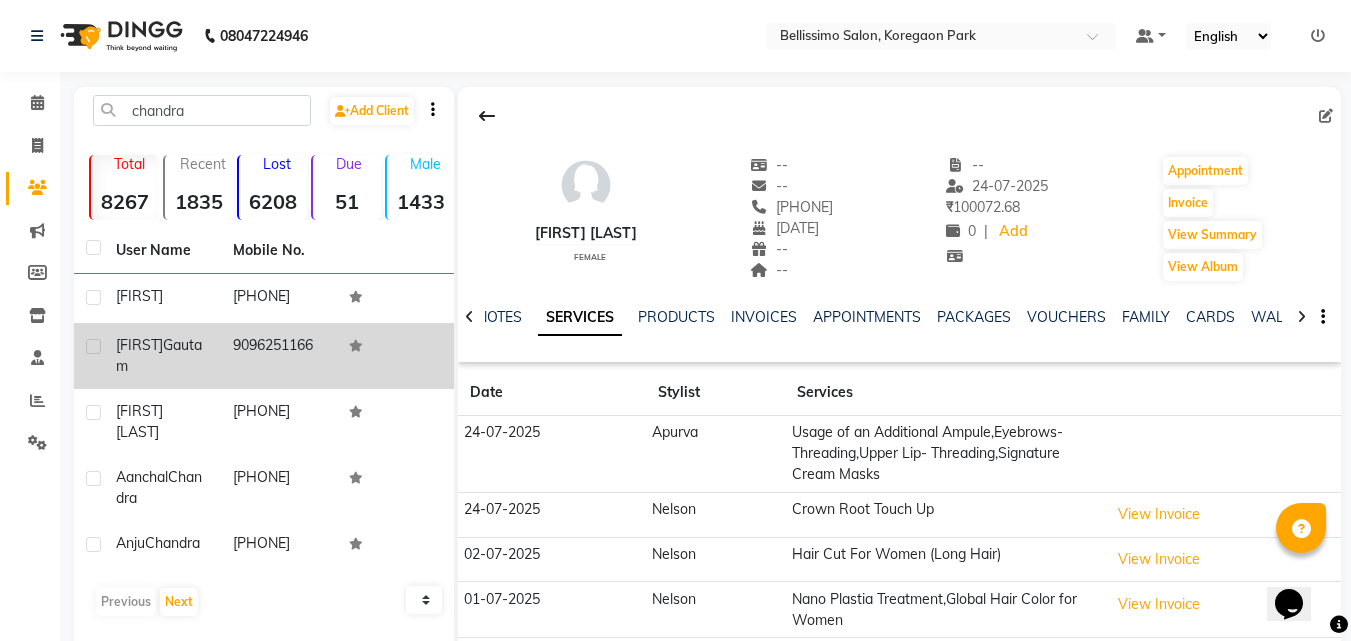 click on "Chandrani  Gautam" 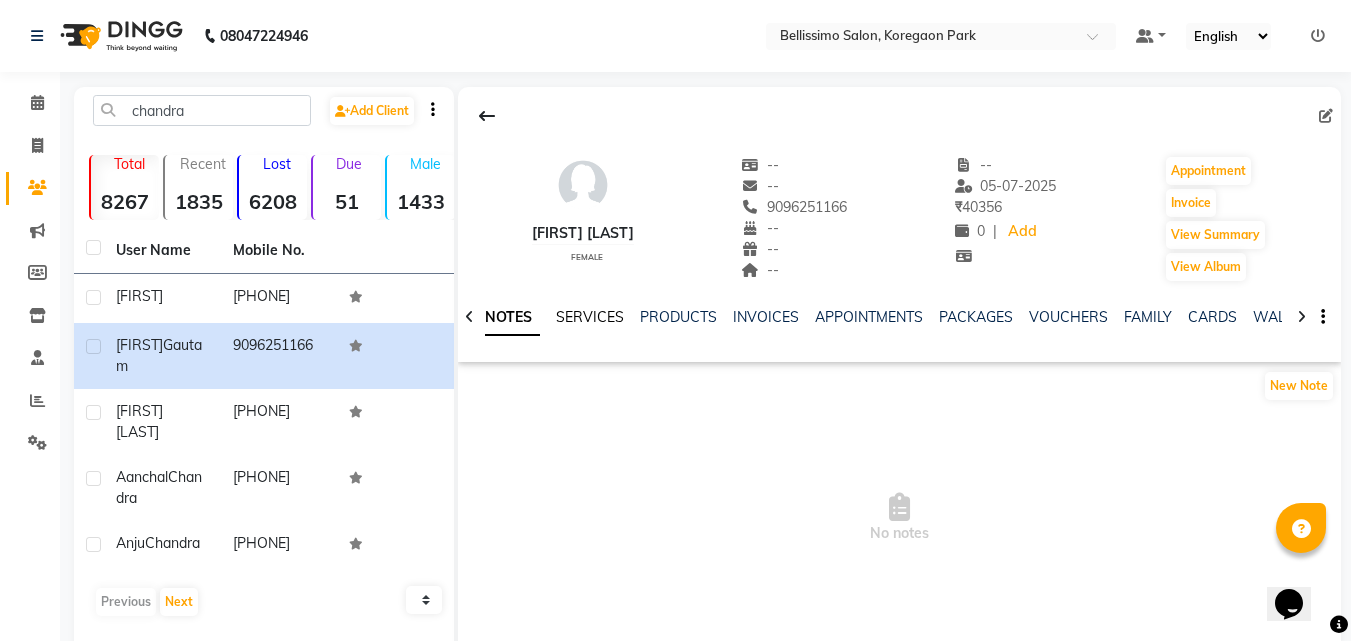 click on "SERVICES" 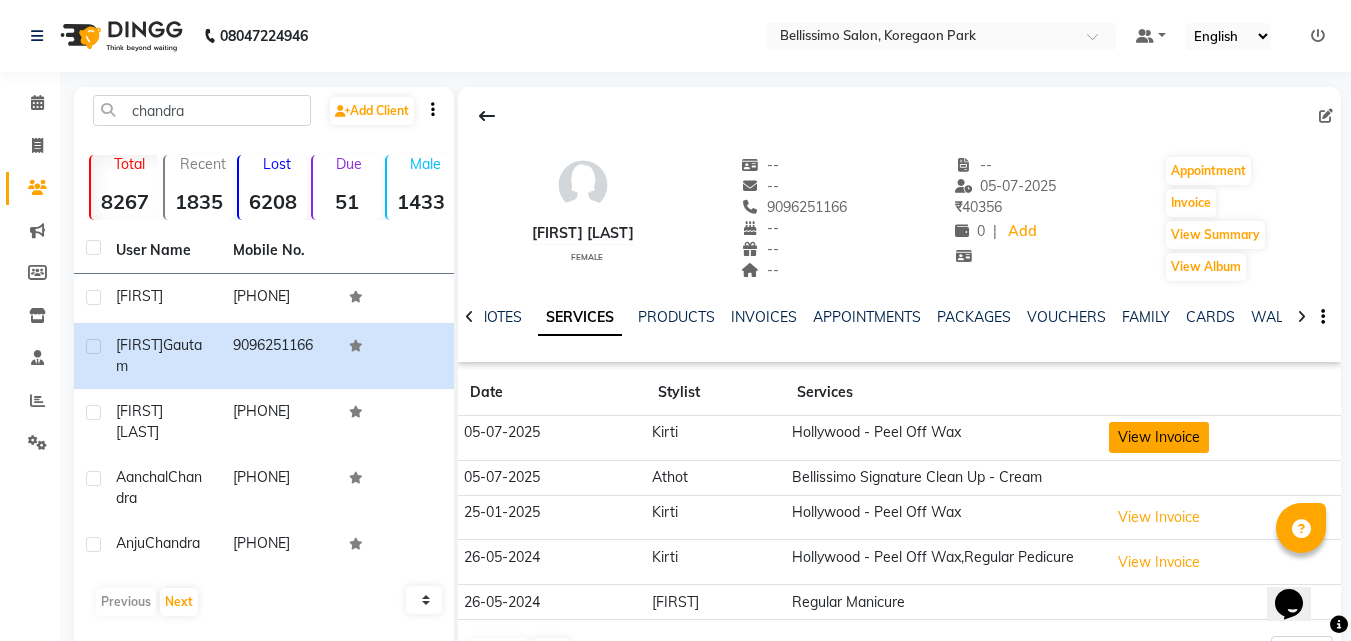 click on "View Invoice" 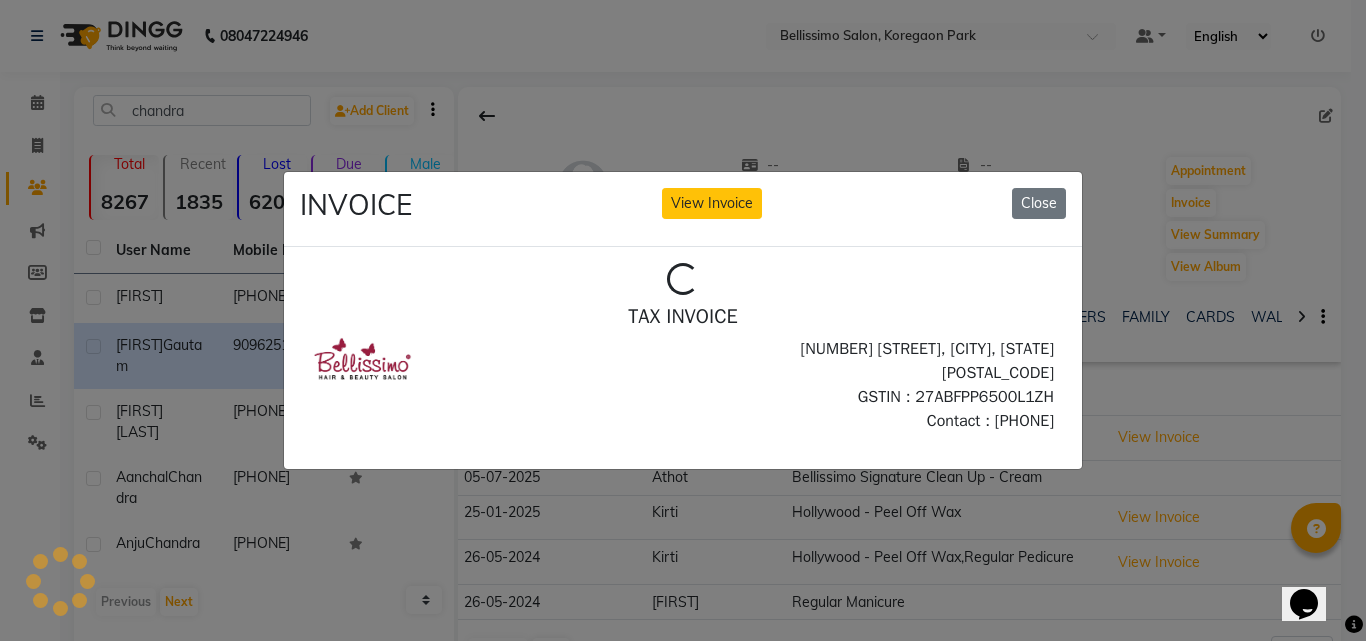 scroll, scrollTop: 0, scrollLeft: 0, axis: both 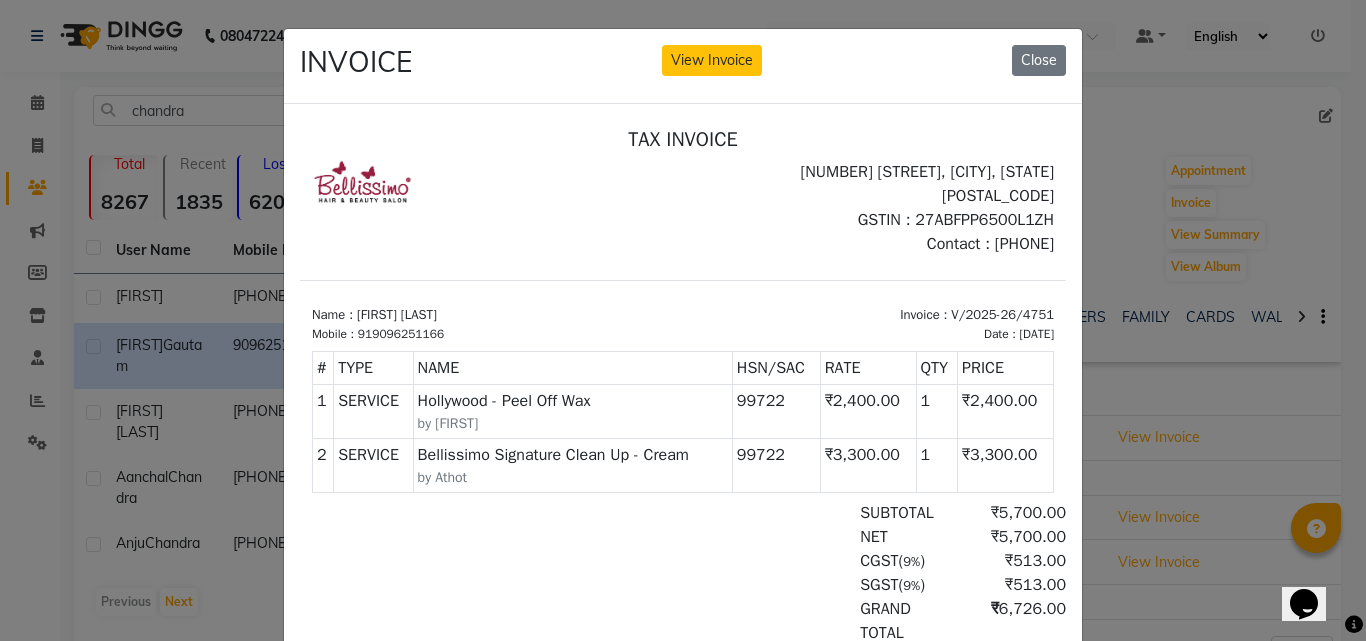 type 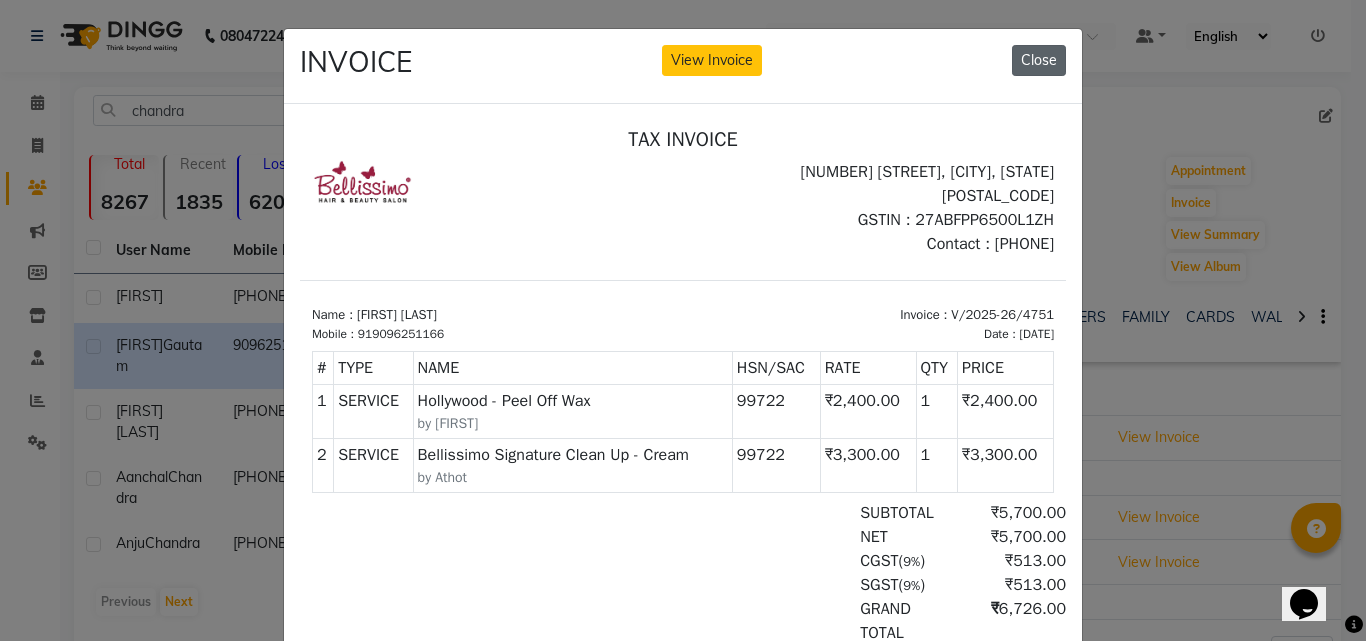 click on "Close" 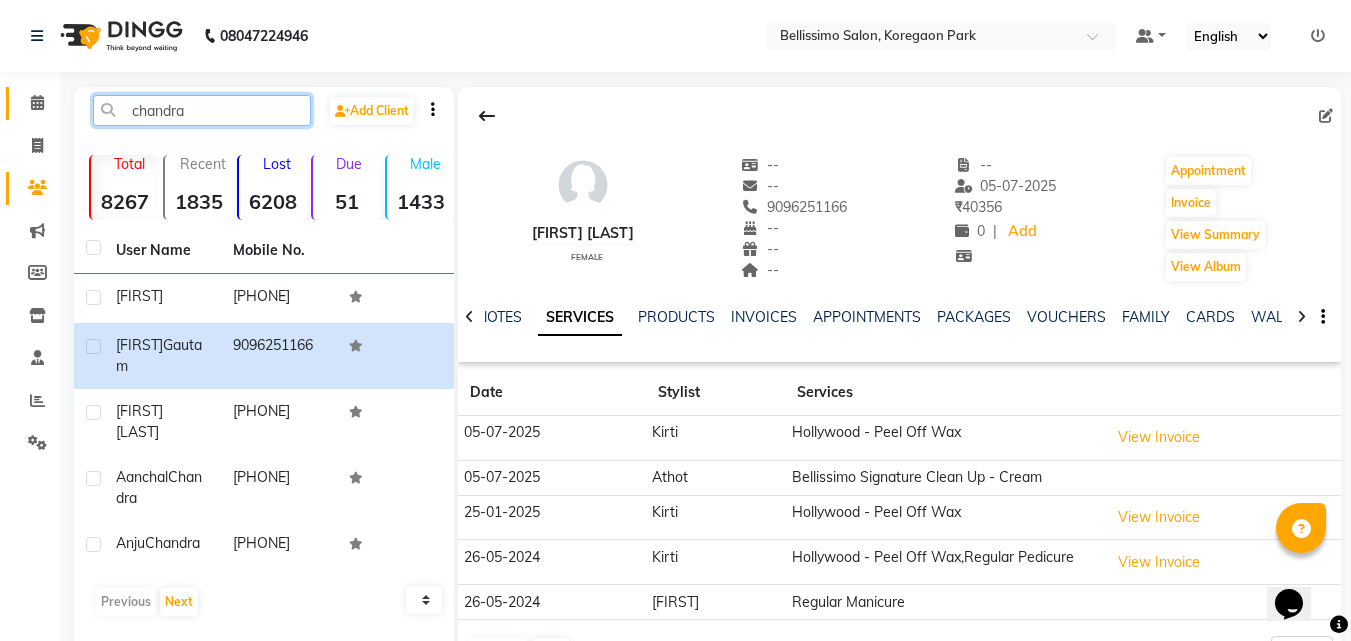 drag, startPoint x: 217, startPoint y: 119, endPoint x: 31, endPoint y: 107, distance: 186.38669 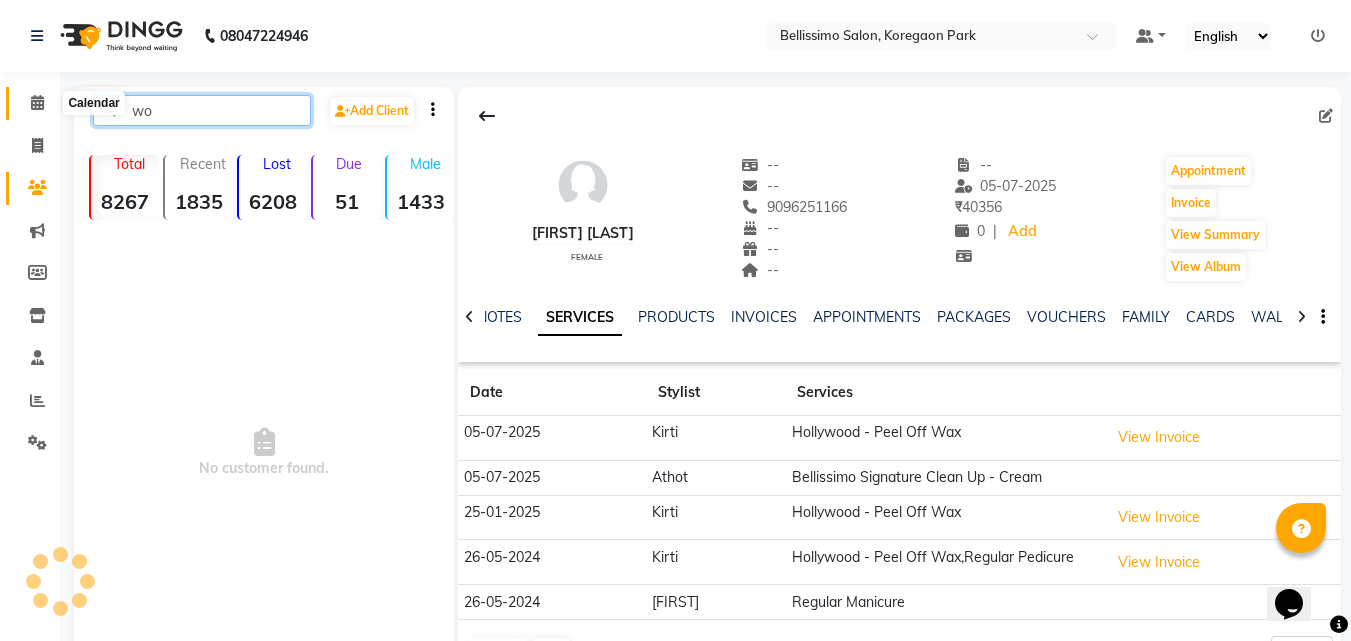 type on "w" 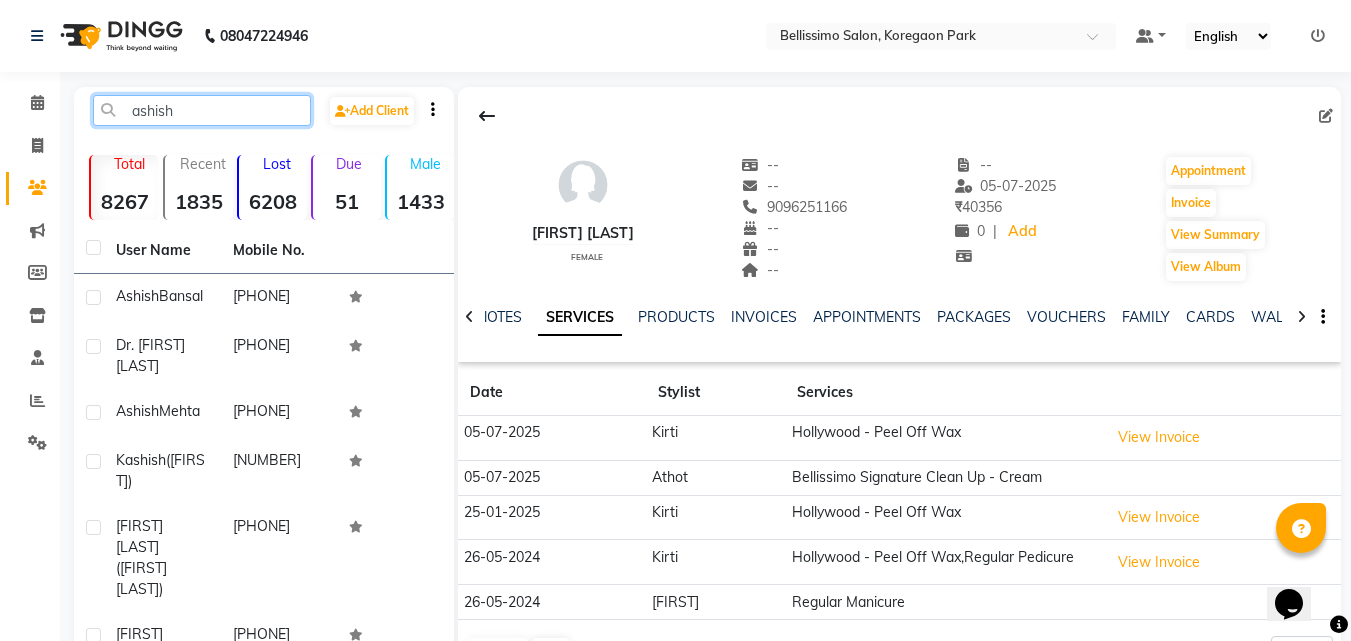 type on "ashish" 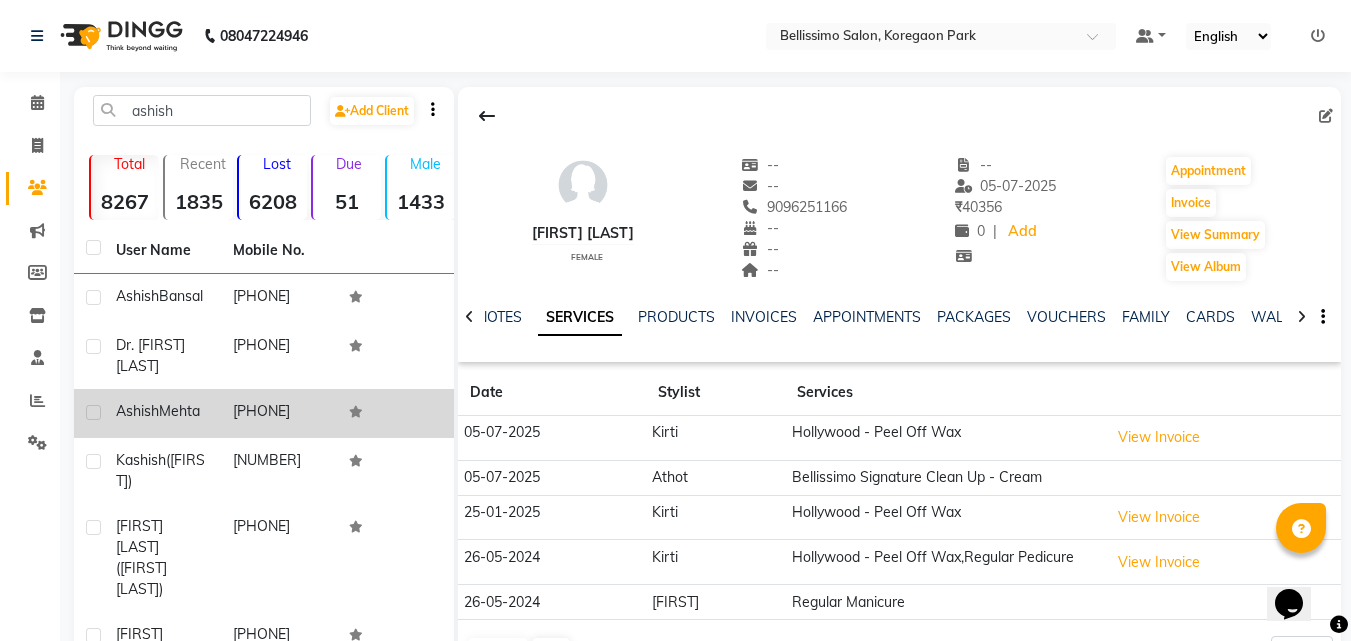 click on "Ashish  Mehta" 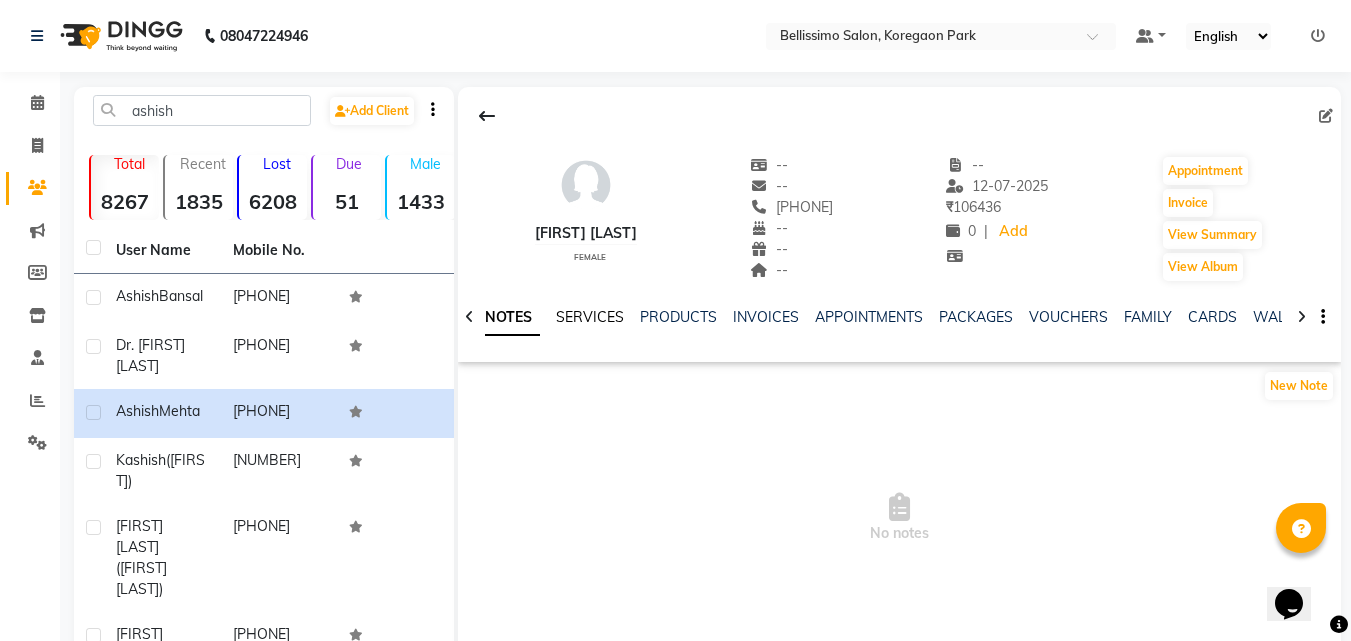 click on "SERVICES" 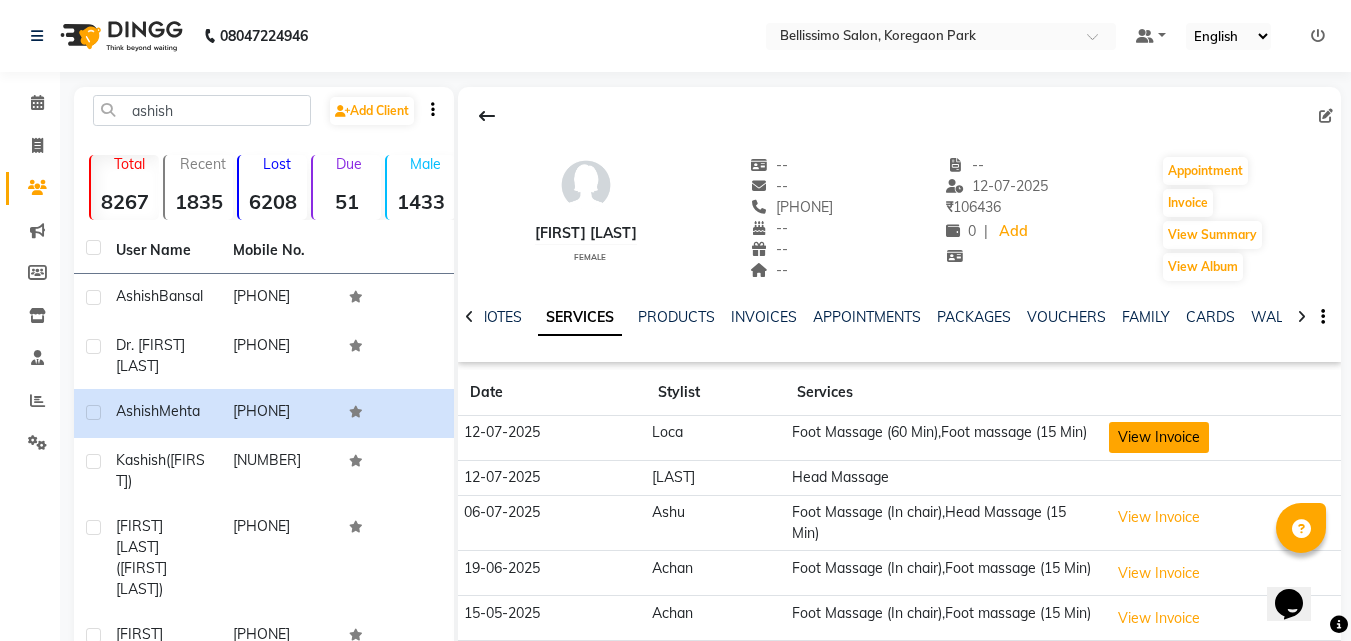 click on "View Invoice" 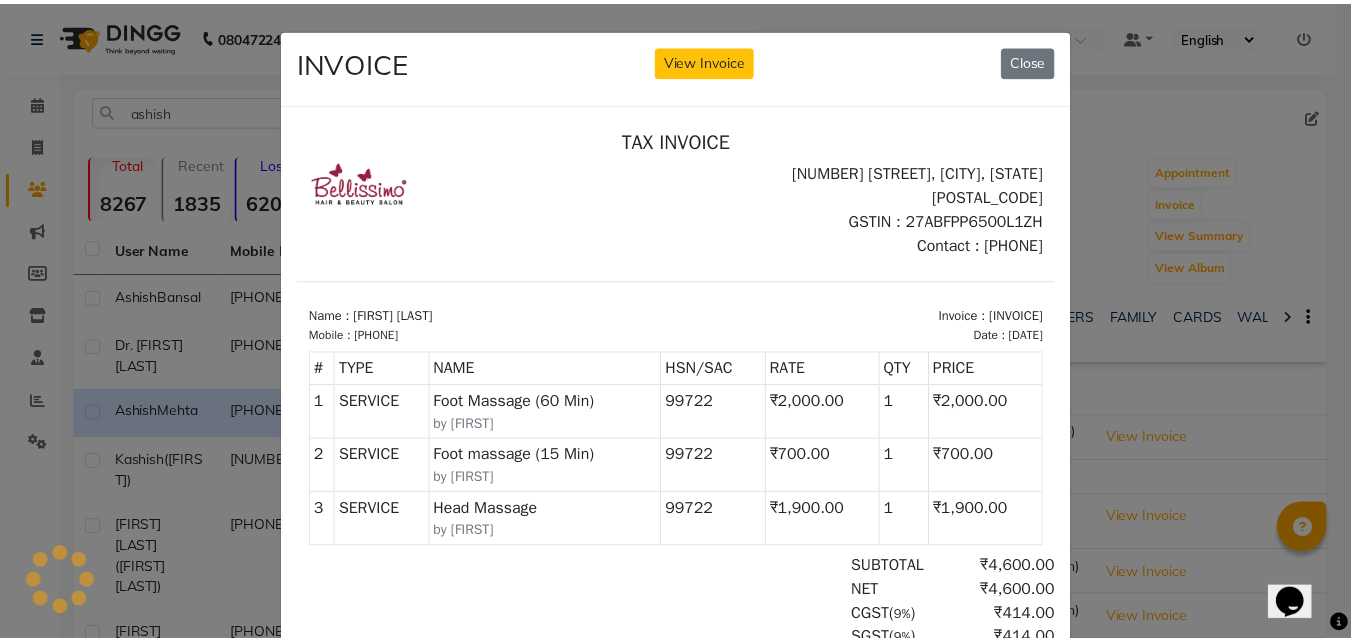 scroll, scrollTop: 0, scrollLeft: 0, axis: both 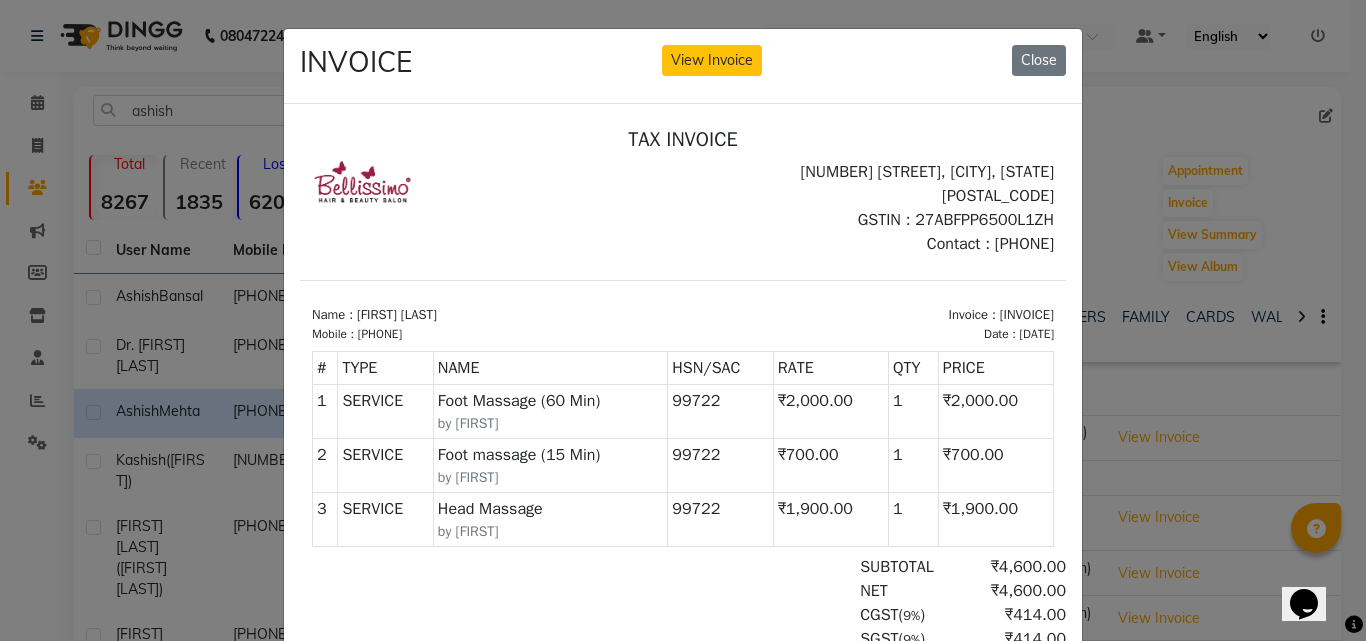 type 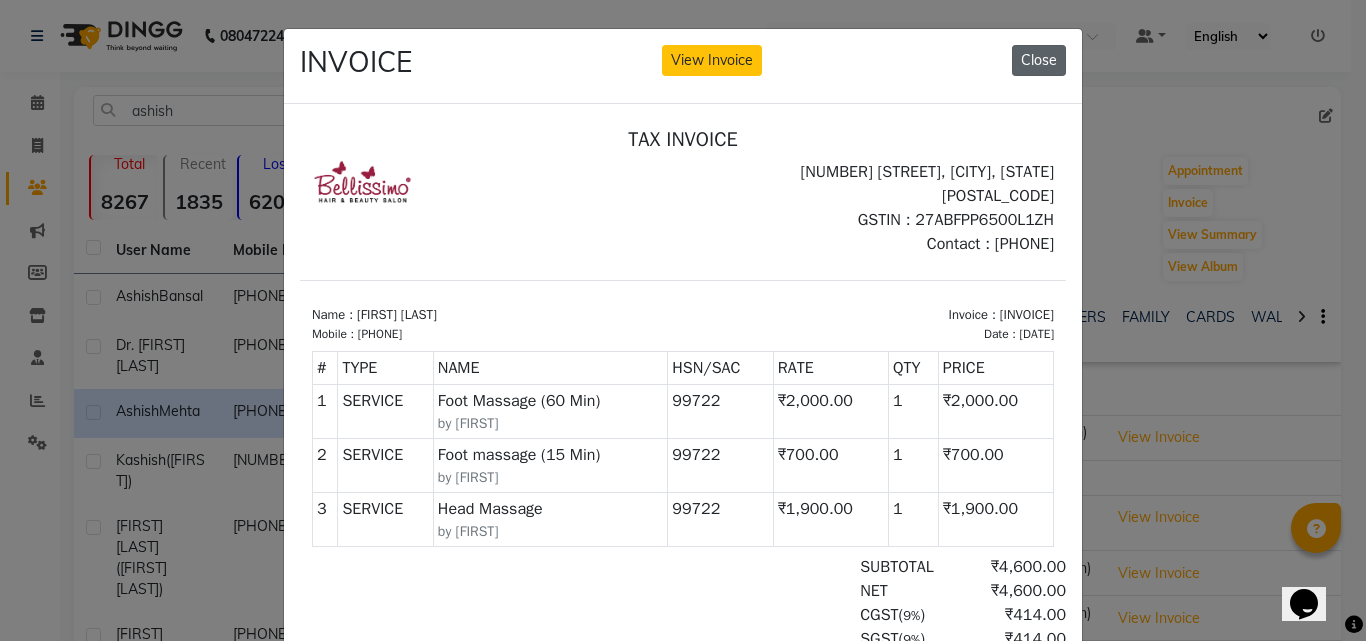 click on "Close" 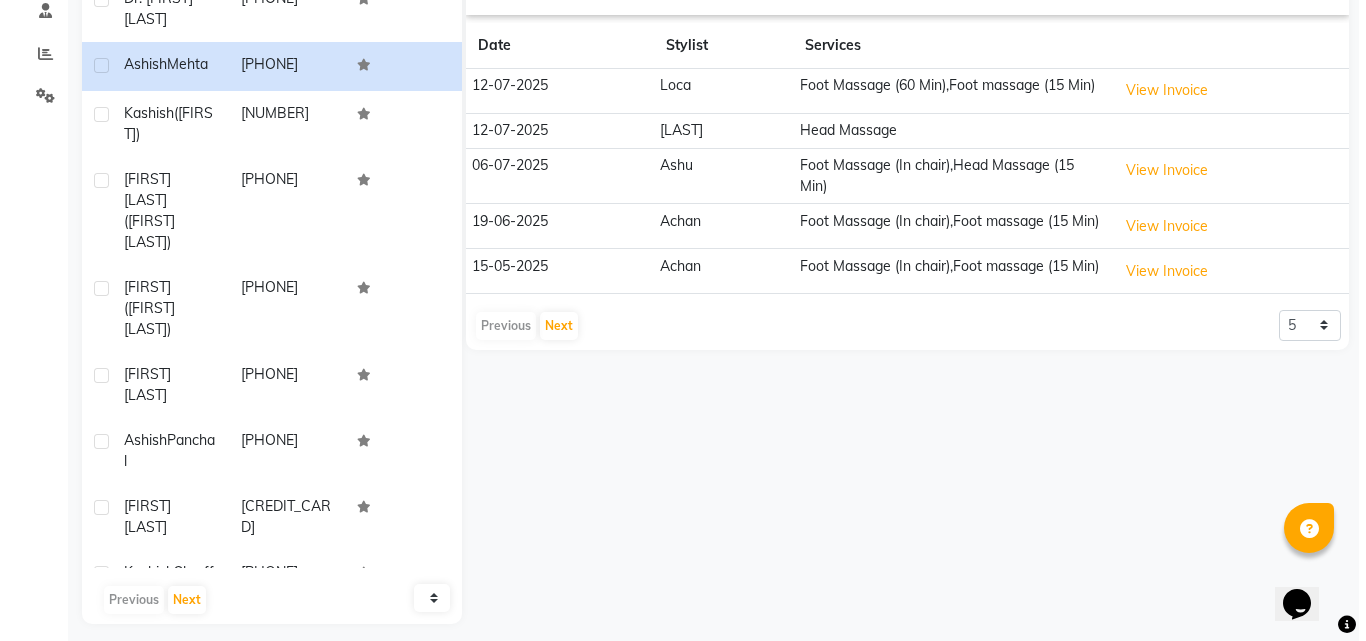 scroll, scrollTop: 0, scrollLeft: 0, axis: both 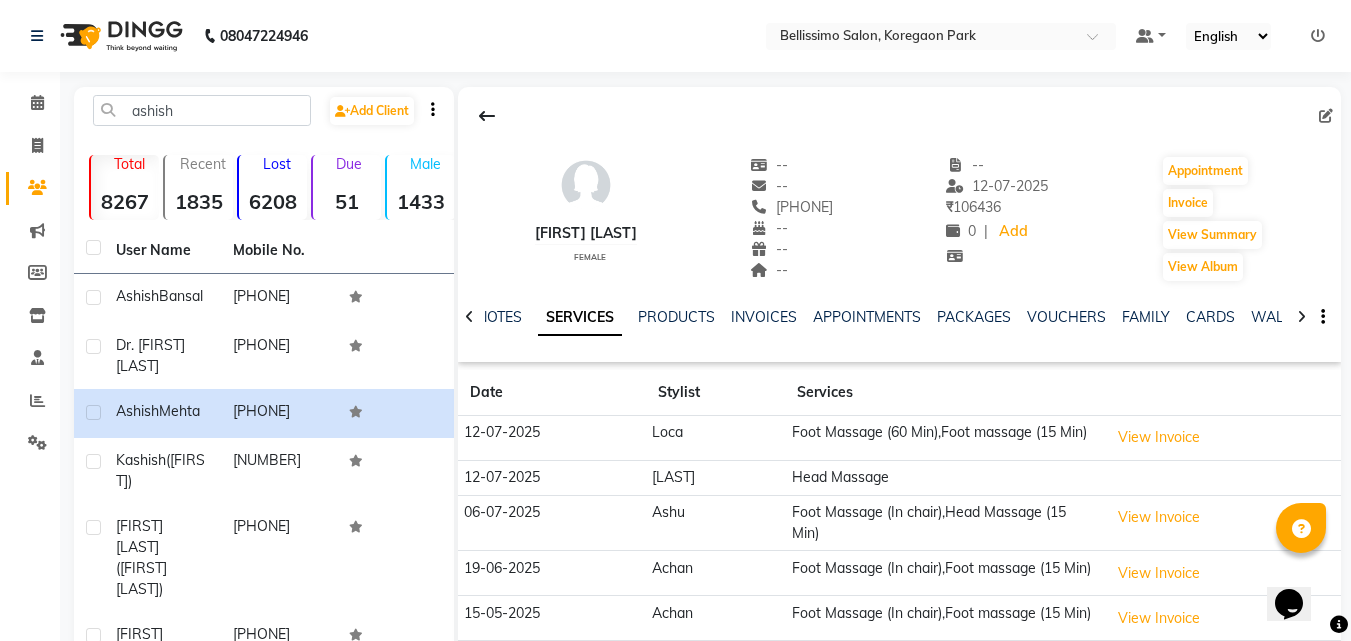 click on "Default Panel My Panel English ENGLISH Español العربية मराठी हिंदी ગુજરાતી தமிழ் 中文 Notifications nothing to show" at bounding box center (941, 36) 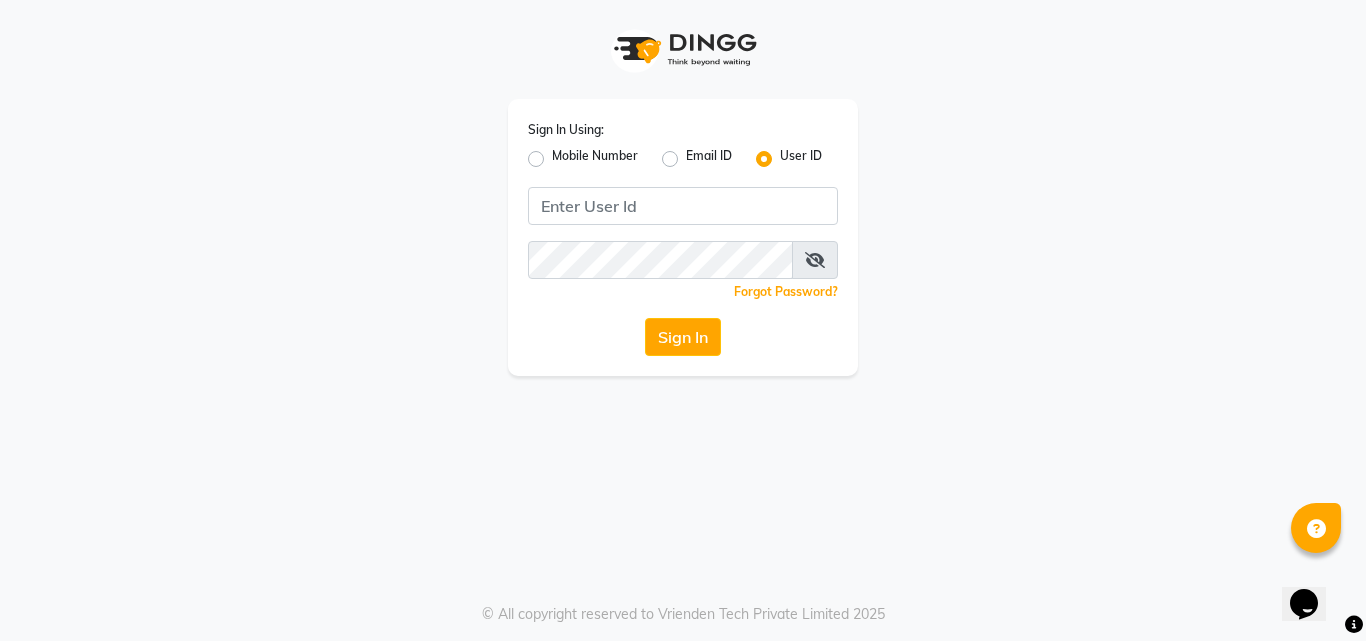 click on "Mobile Number" 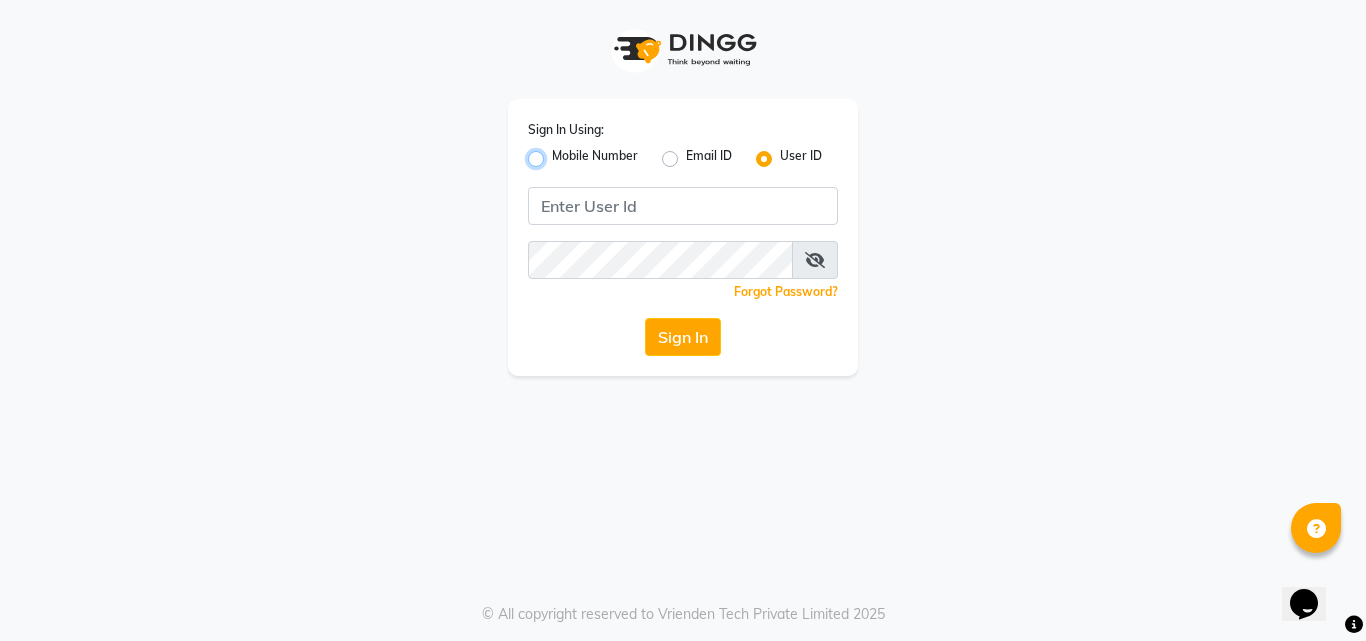click on "Mobile Number" at bounding box center (558, 153) 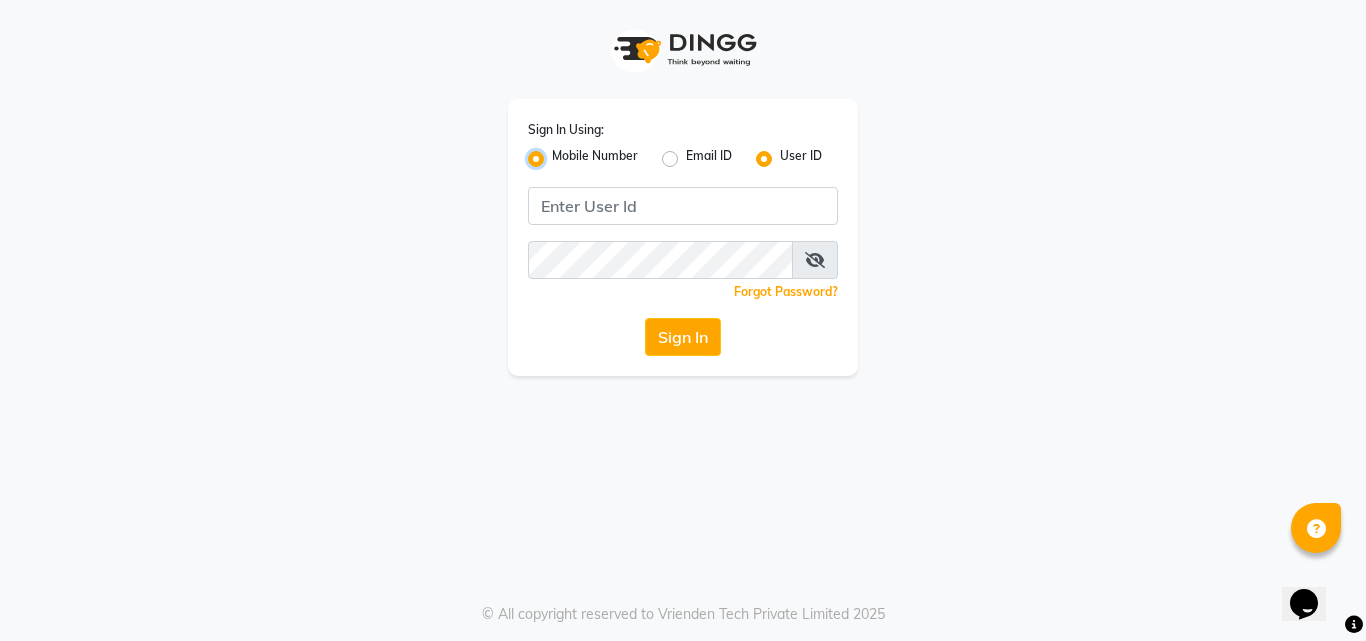 radio on "false" 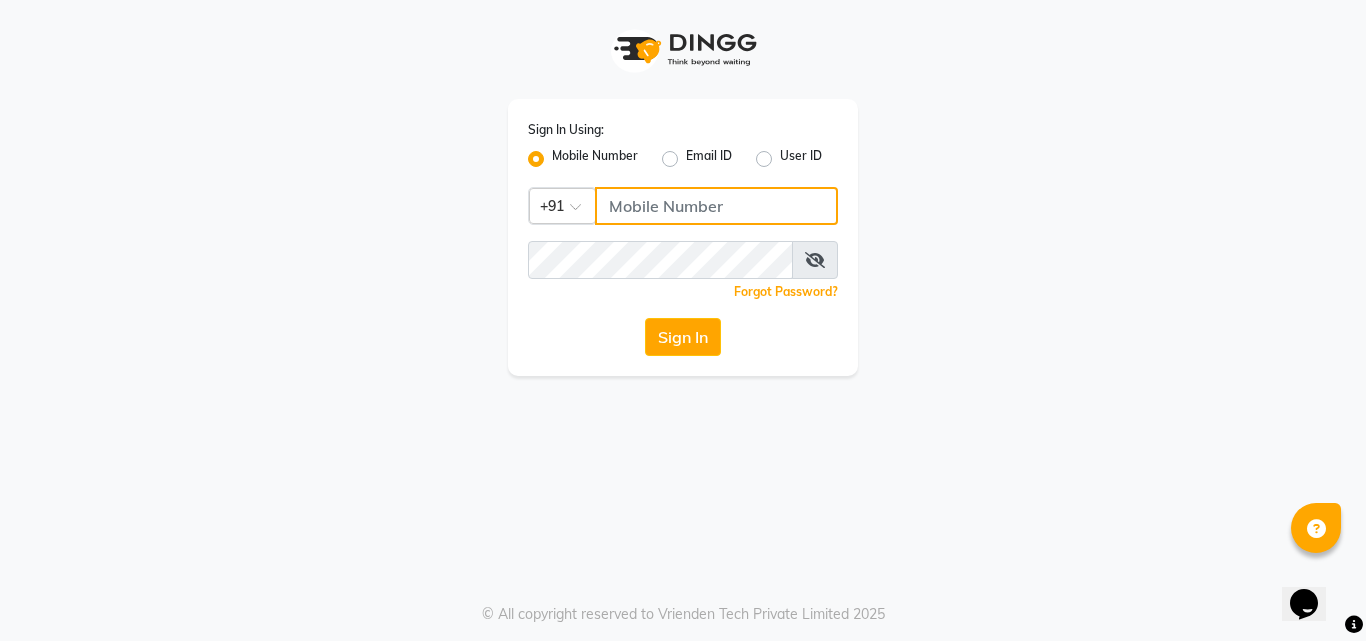 drag, startPoint x: 662, startPoint y: 212, endPoint x: 834, endPoint y: 260, distance: 178.57211 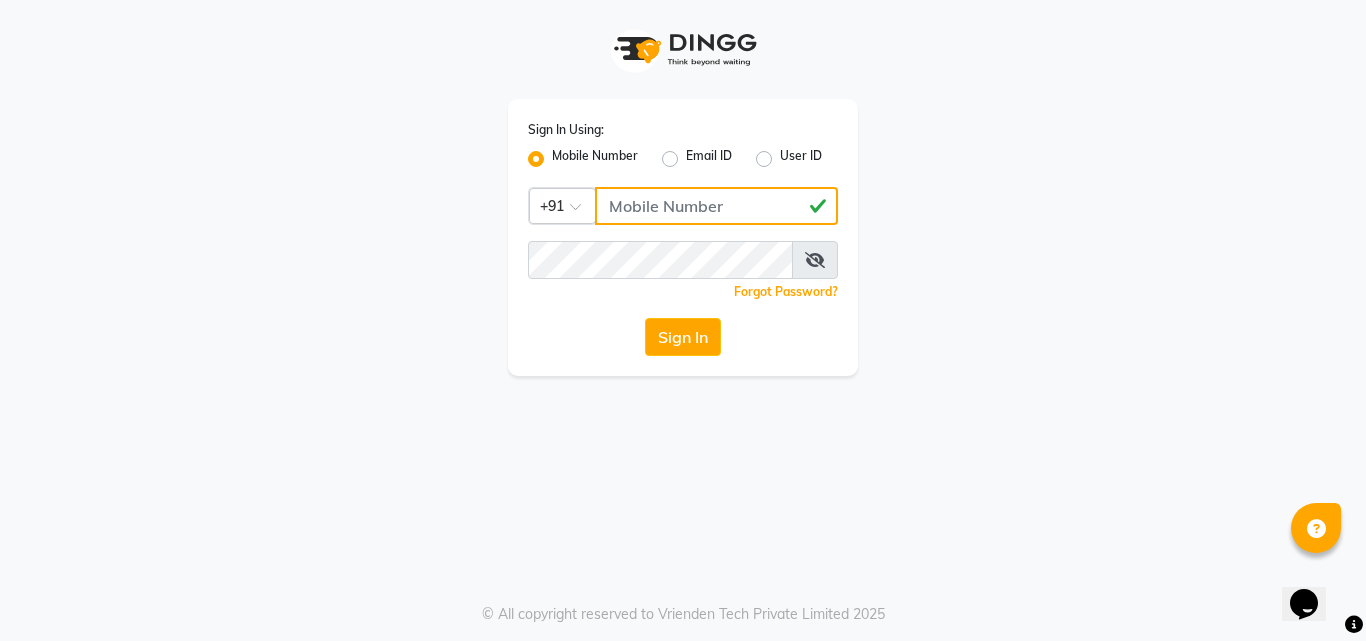 type on "8550970152" 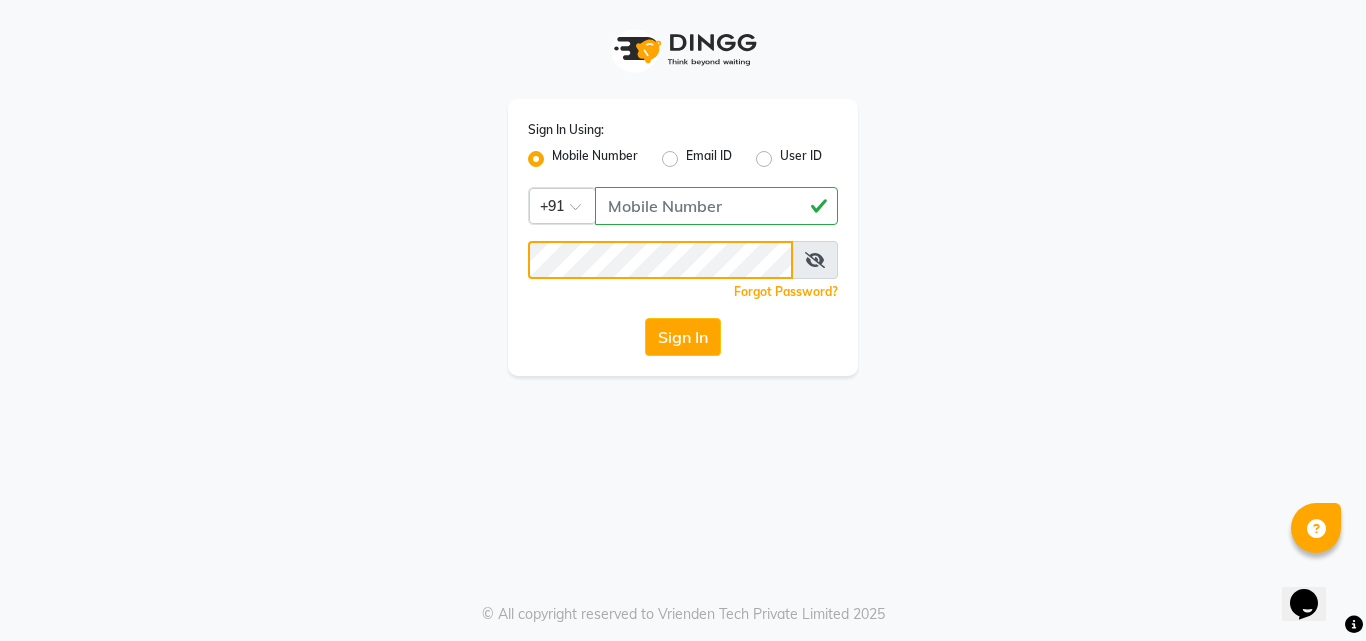 click on "Sign In" 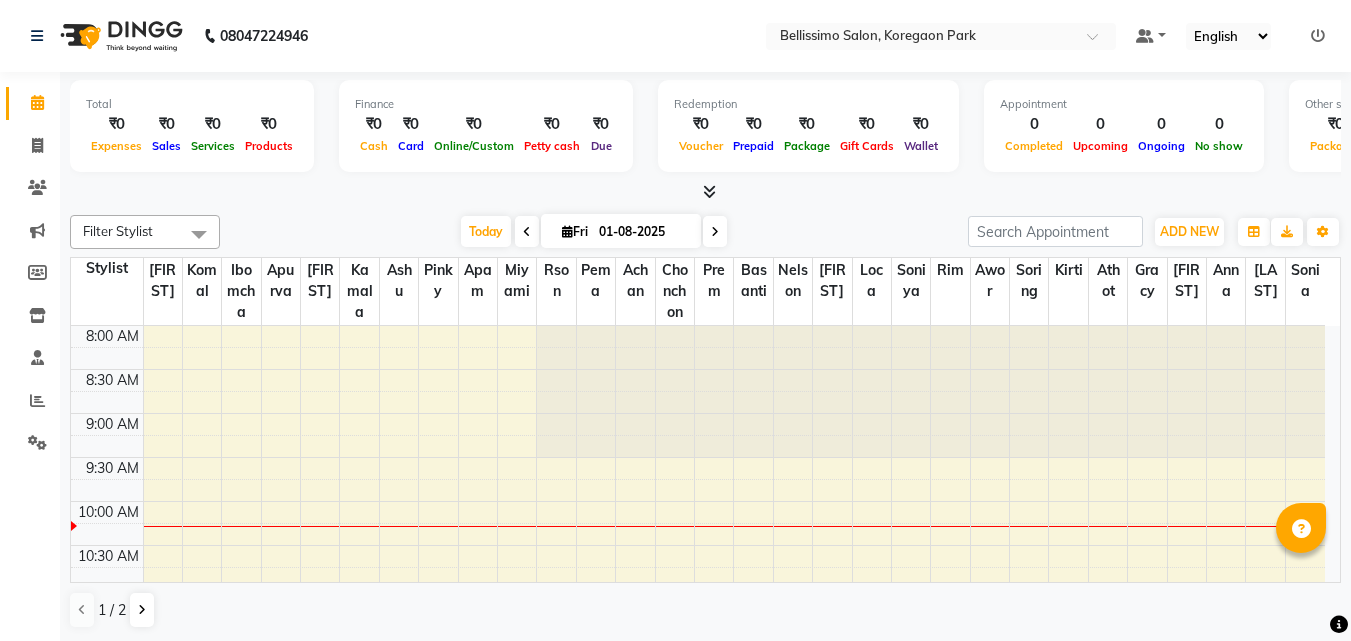 scroll, scrollTop: 0, scrollLeft: 0, axis: both 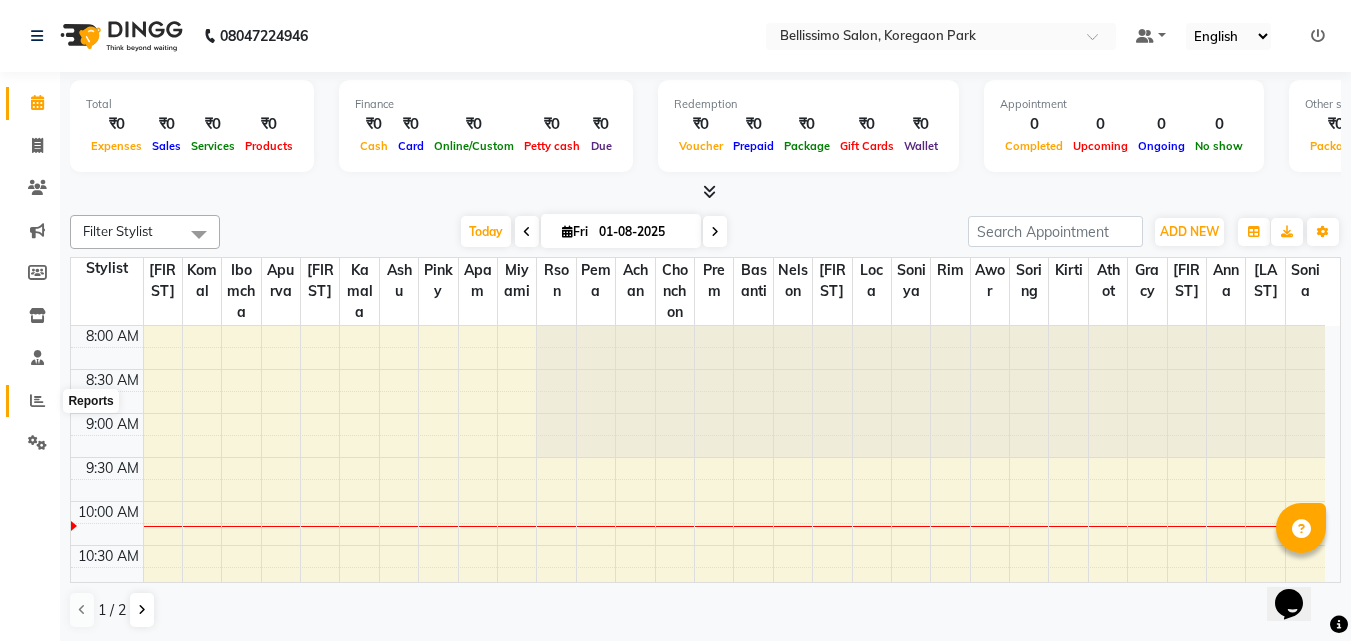 click 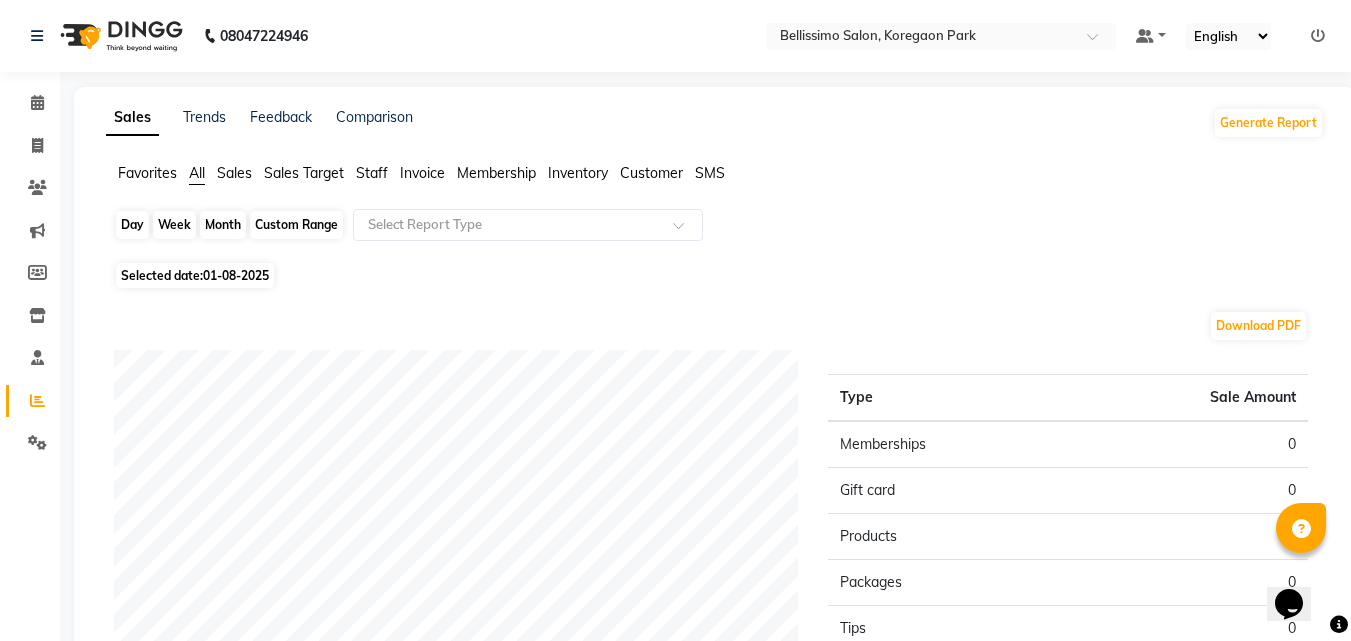 click on "Day" 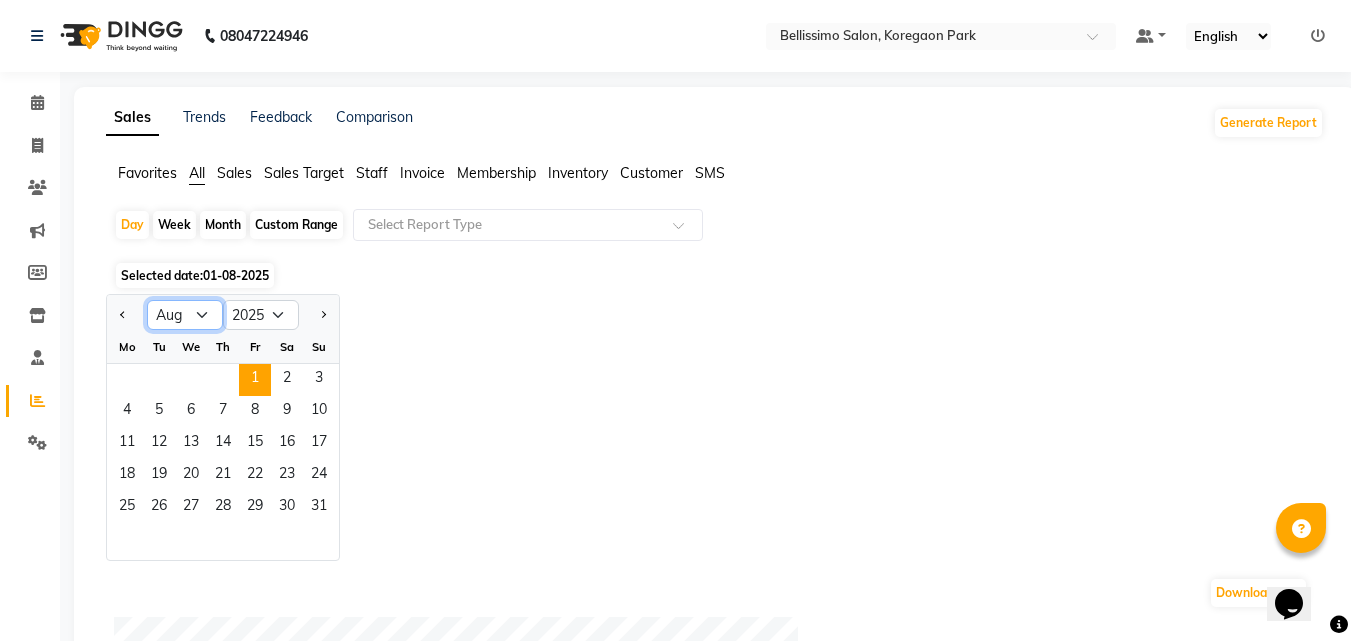 click on "Jan Feb Mar Apr May Jun Jul Aug Sep Oct Nov Dec" 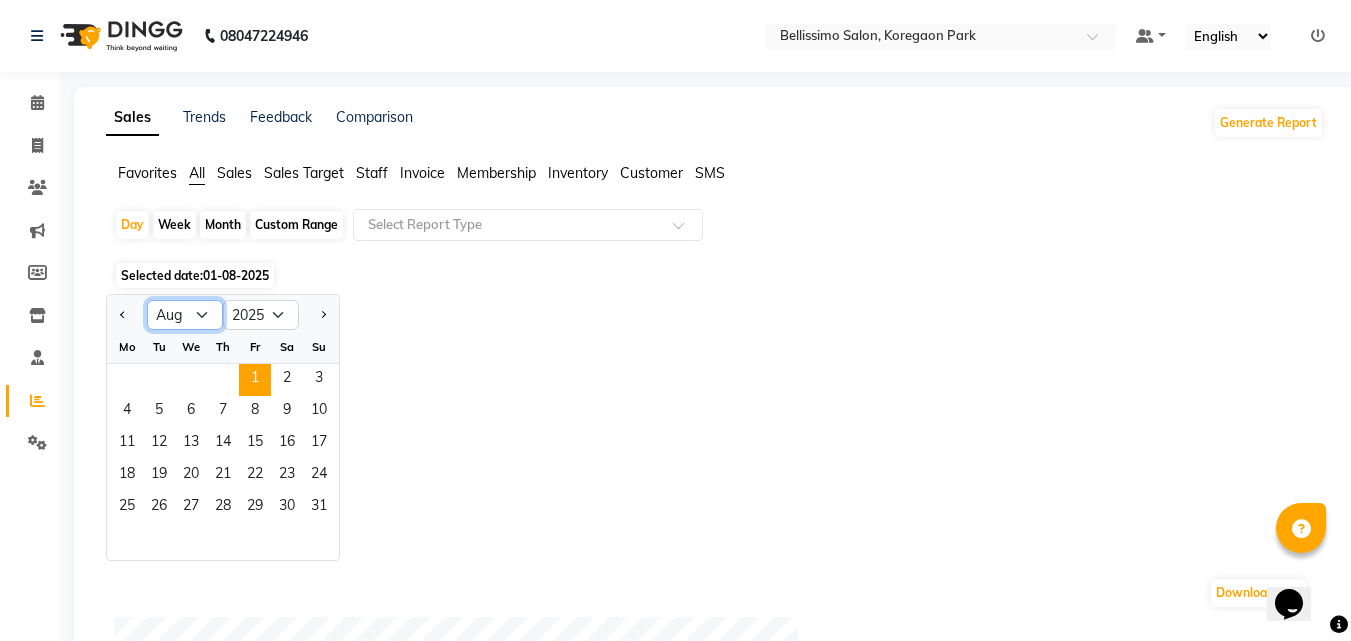 select on "7" 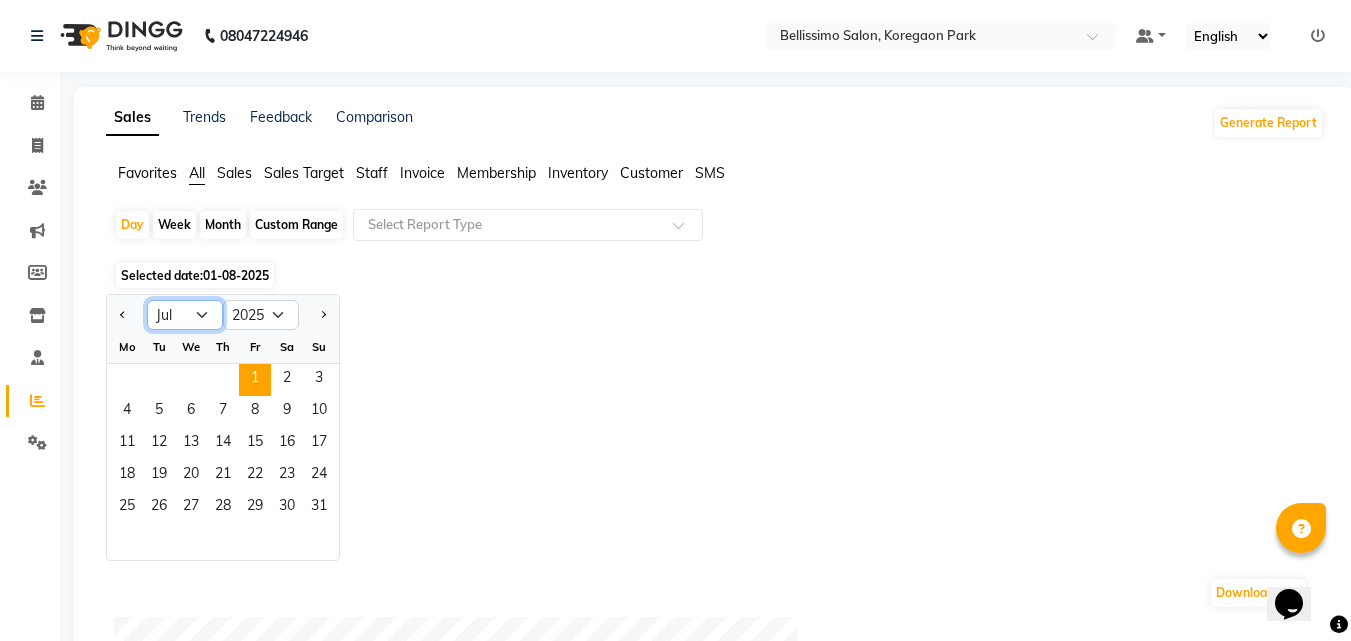click on "Jan Feb Mar Apr May Jun Jul Aug Sep Oct Nov Dec" 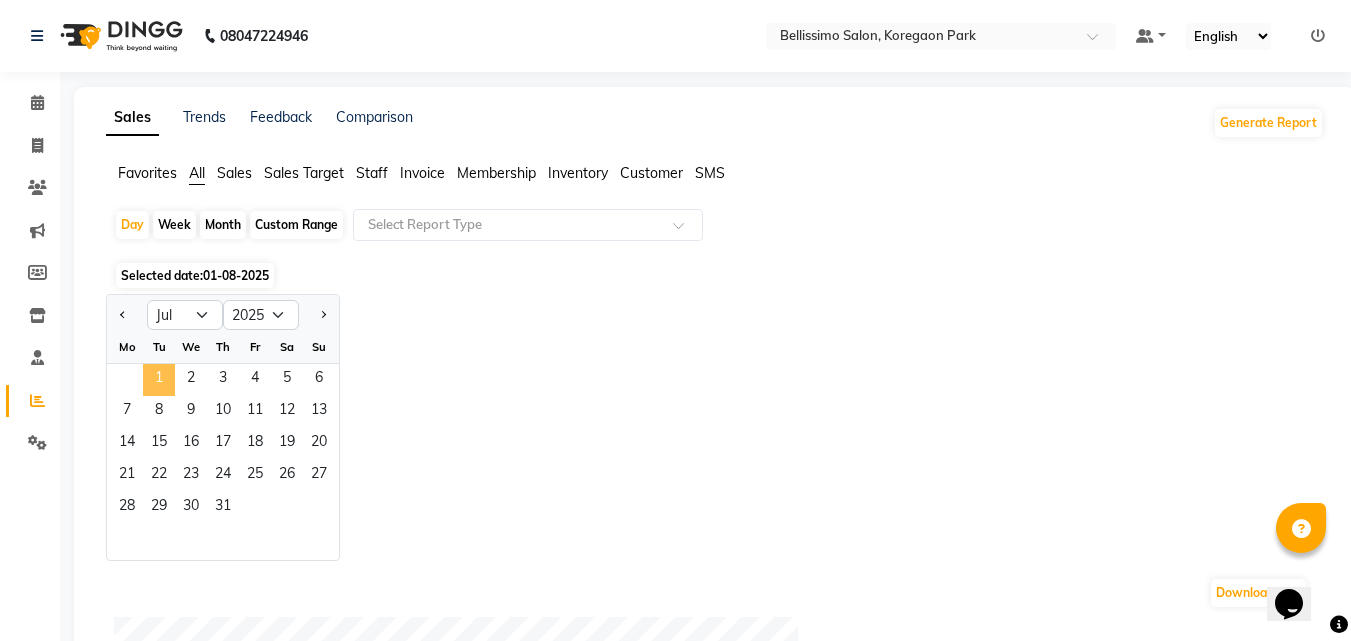 click on "1" 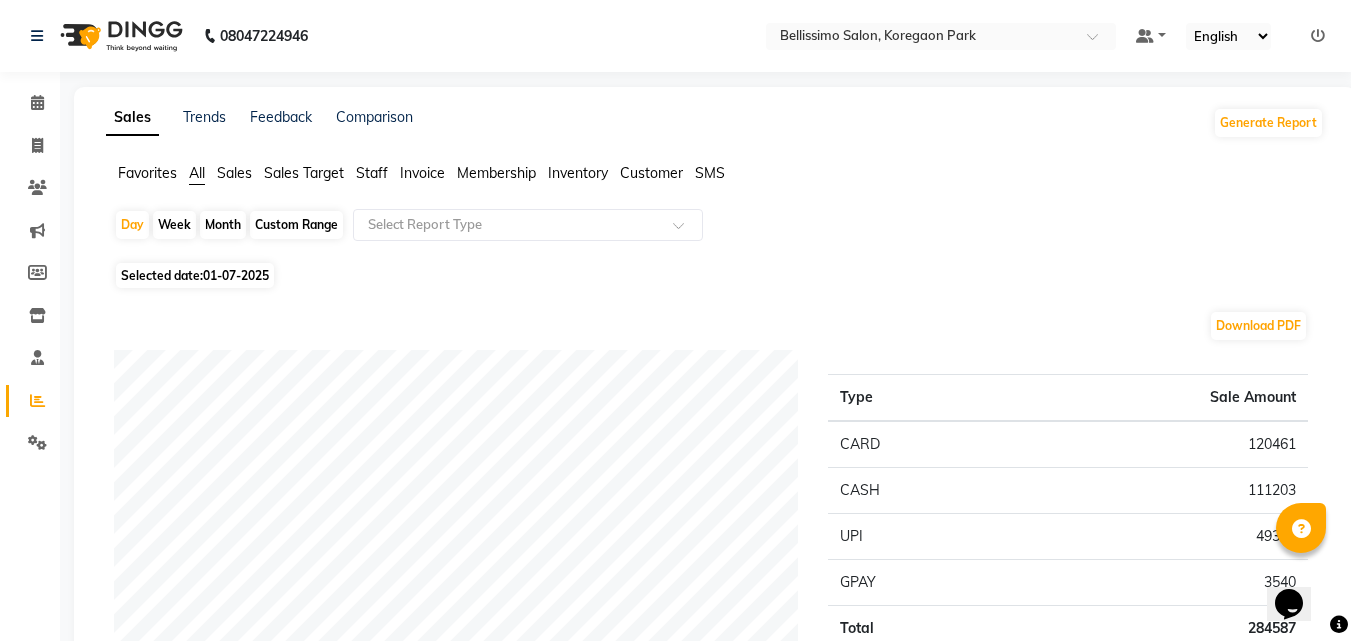 click on "Staff" 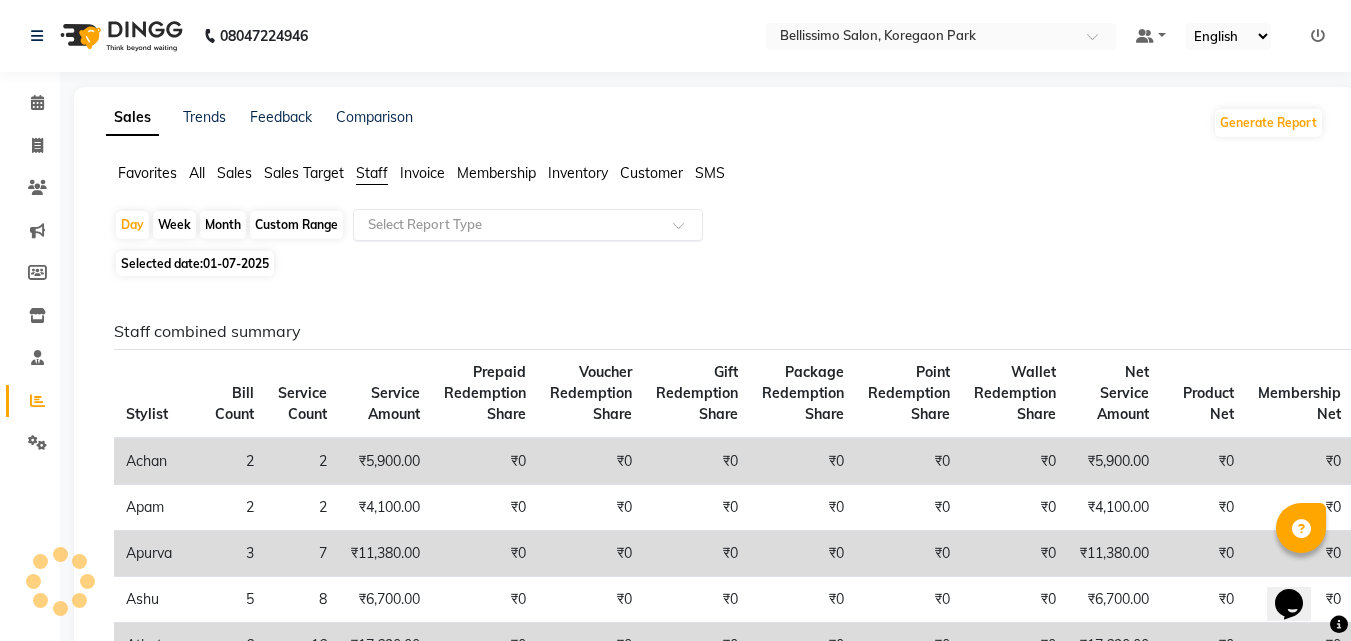 click 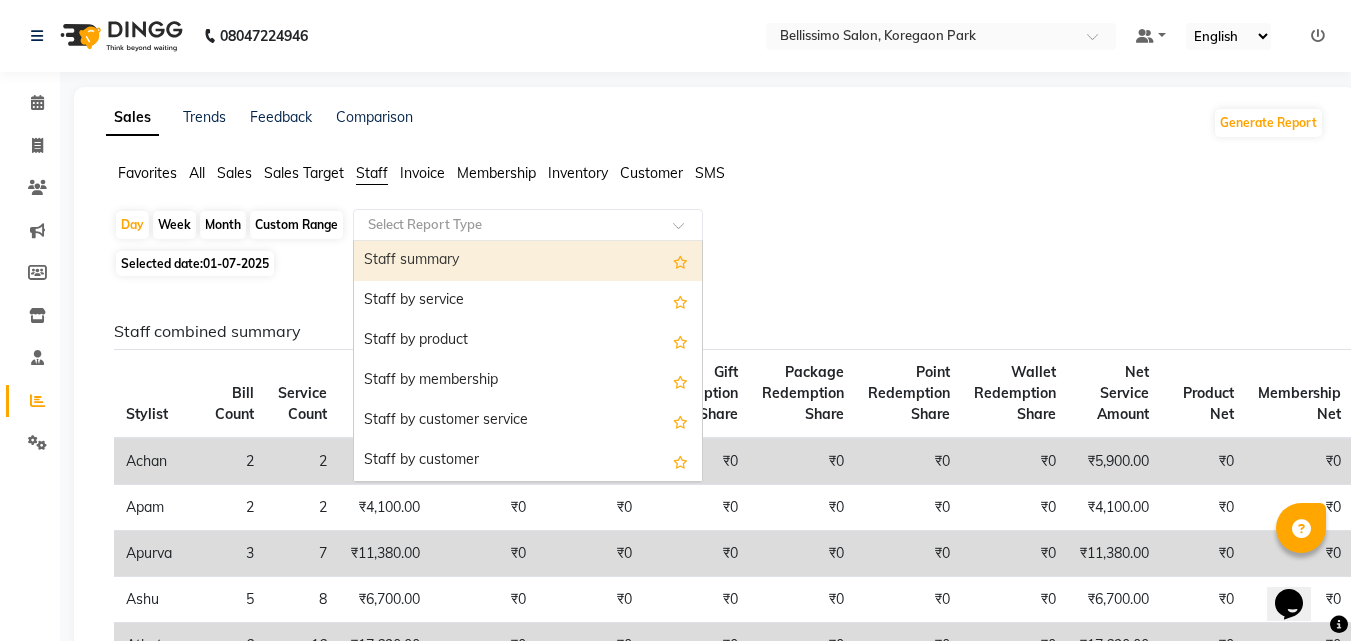 click on "Staff summary" at bounding box center [528, 261] 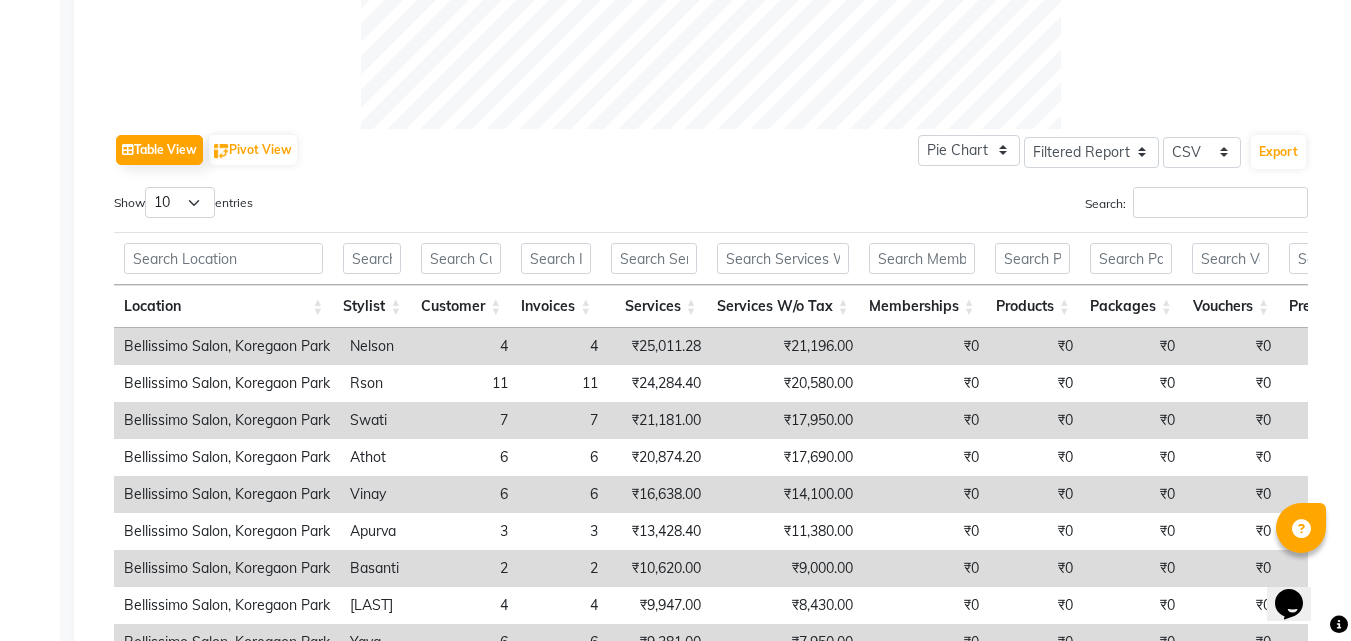 scroll, scrollTop: 900, scrollLeft: 0, axis: vertical 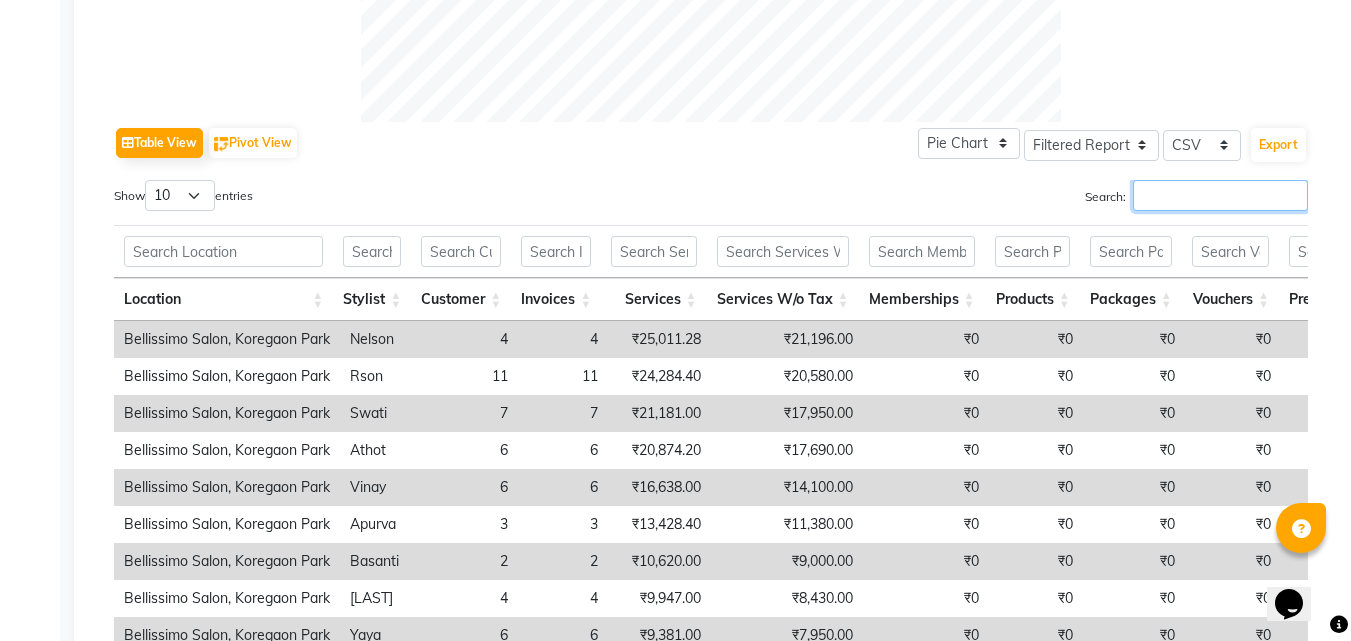 click on "Search:" at bounding box center [1220, 195] 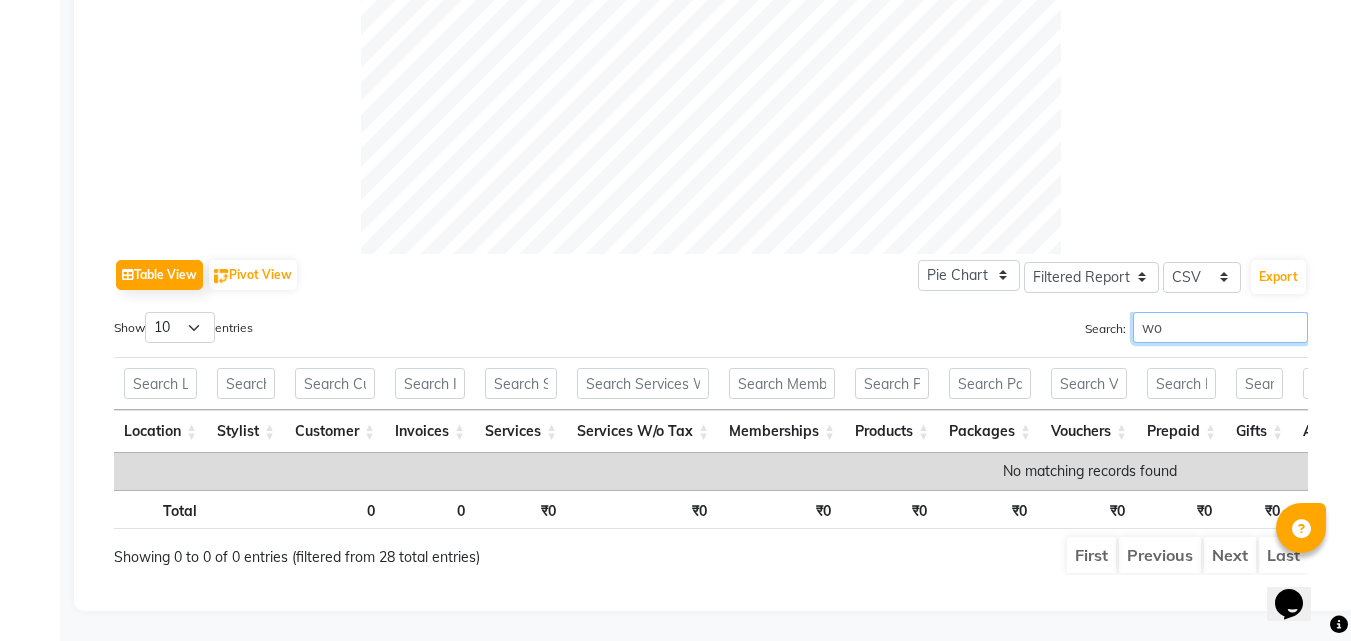 scroll, scrollTop: 835, scrollLeft: 0, axis: vertical 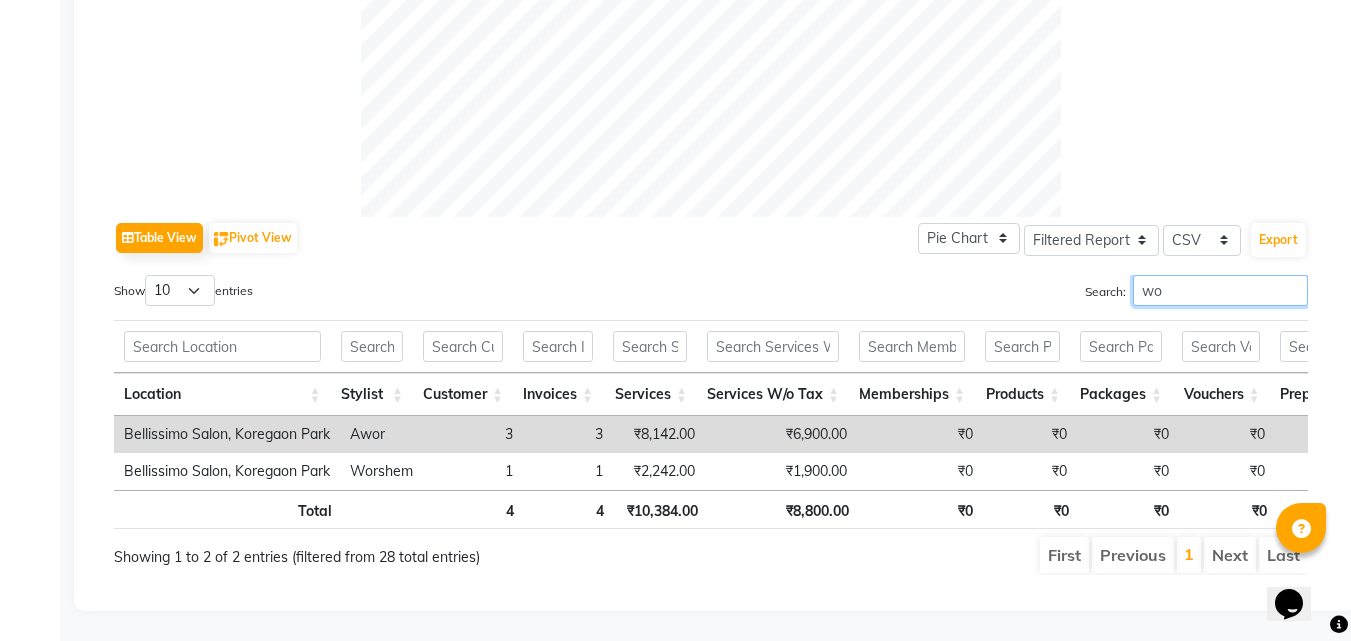 type on "w" 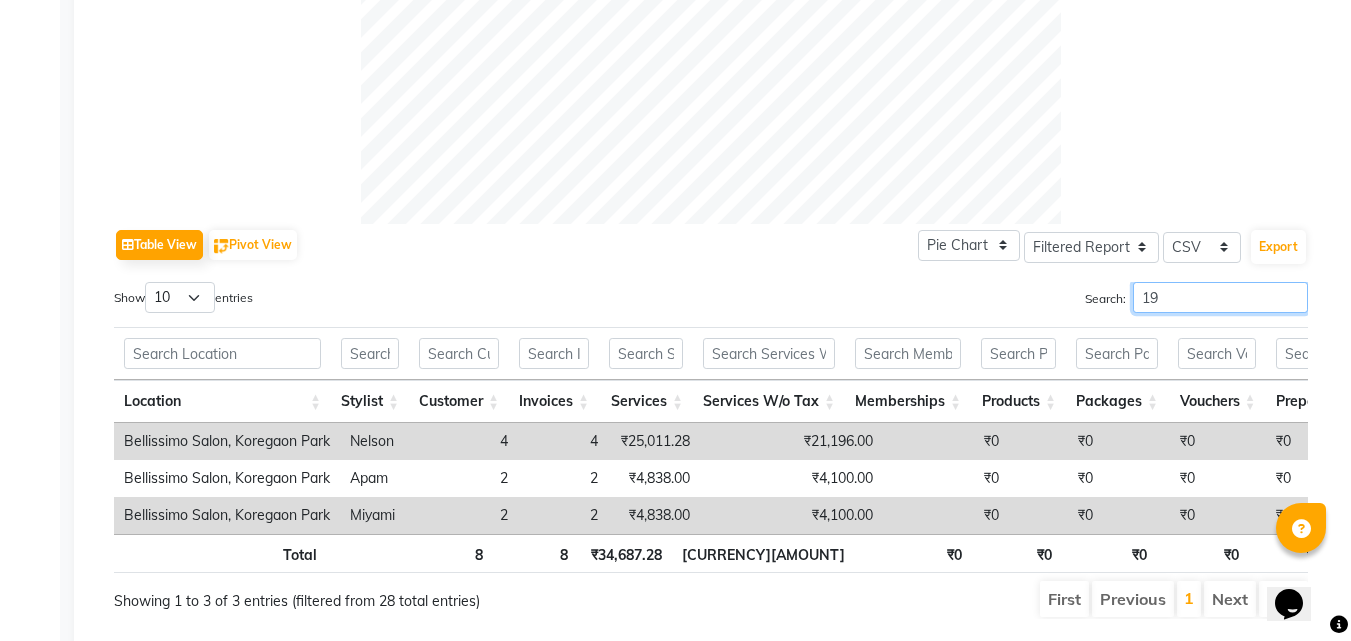 scroll, scrollTop: 835, scrollLeft: 0, axis: vertical 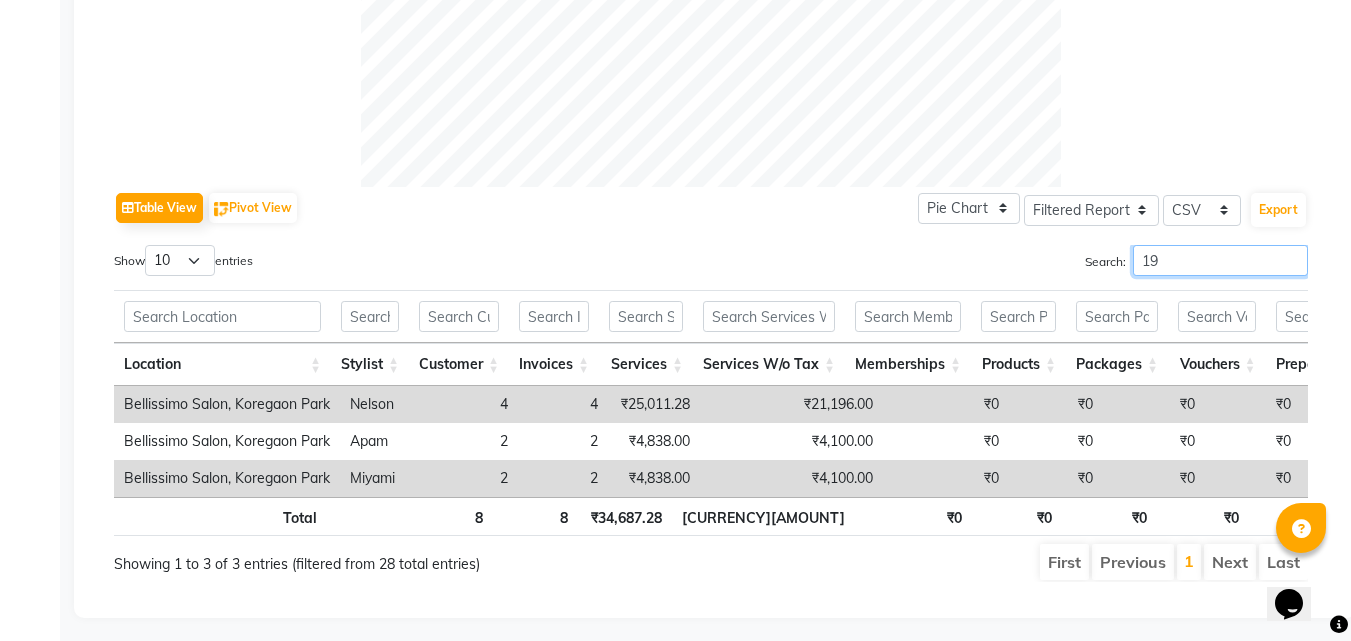 type on "1" 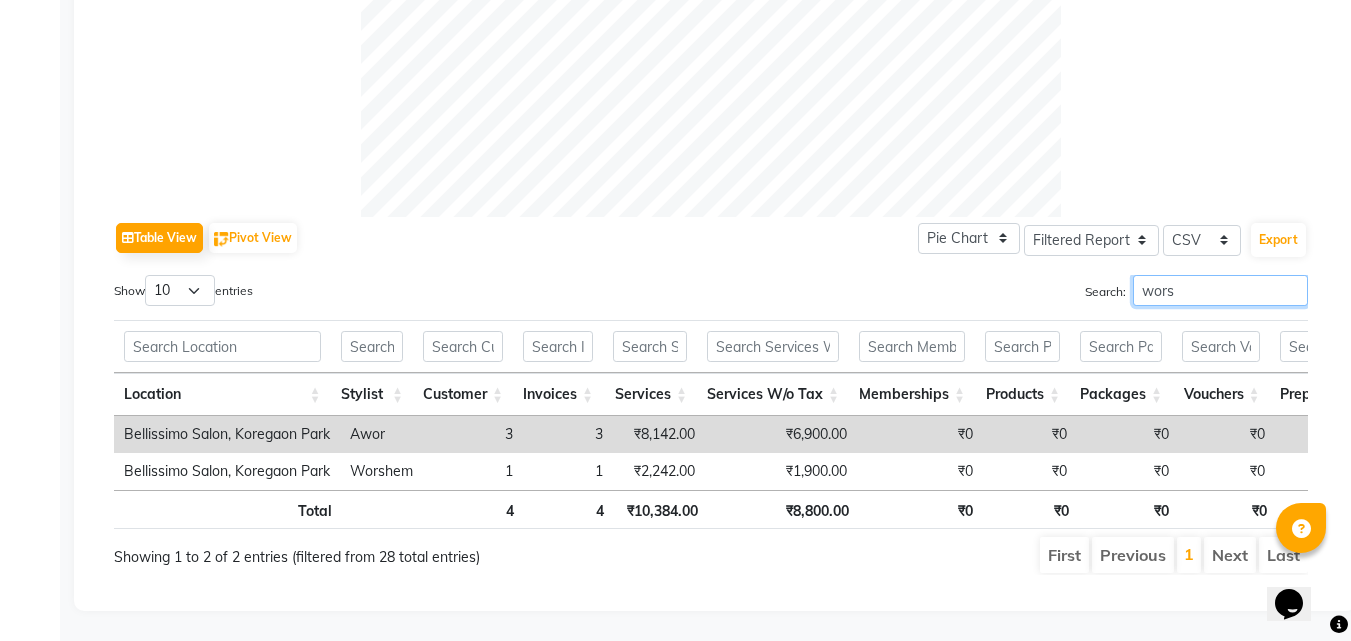 scroll, scrollTop: 798, scrollLeft: 0, axis: vertical 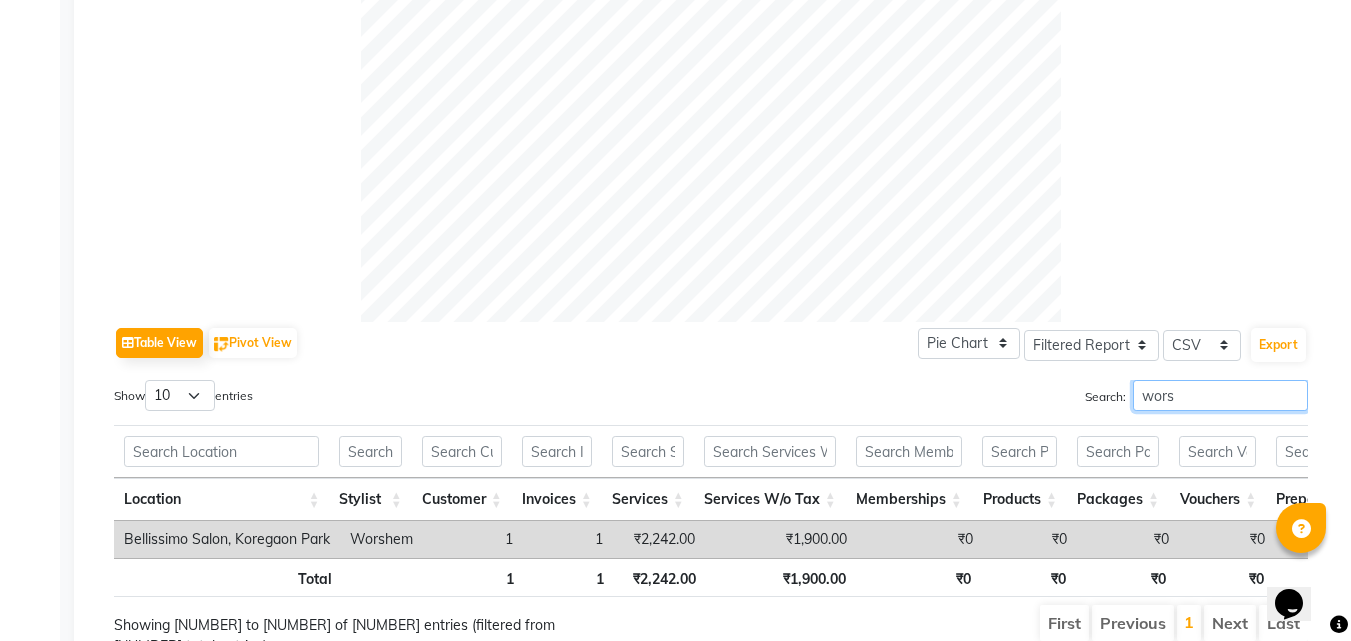 drag, startPoint x: 1204, startPoint y: 400, endPoint x: 913, endPoint y: 396, distance: 291.0275 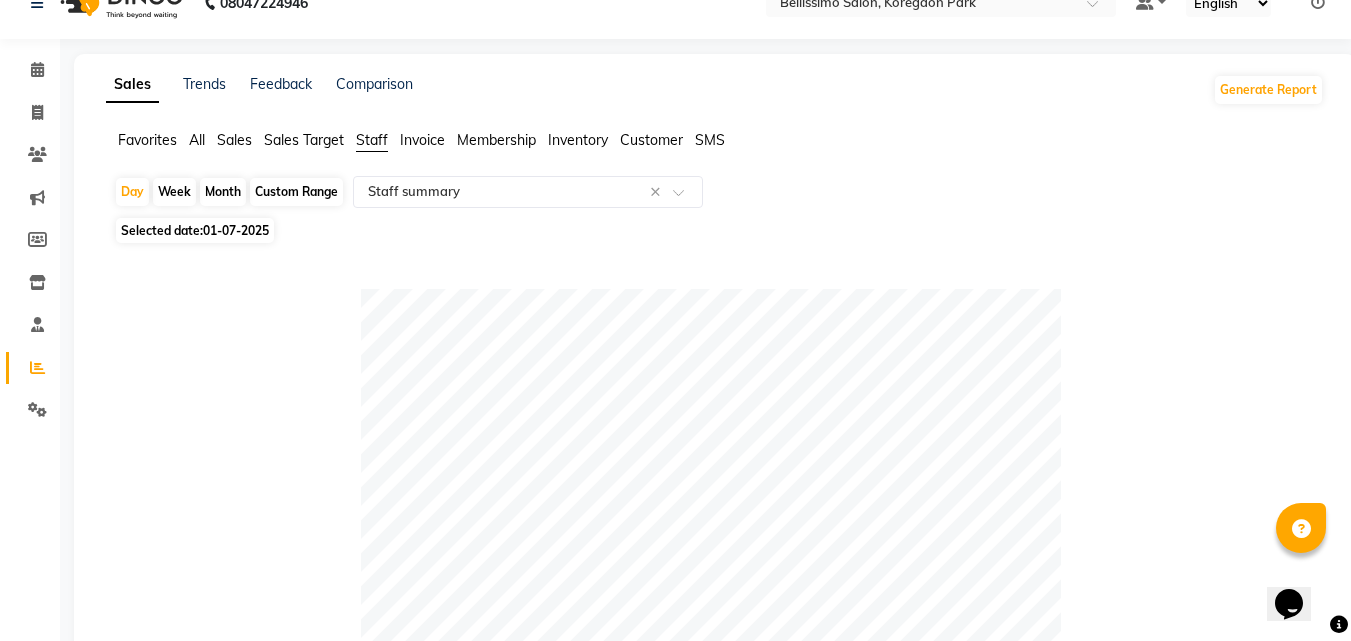 scroll, scrollTop: 0, scrollLeft: 0, axis: both 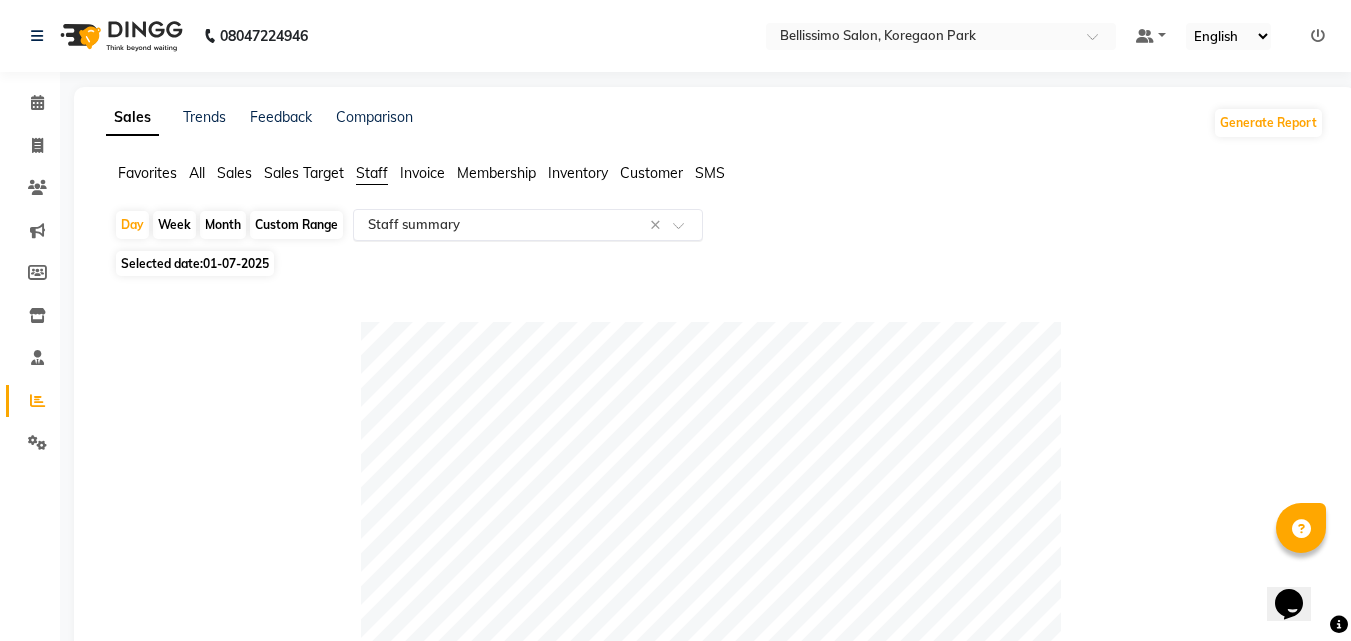 type on "atho" 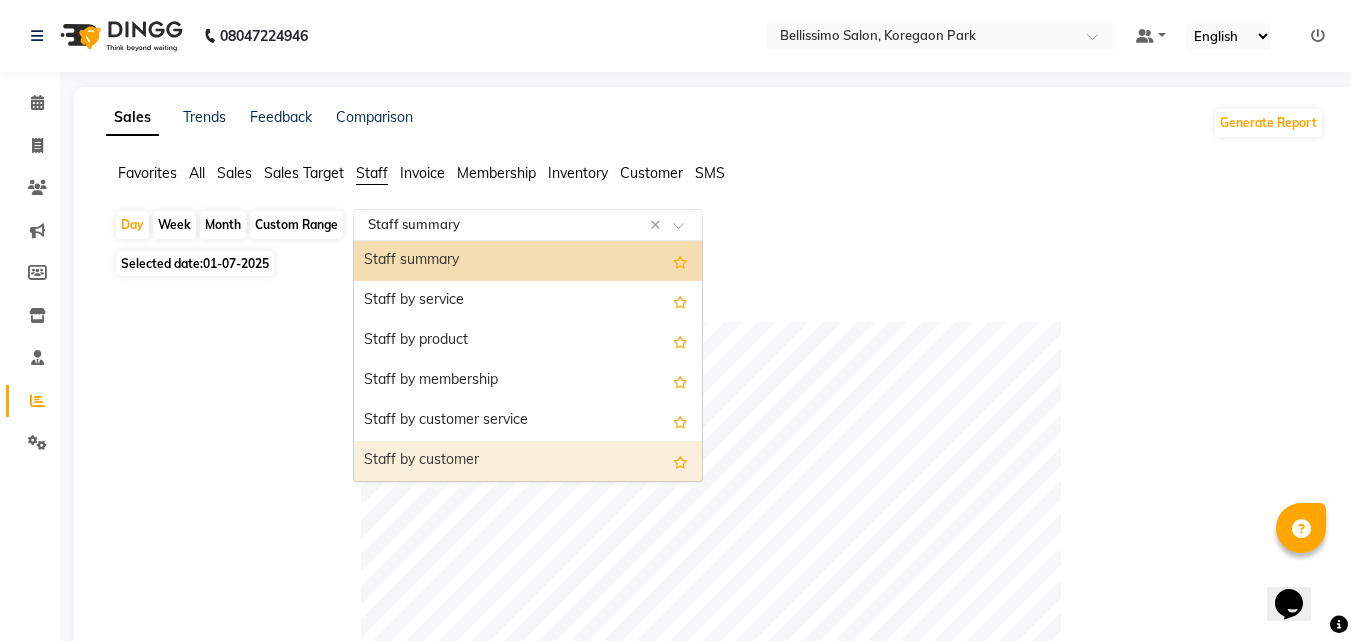 click on "Staff by customer" at bounding box center (528, 461) 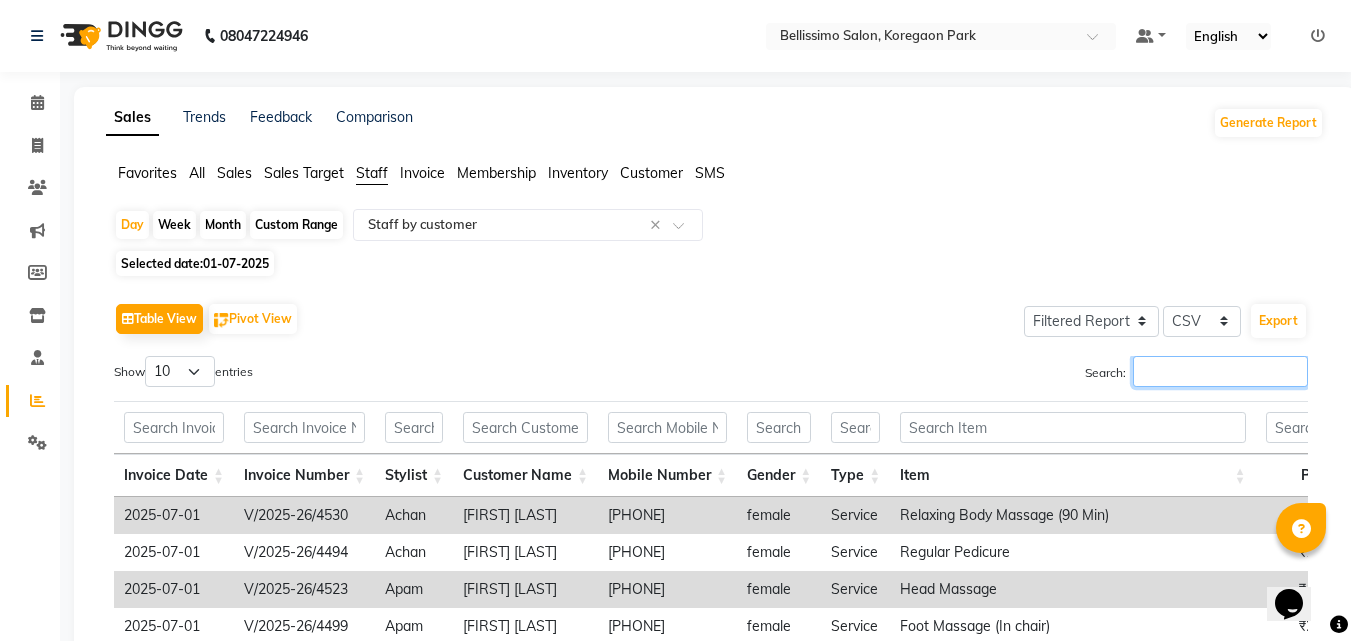 click on "Search:" at bounding box center (1220, 371) 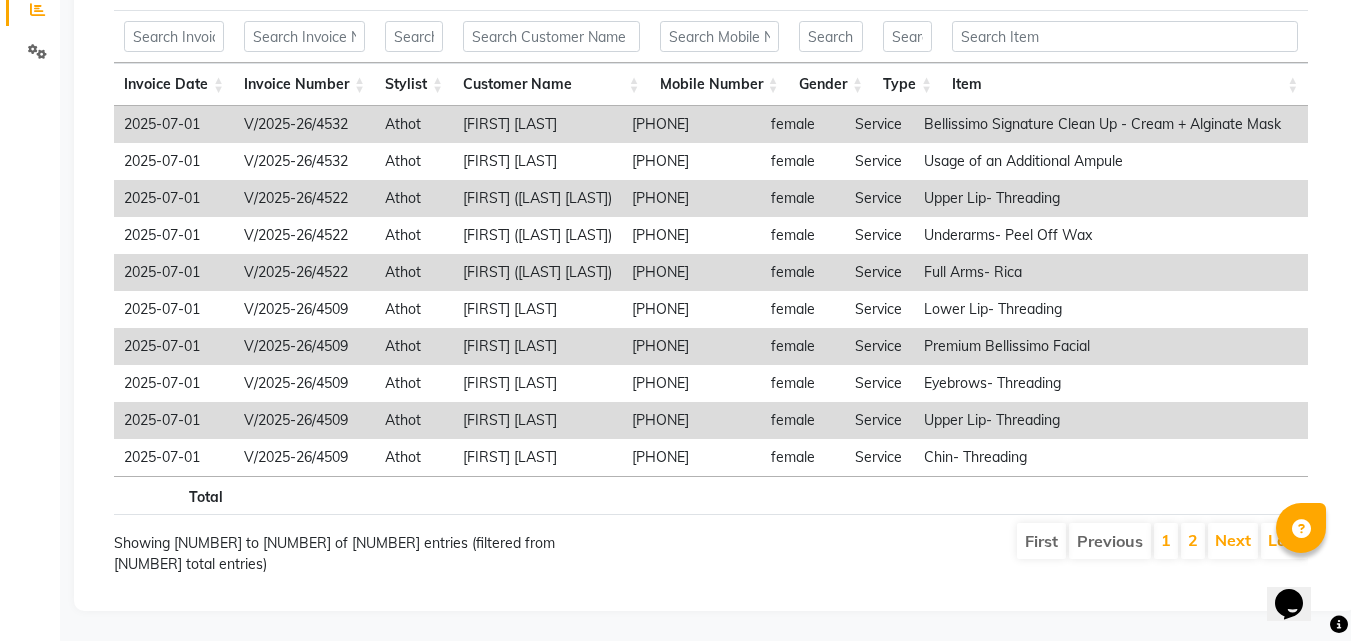scroll, scrollTop: 407, scrollLeft: 0, axis: vertical 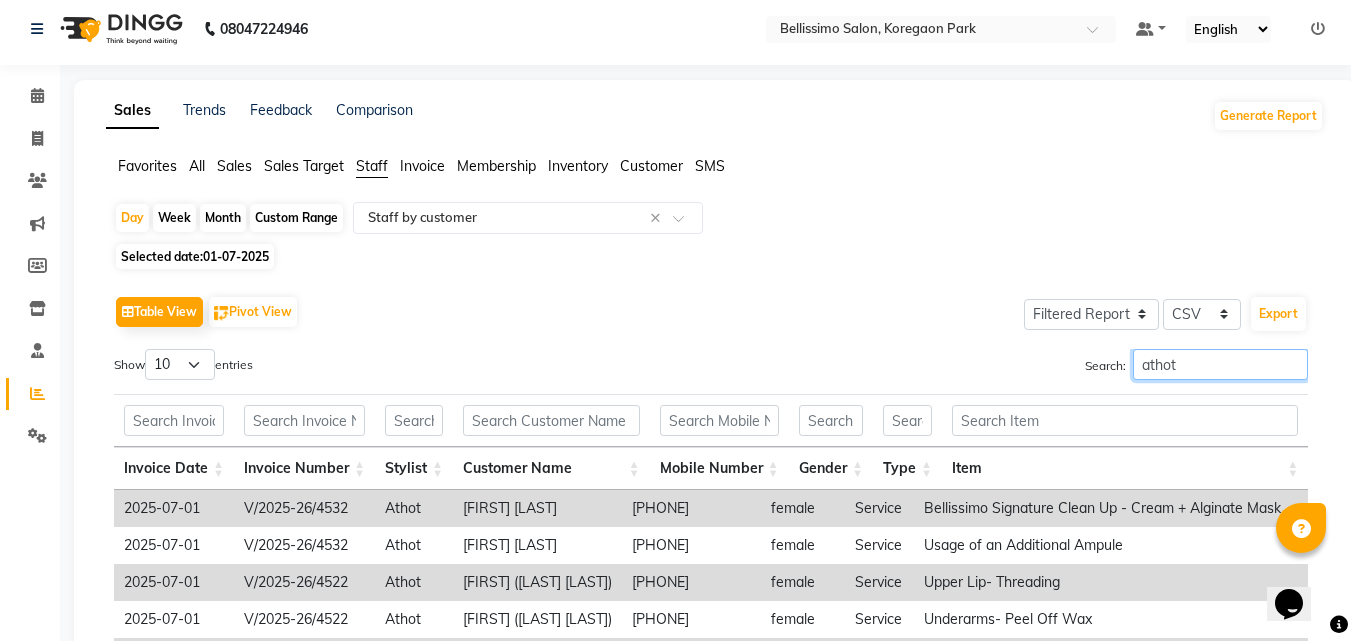 drag, startPoint x: 1189, startPoint y: 362, endPoint x: 821, endPoint y: 387, distance: 368.8482 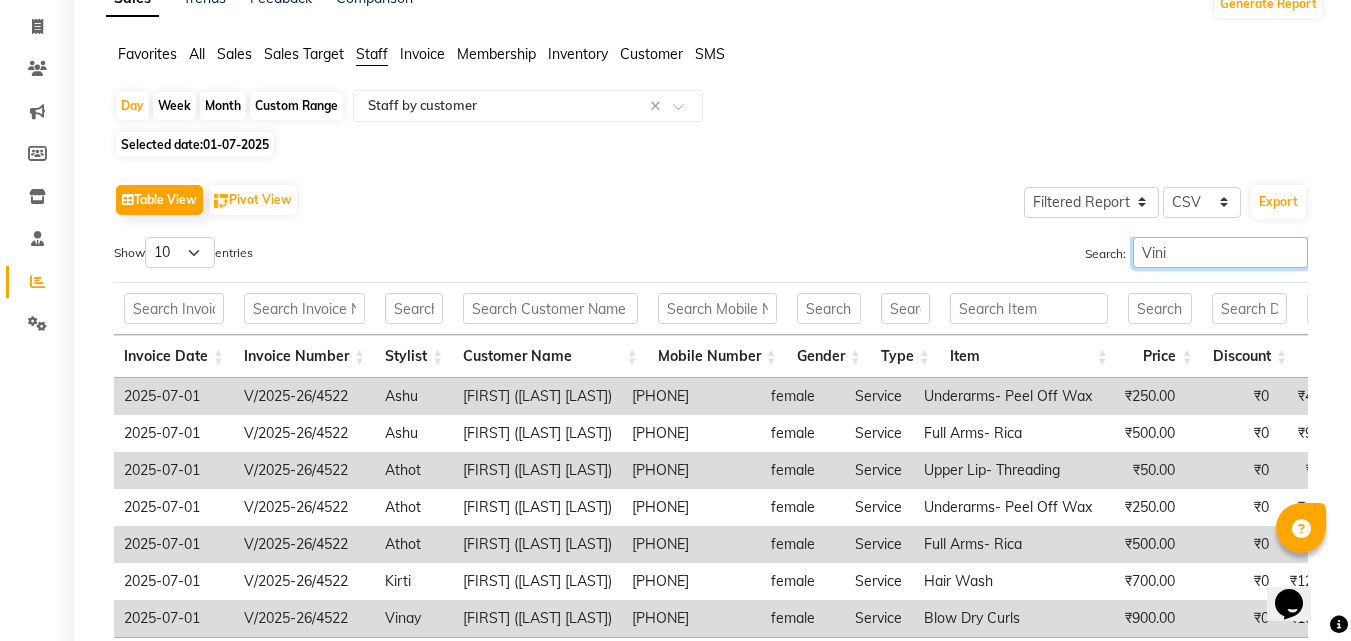 scroll, scrollTop: 0, scrollLeft: 0, axis: both 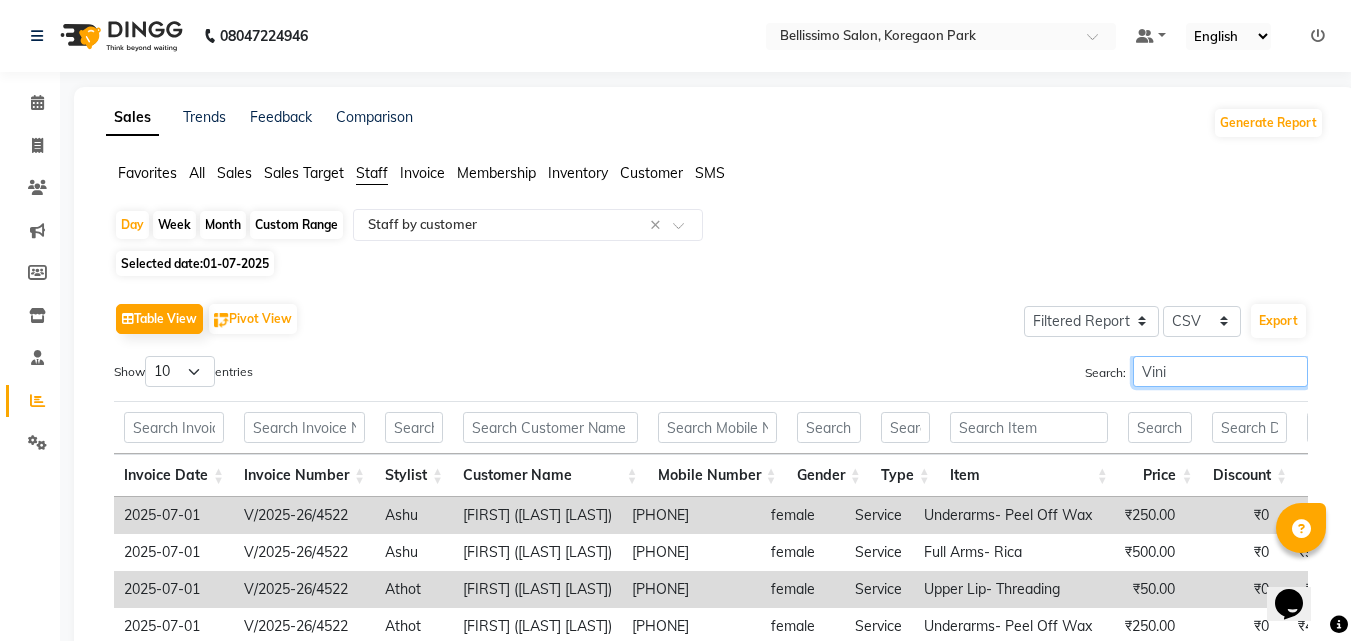 type on "Vini" 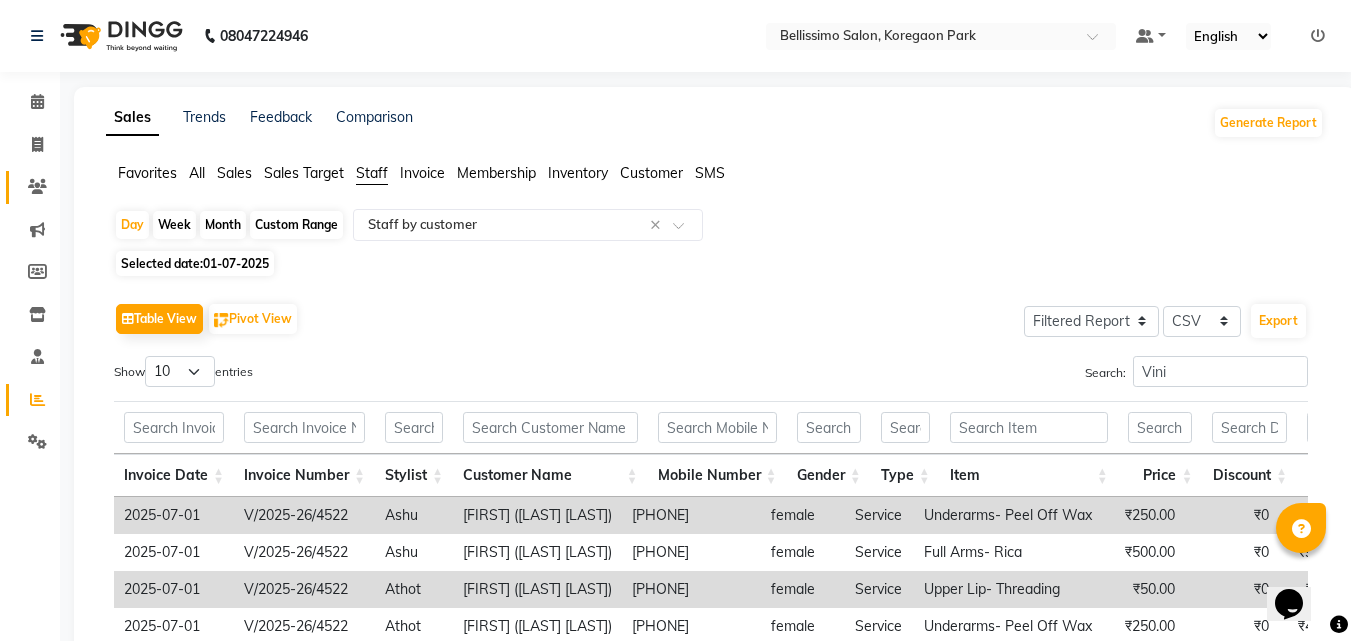 click 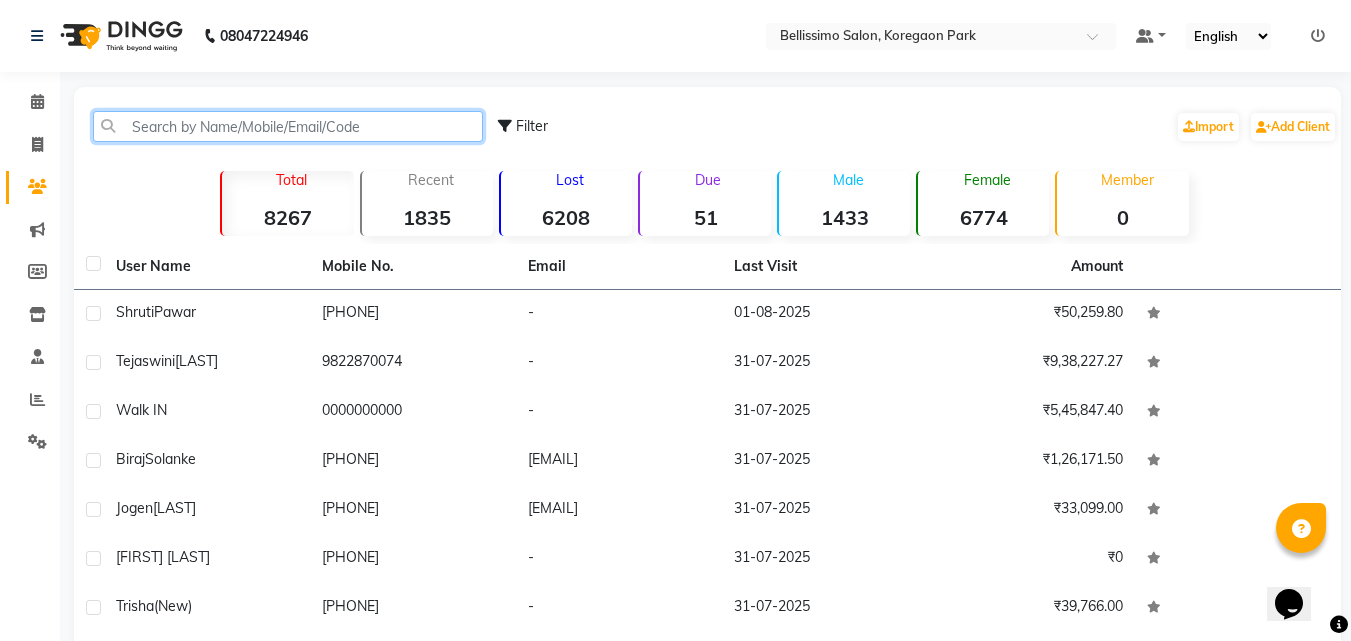 click 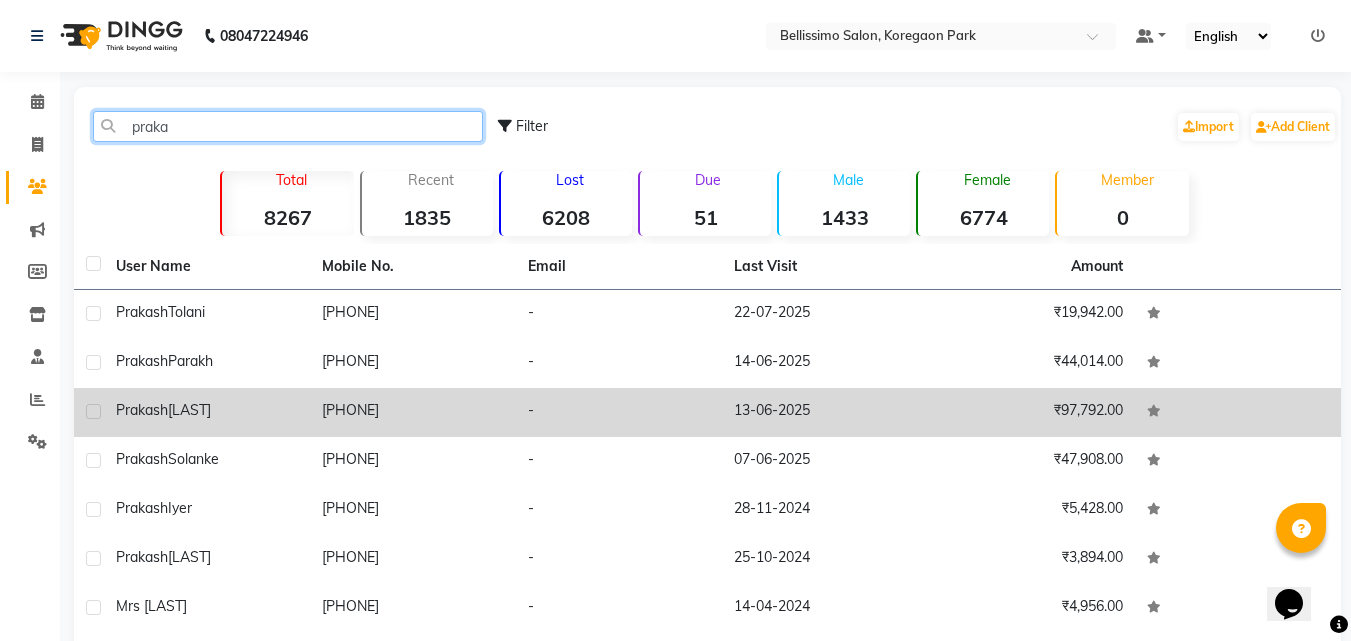 type on "praka" 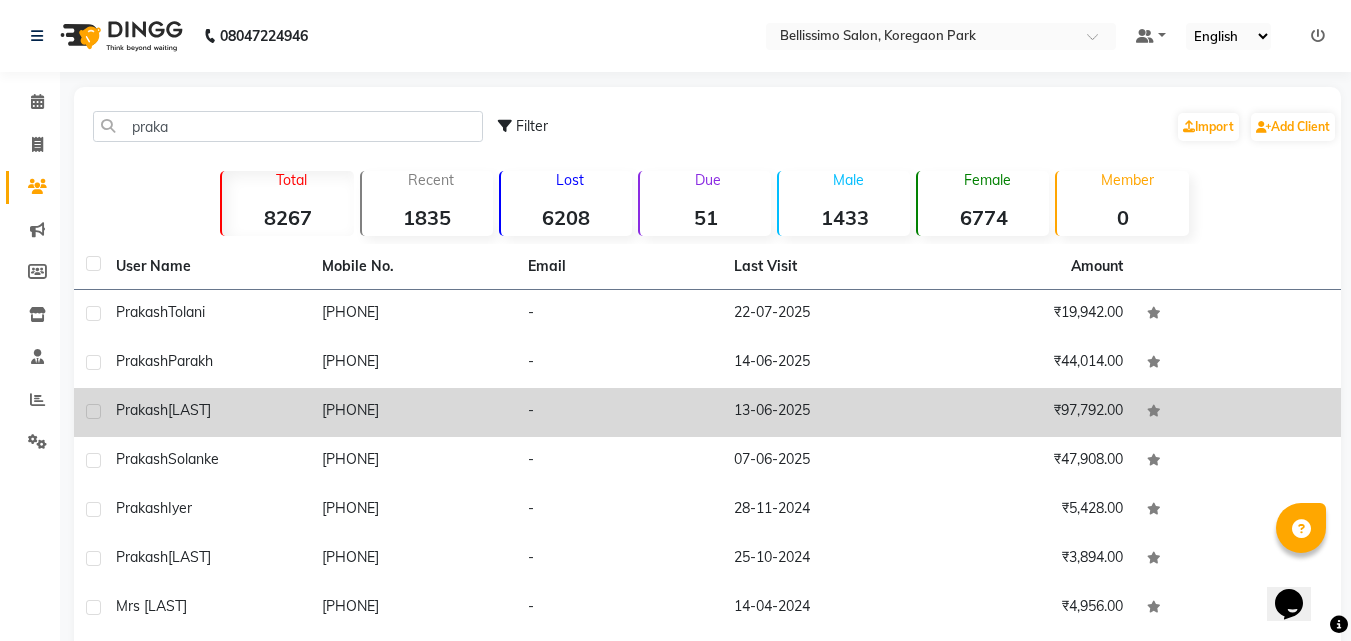 click on "Prakash" 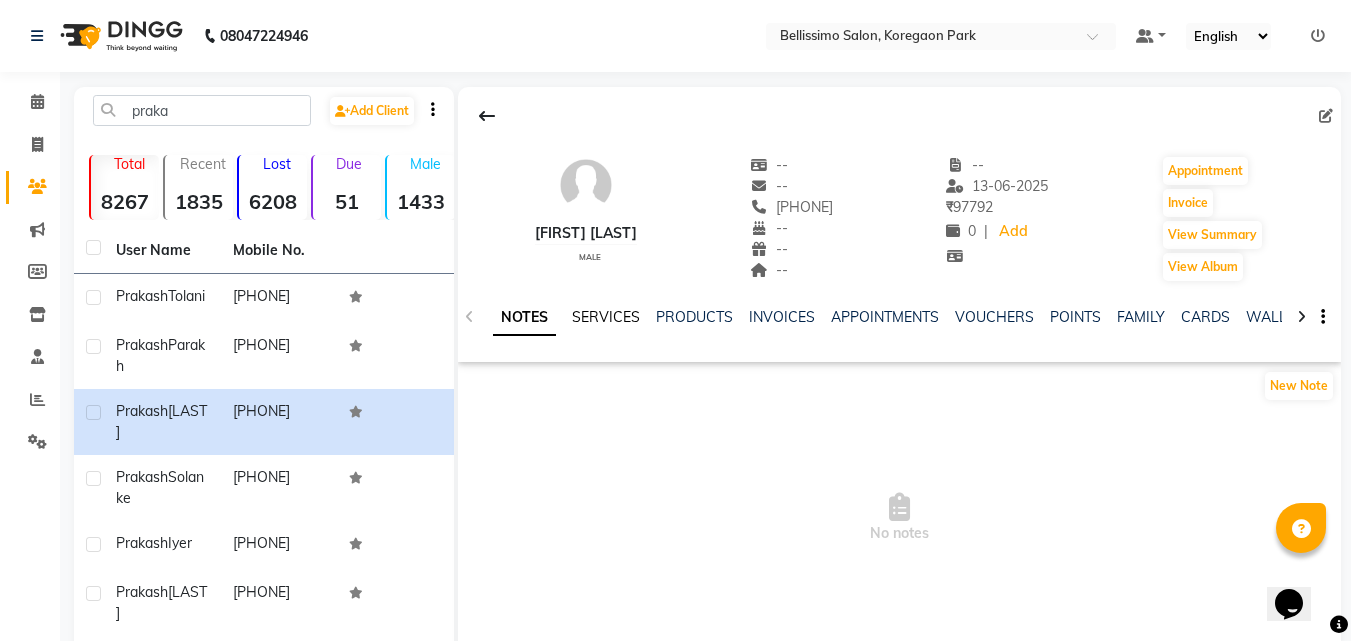 click on "SERVICES" 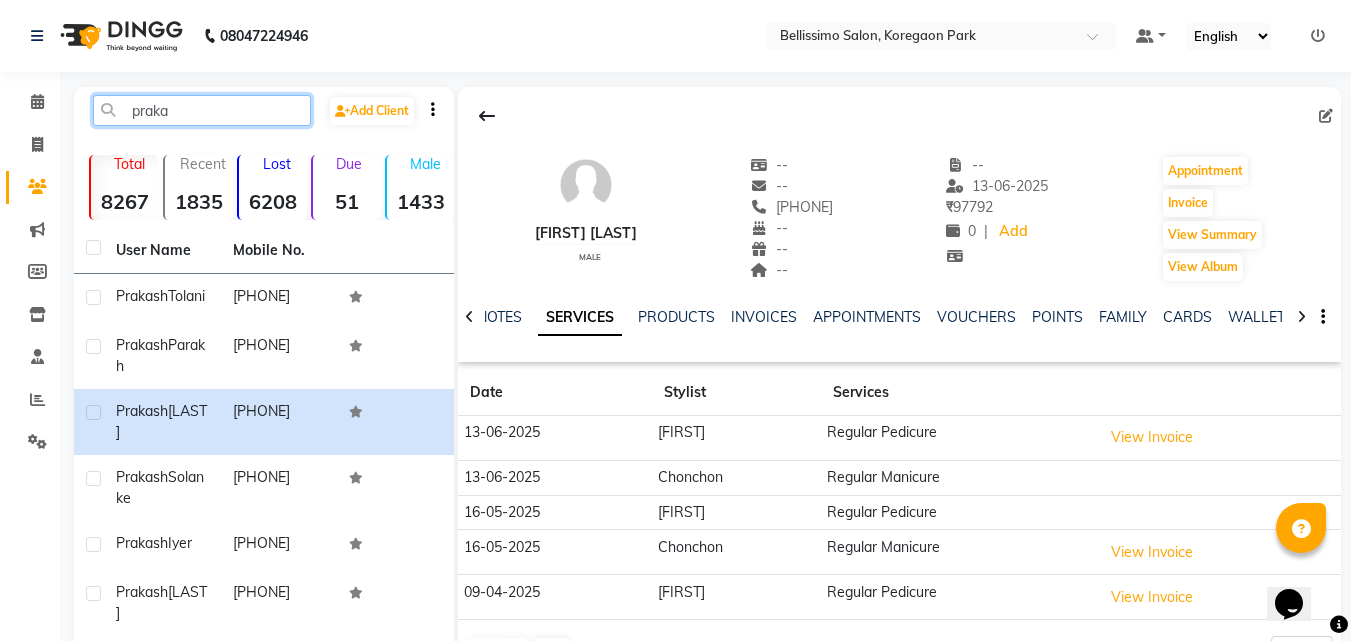 drag, startPoint x: 190, startPoint y: 114, endPoint x: 0, endPoint y: 295, distance: 262.4138 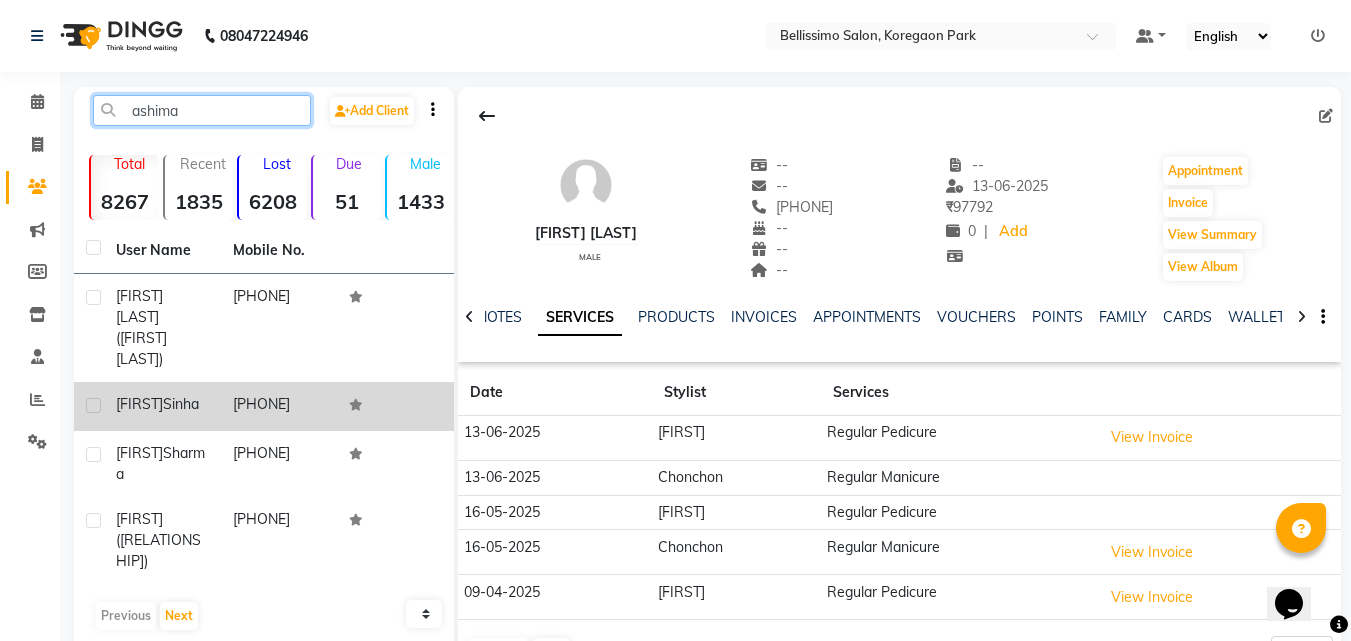 type on "ashima" 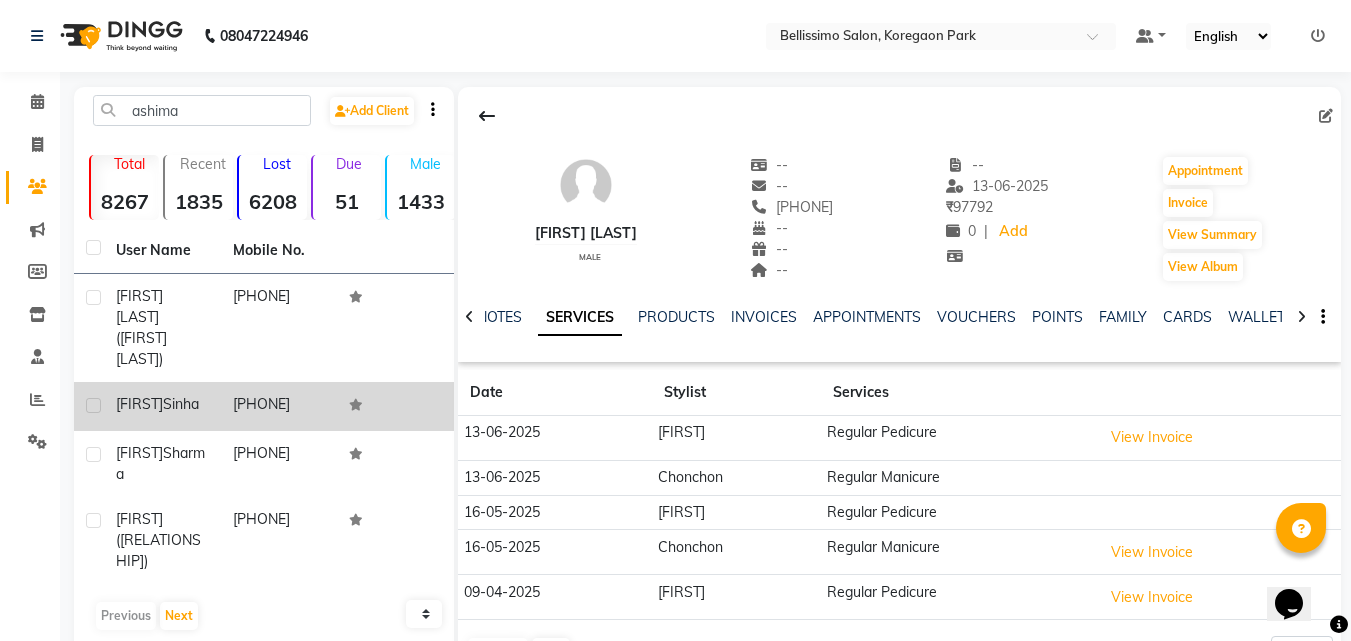 click on "[FIRST]" 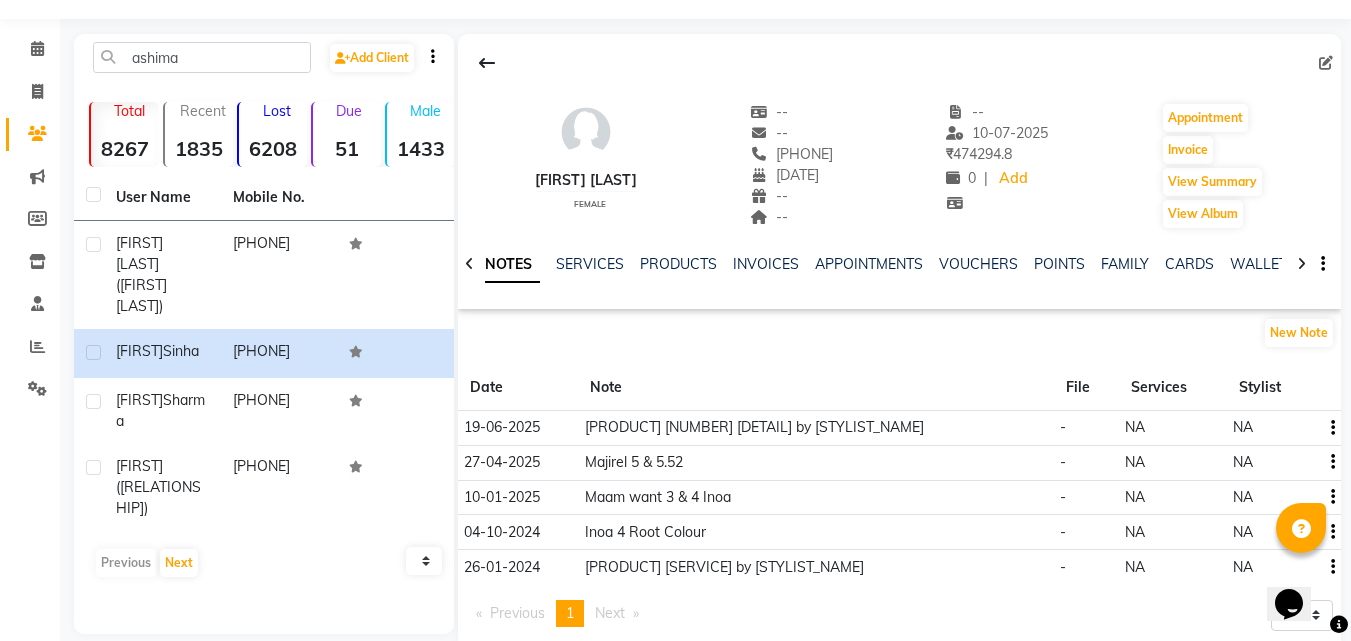 scroll, scrollTop: 93, scrollLeft: 0, axis: vertical 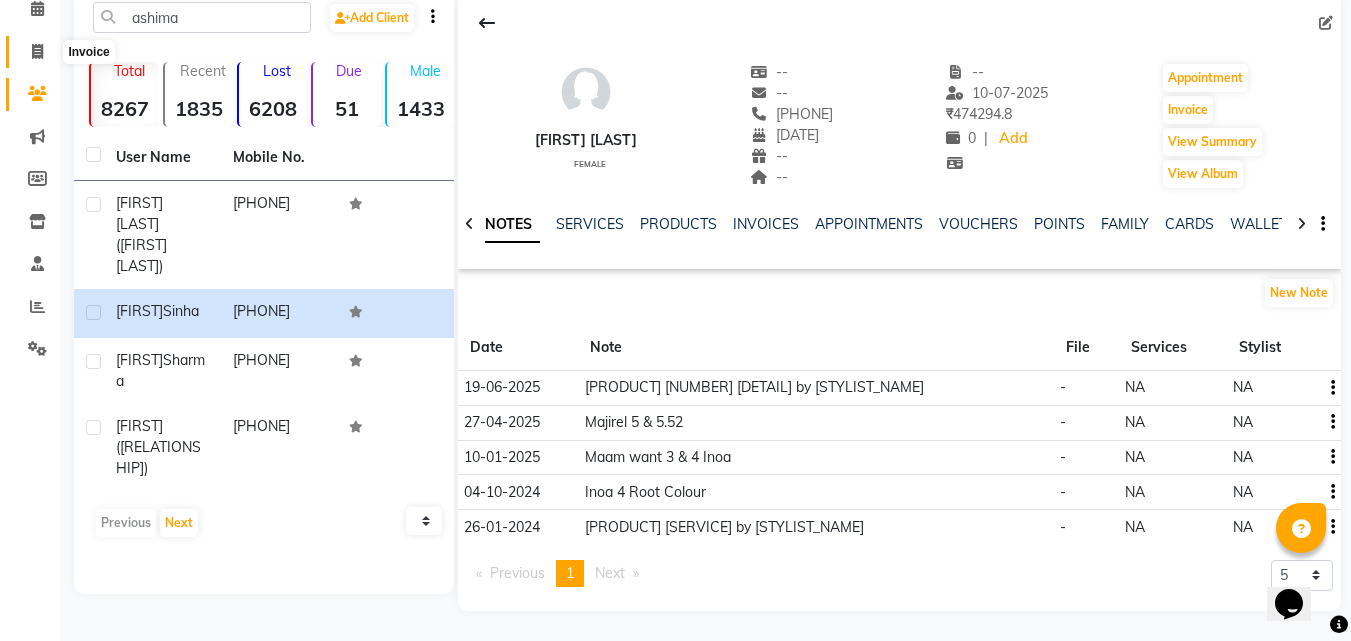 click 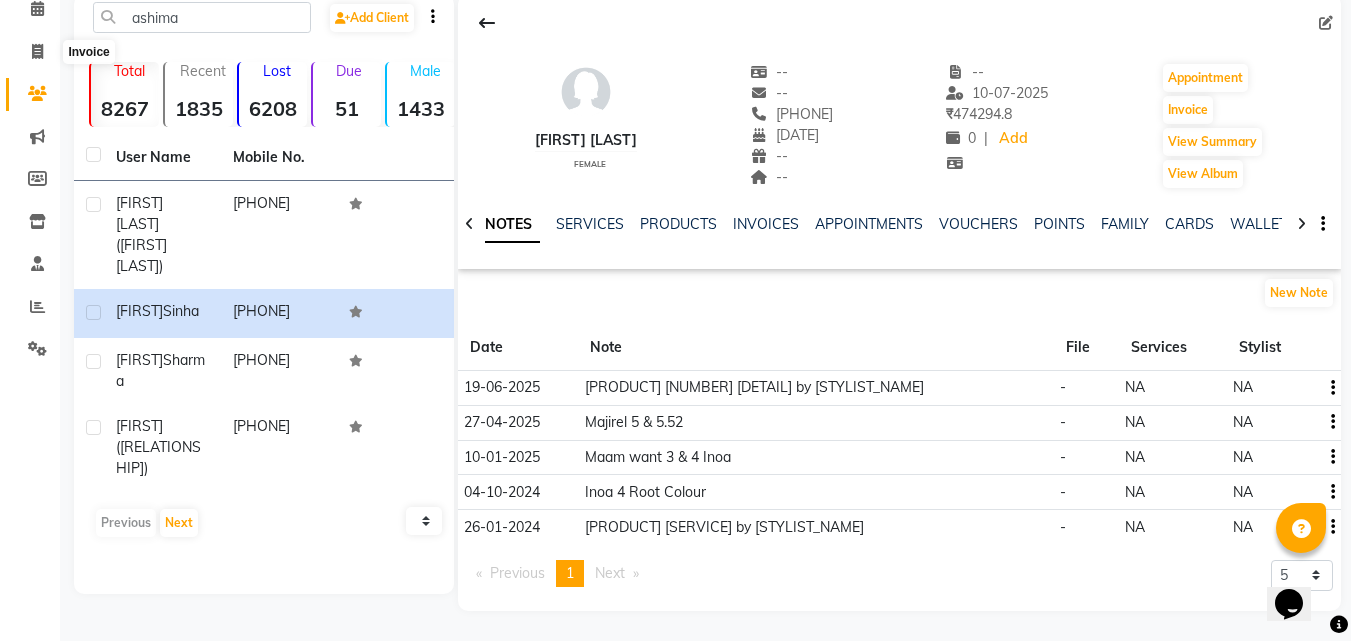 select on "service" 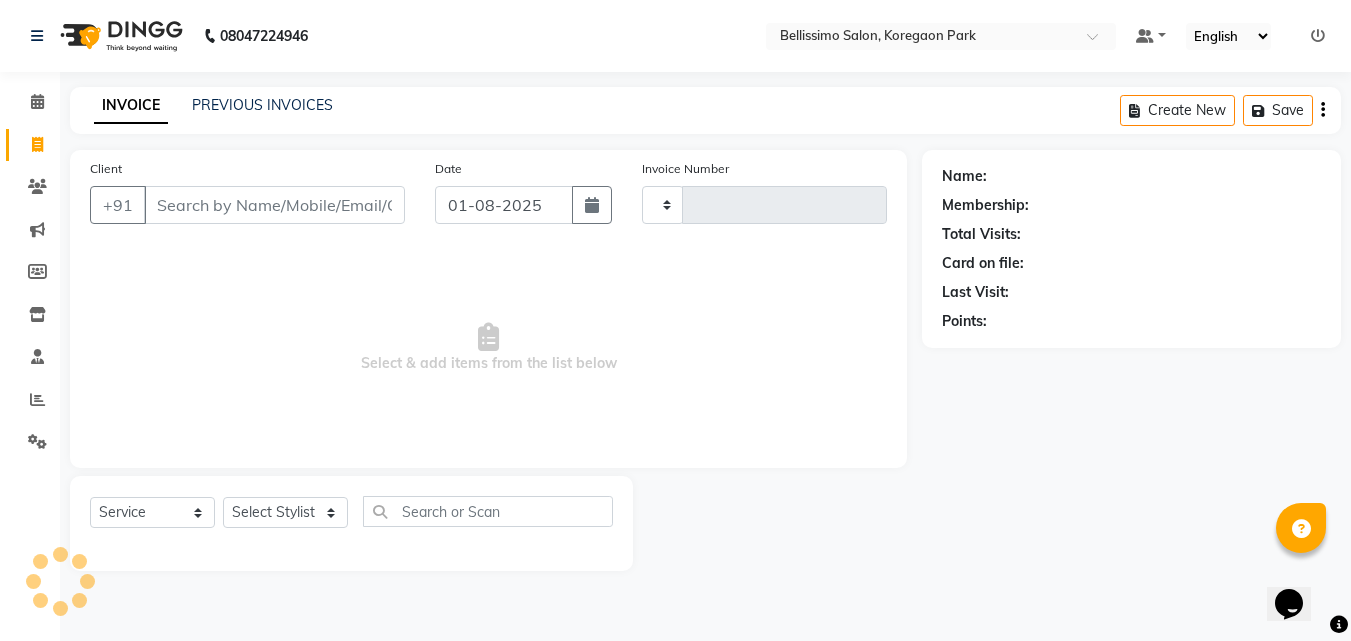 scroll, scrollTop: 0, scrollLeft: 0, axis: both 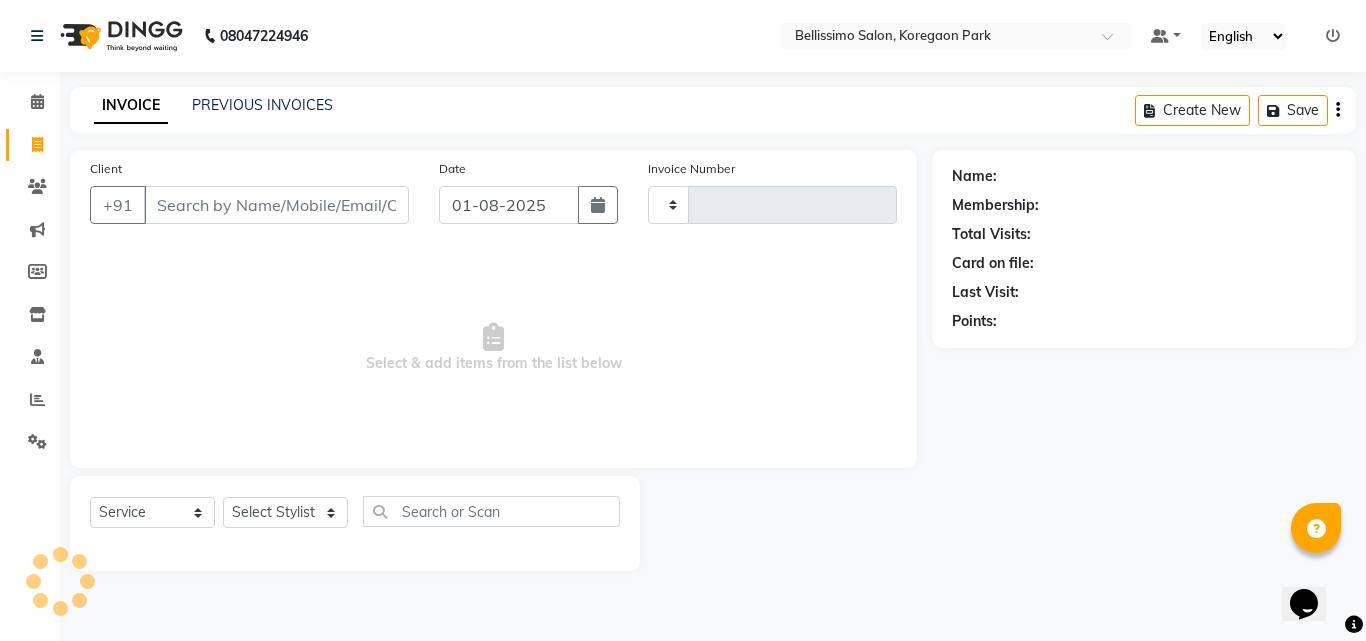 type on "5996" 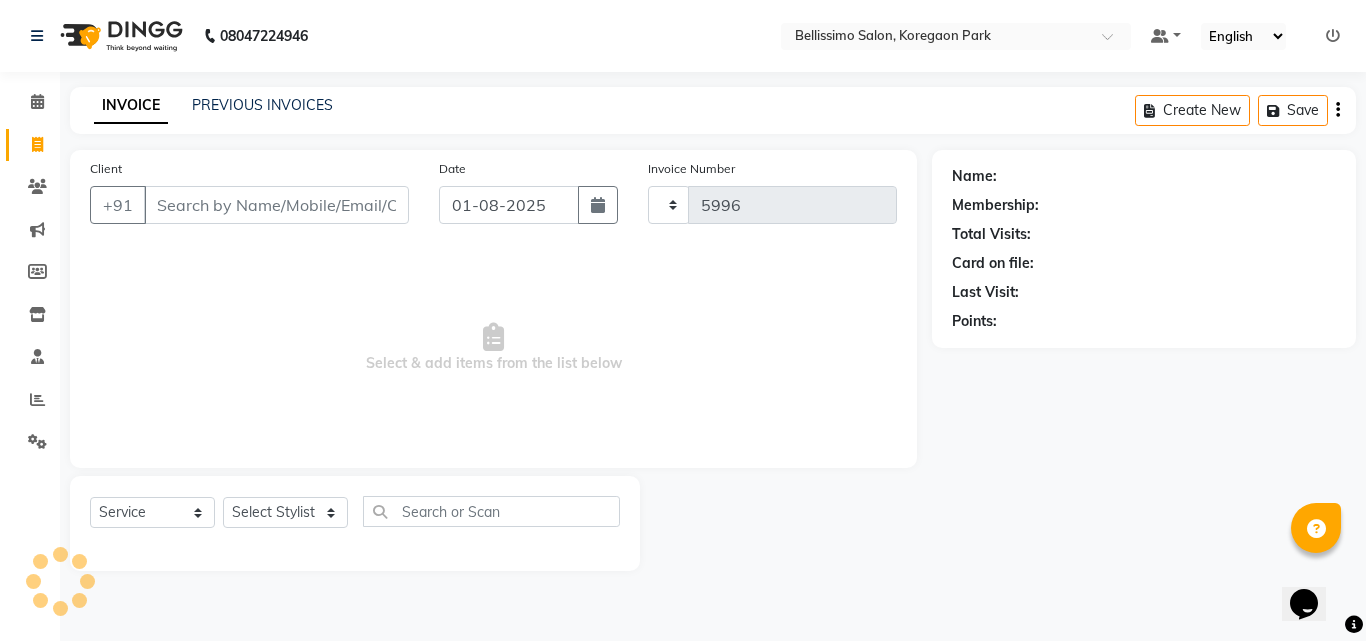 select on "155" 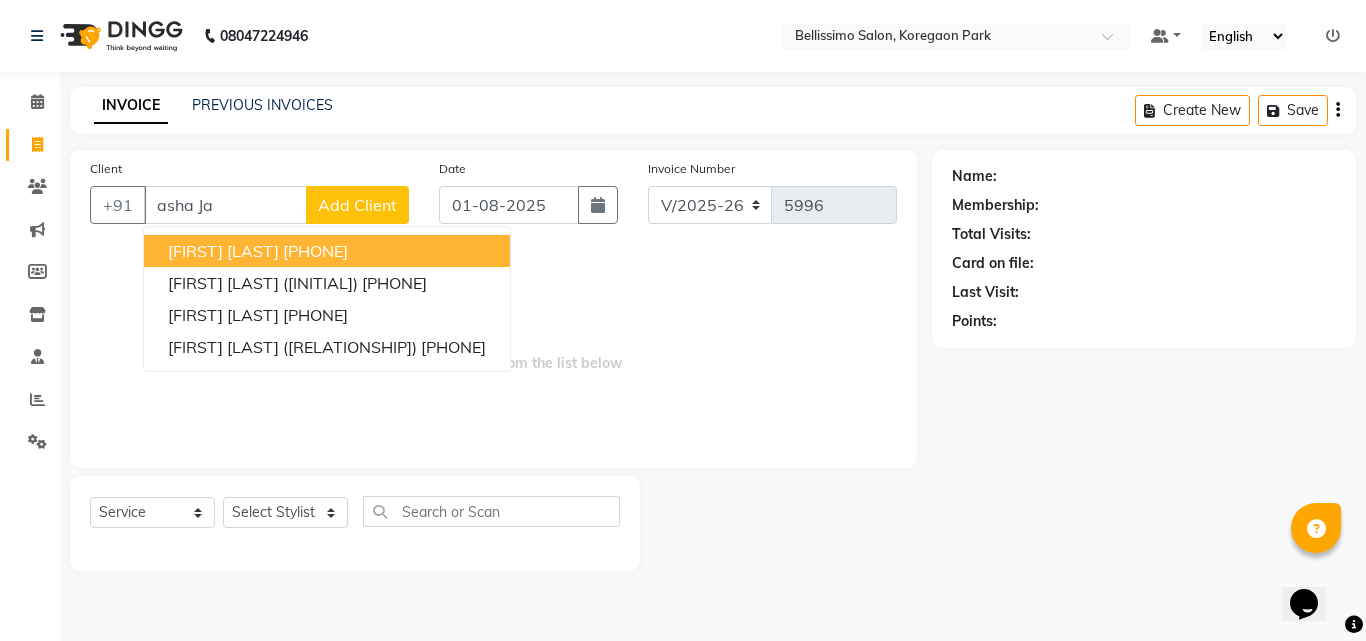 click on "[PHONE]" at bounding box center [315, 251] 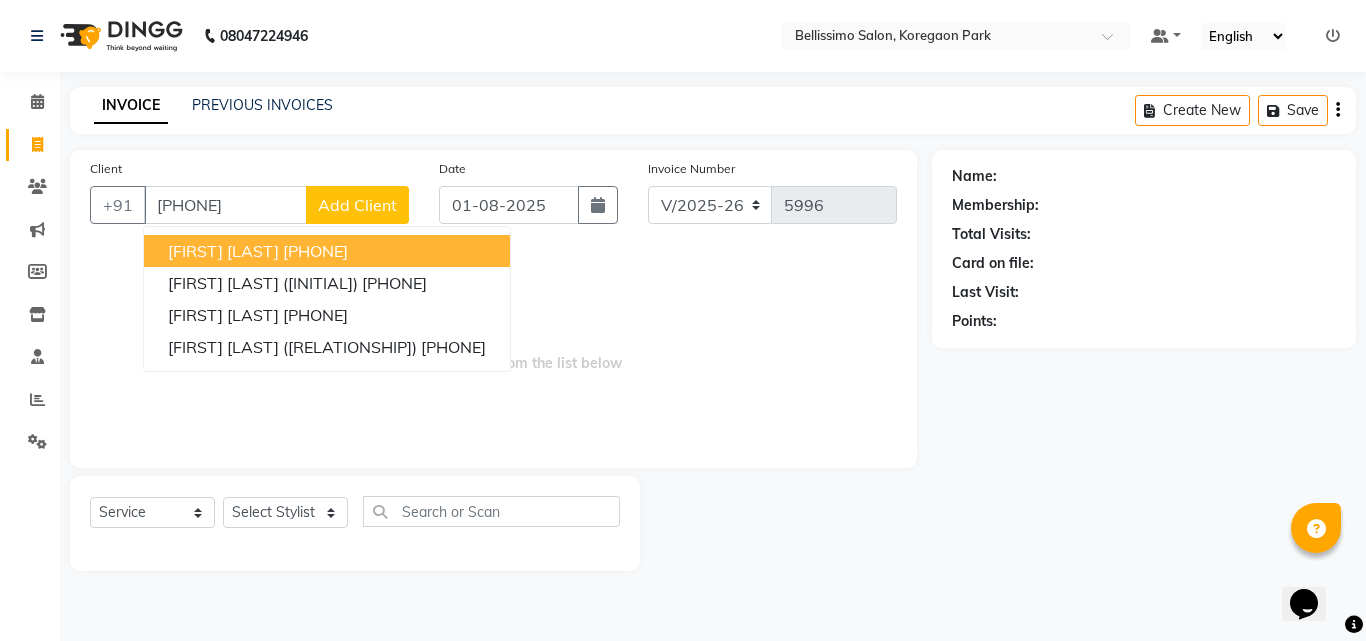 type on "[PHONE]" 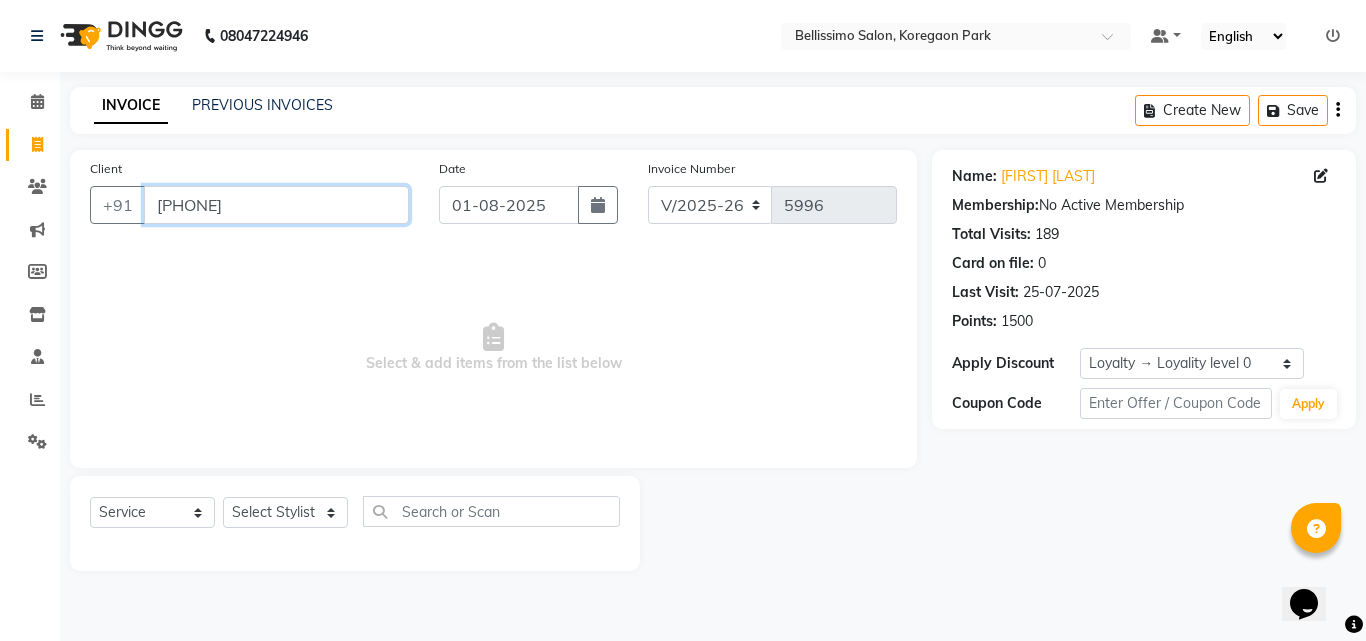 drag, startPoint x: 293, startPoint y: 199, endPoint x: 0, endPoint y: 199, distance: 293 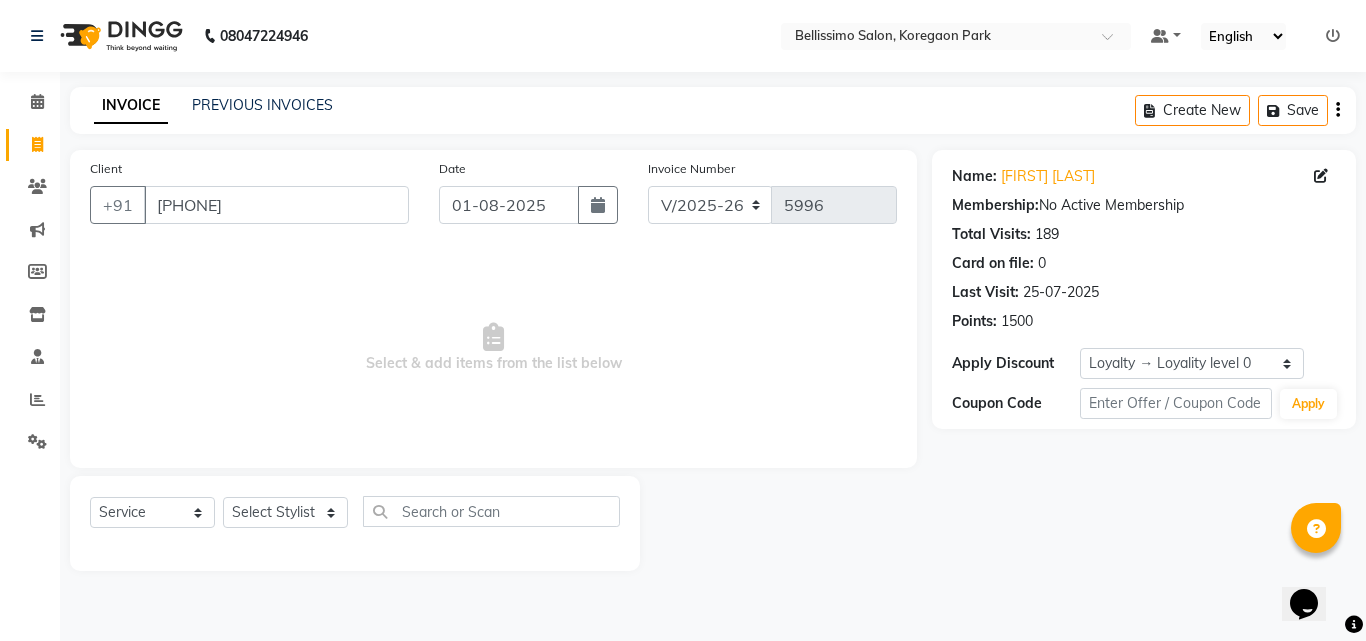 click on "Select Service Product Membership Package Voucher Prepaid Gift Card Select Stylist [STYLIST_NAMES]" 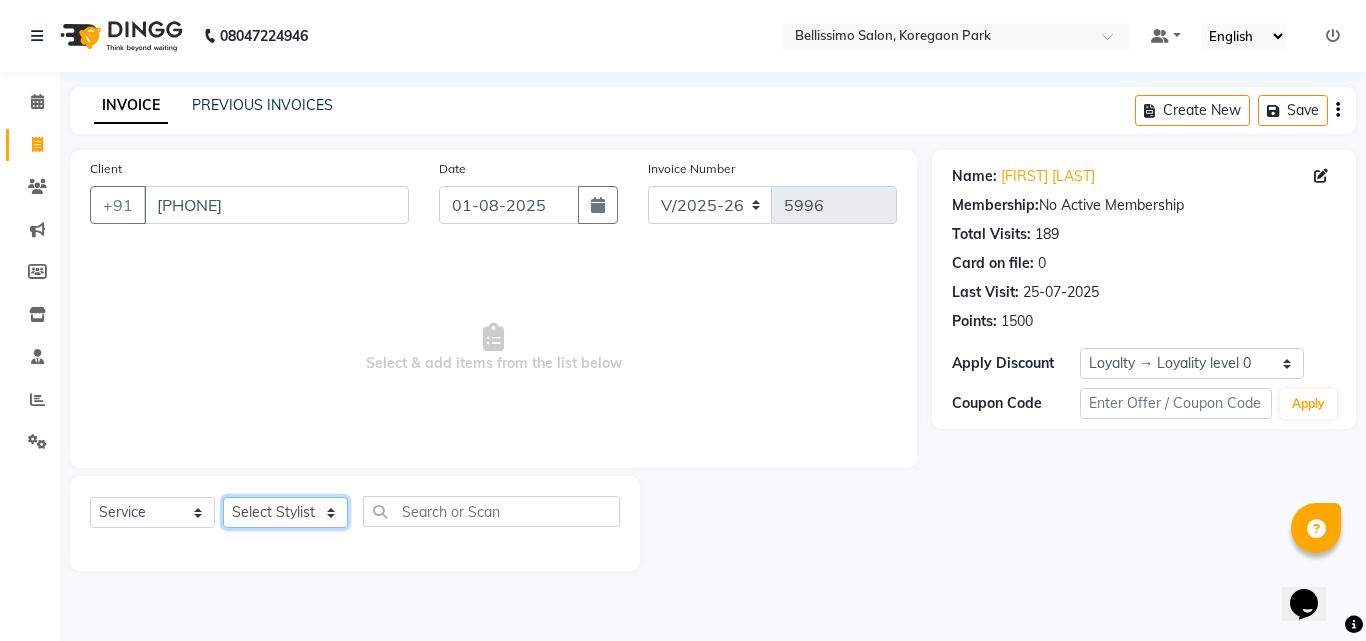 click on "Select Service Product Membership Package Voucher Prepaid Gift Card Select Stylist [STYLIST_NAMES]" 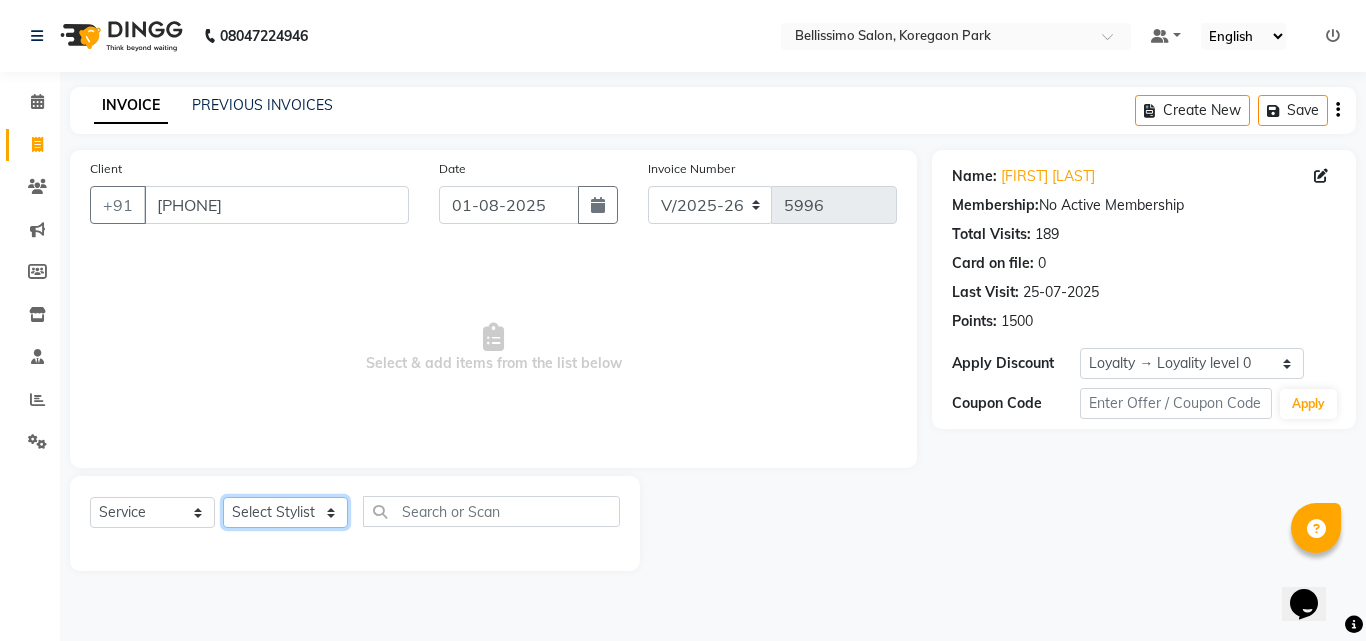 select on "4521" 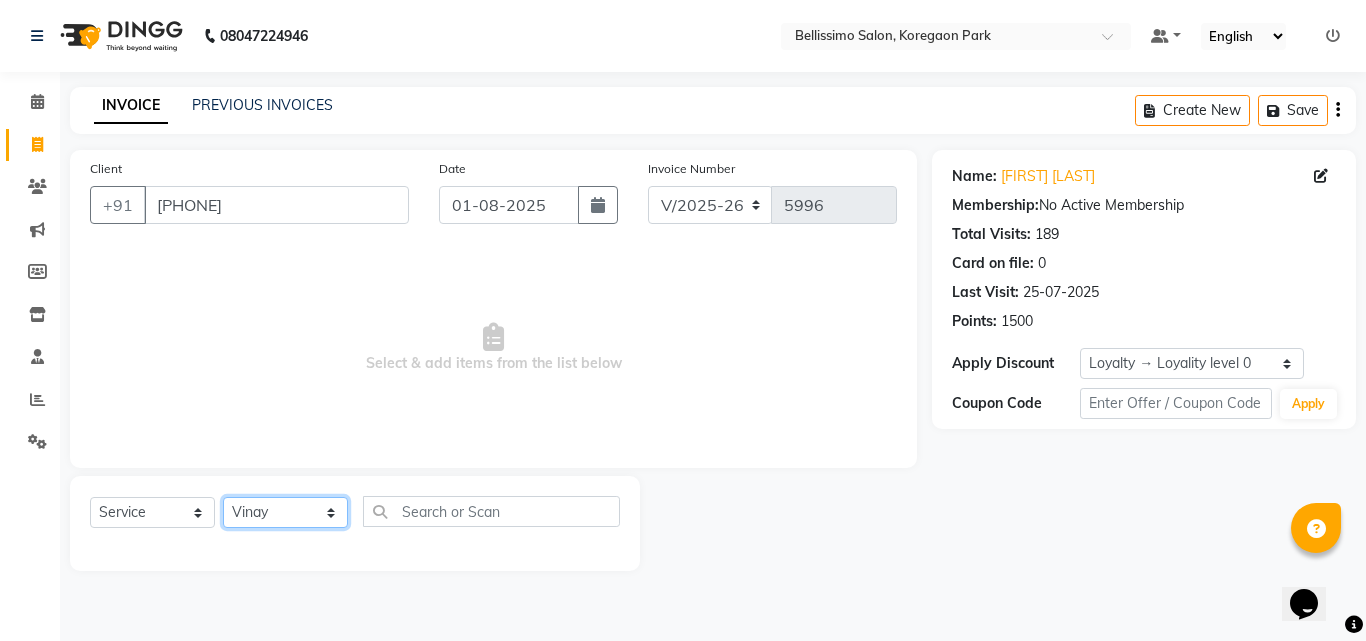 click on "Select Service Product Membership Package Voucher Prepaid Gift Card Select Stylist [STYLIST_NAMES]" 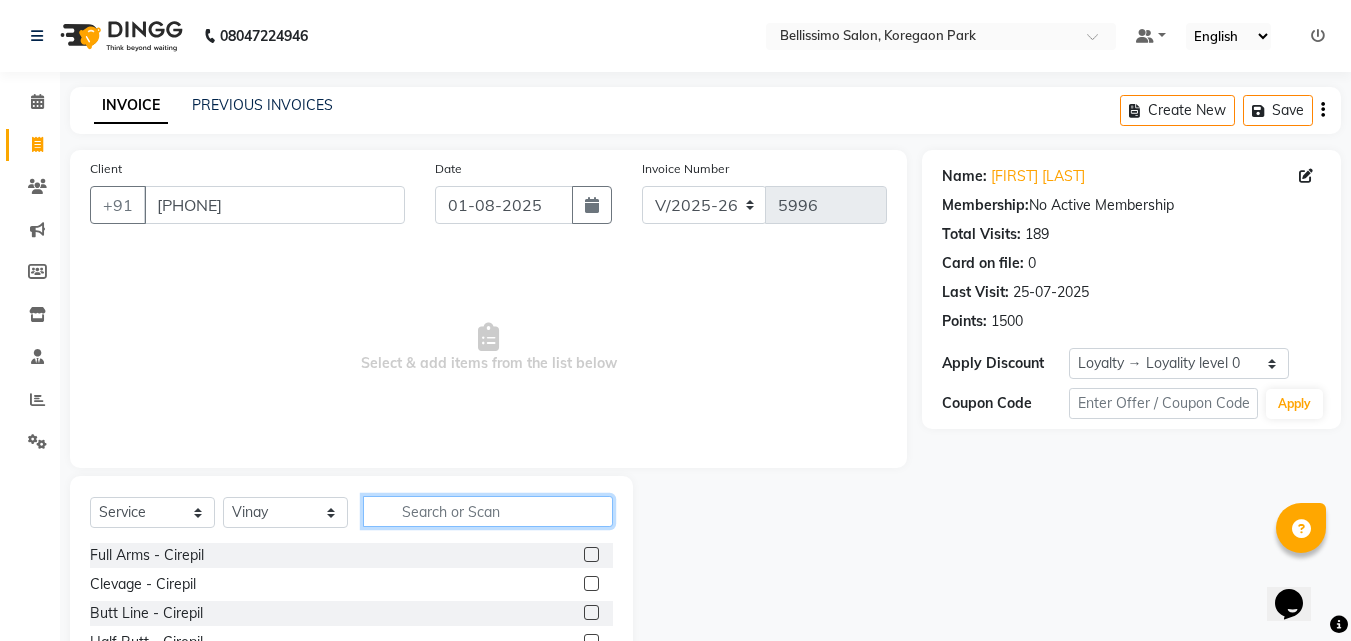 click 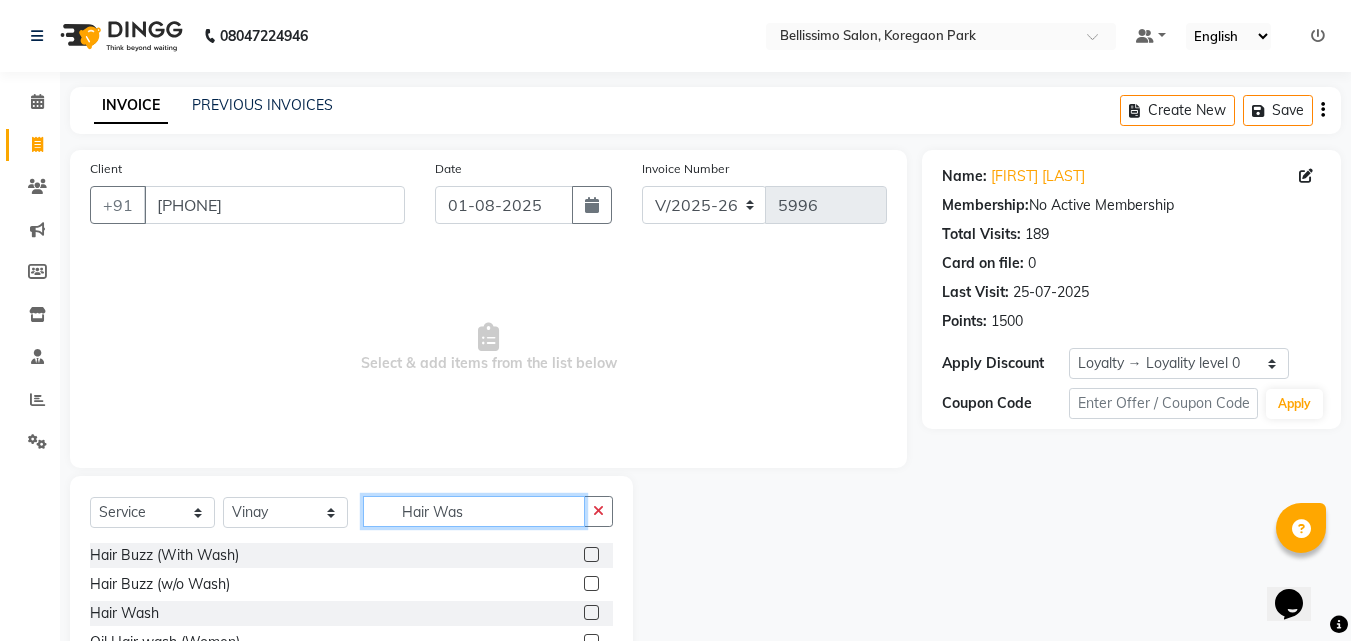 type on "Hair Was" 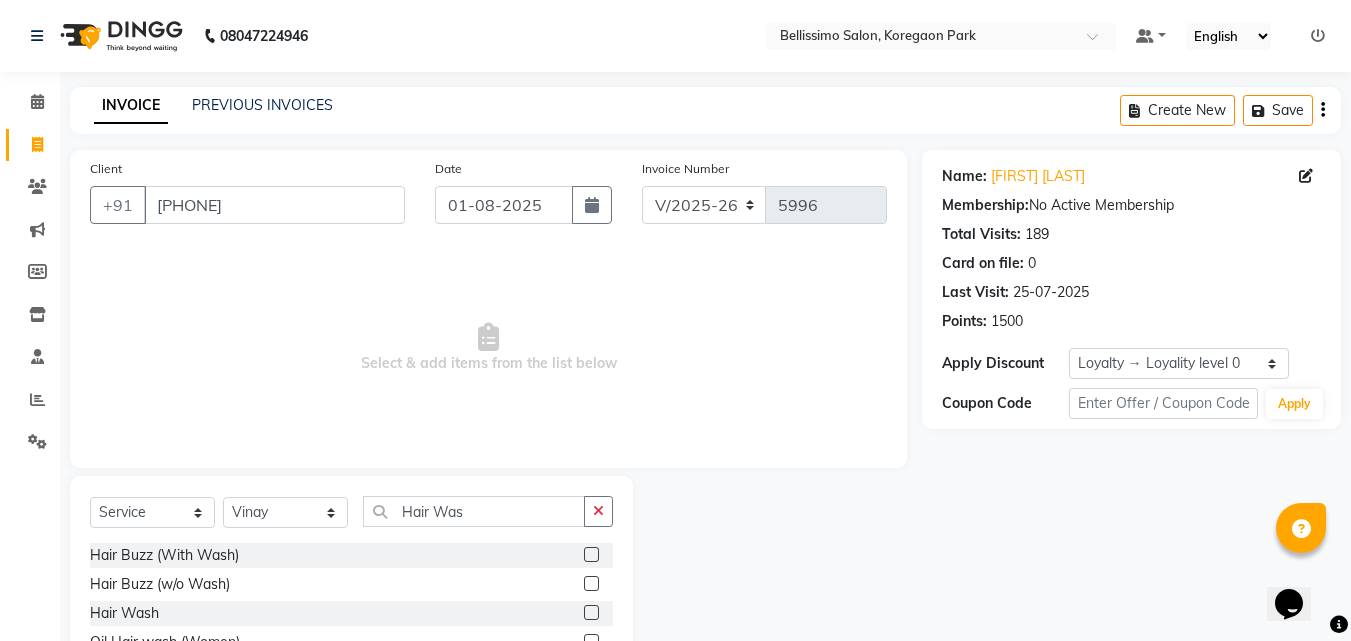 click 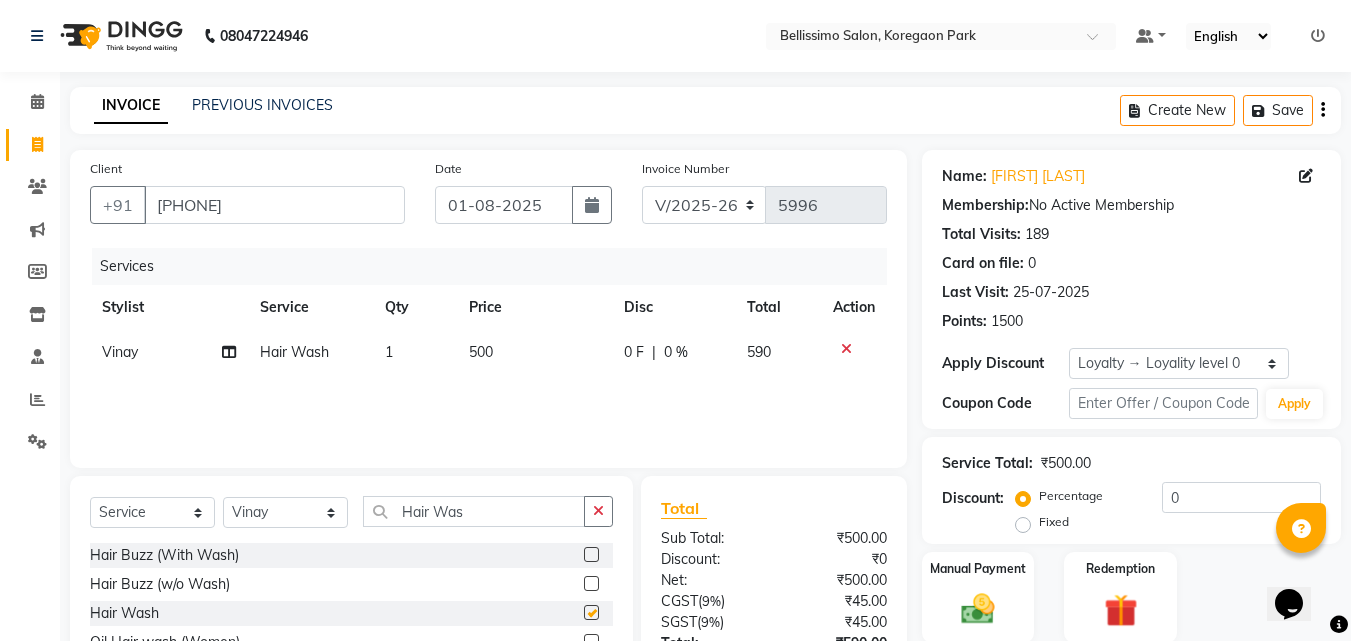 checkbox on "false" 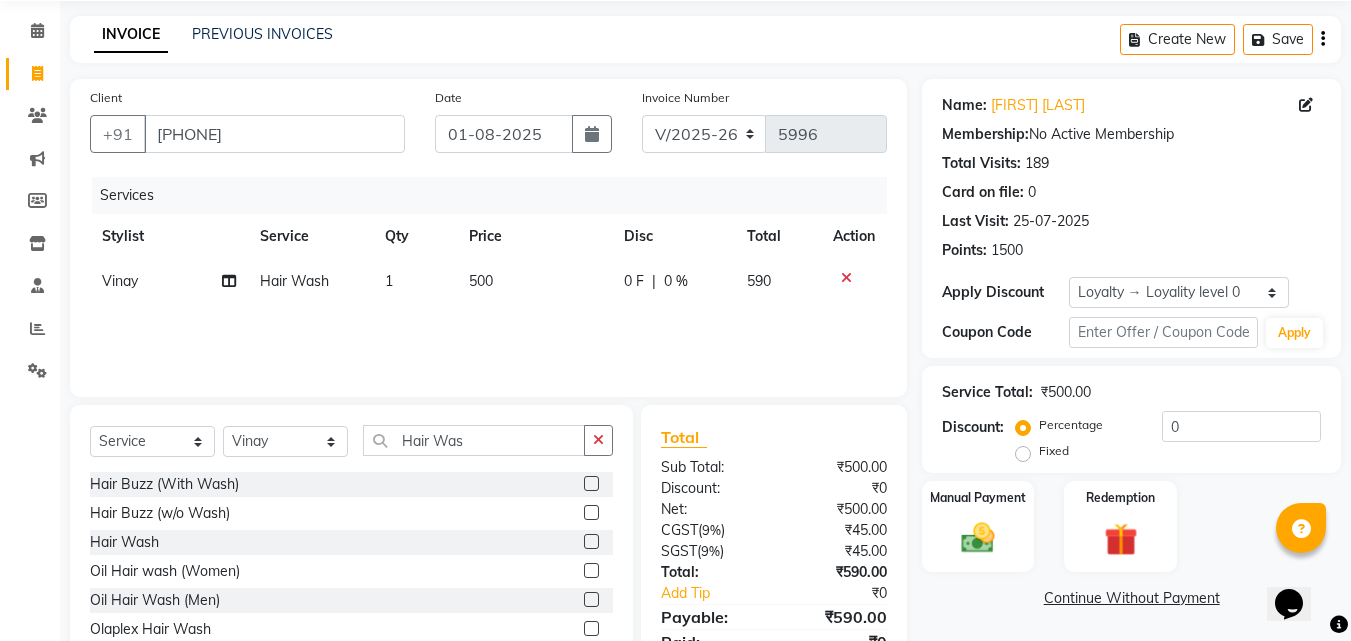 scroll, scrollTop: 160, scrollLeft: 0, axis: vertical 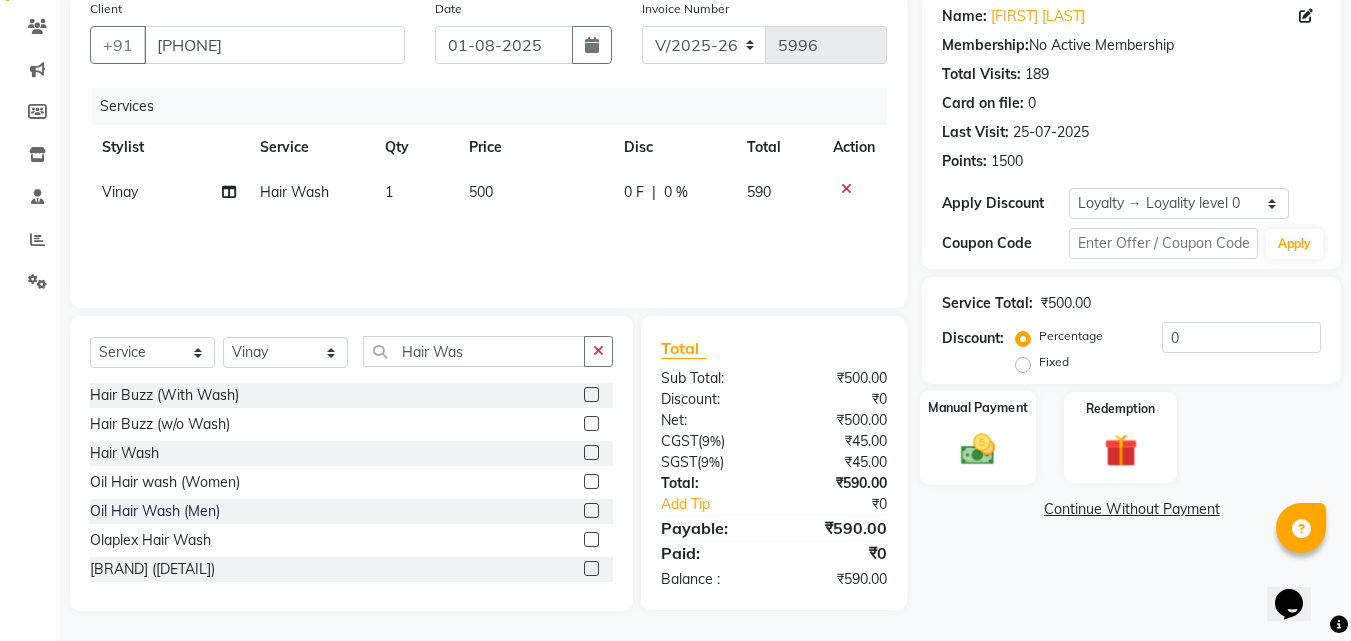 click 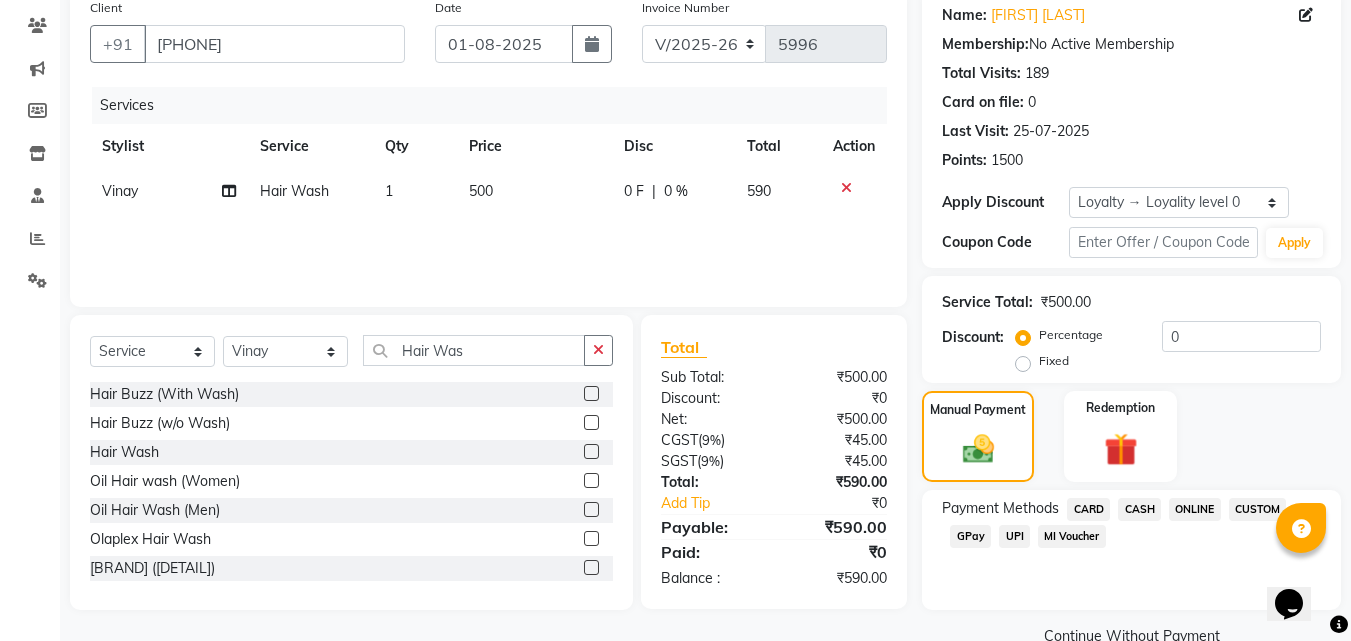 scroll, scrollTop: 201, scrollLeft: 0, axis: vertical 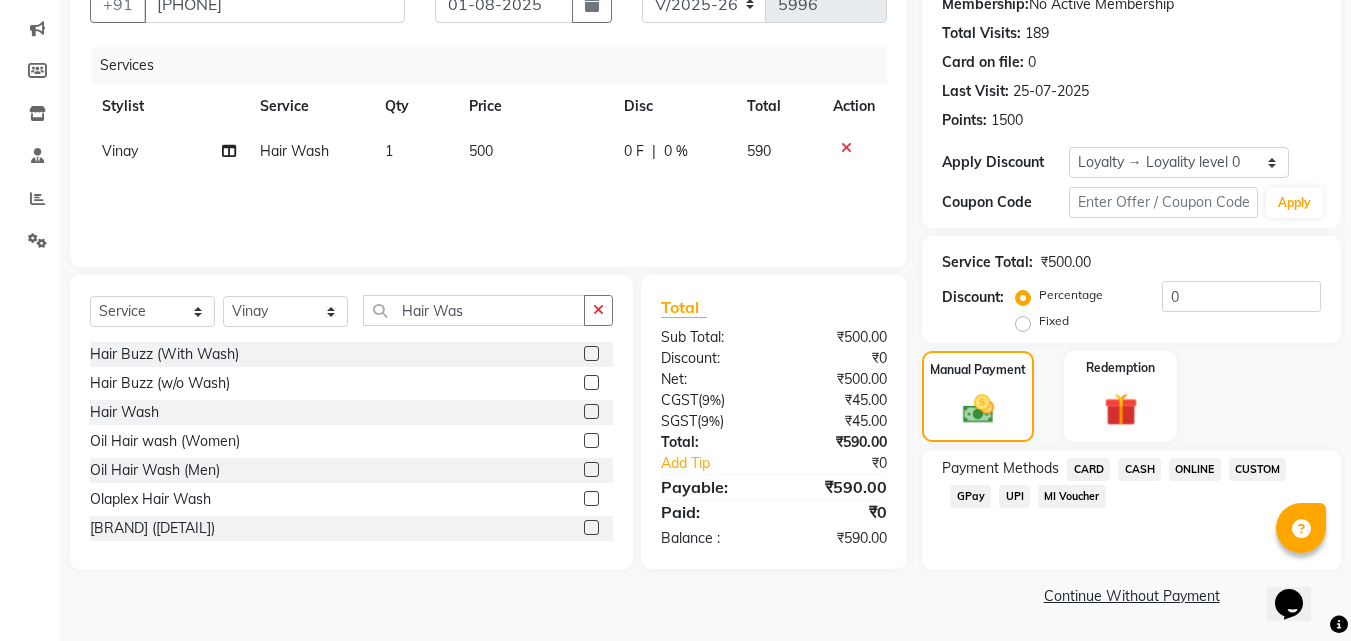 click on "Payment Methods  CARD   CASH   ONLINE   CUSTOM   GPay   UPI   MI Voucher" 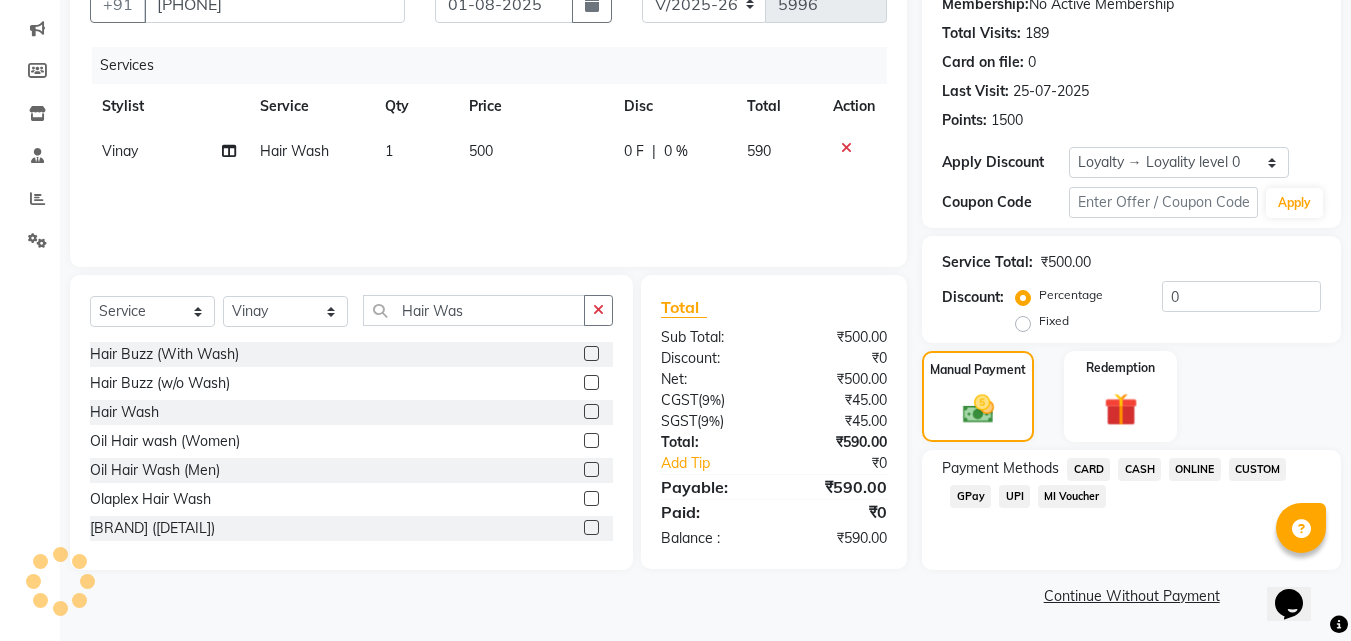 click on "CARD" 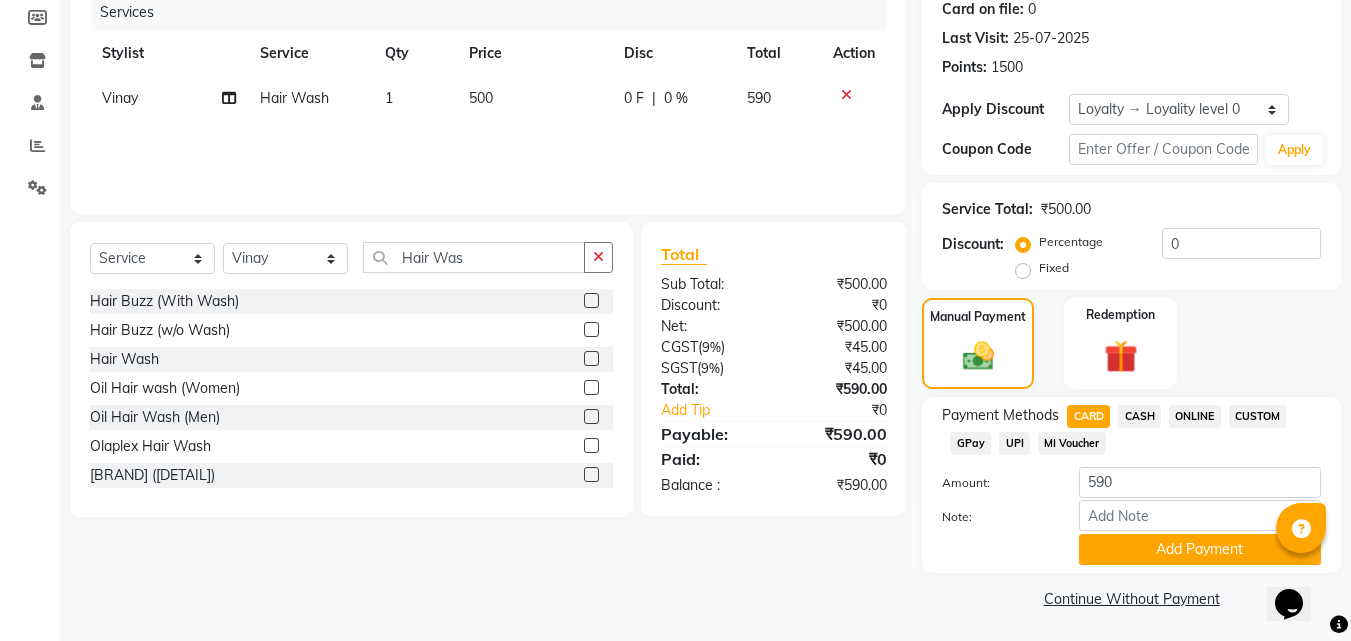 scroll, scrollTop: 257, scrollLeft: 0, axis: vertical 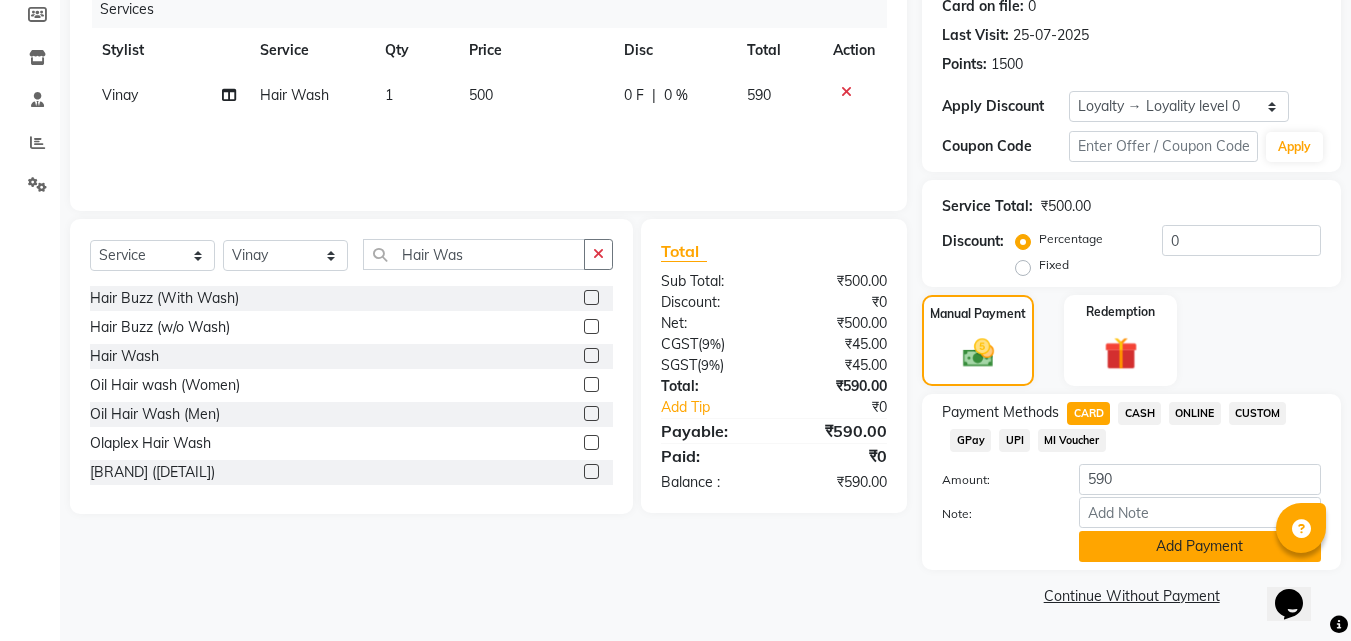 click on "Add Payment" 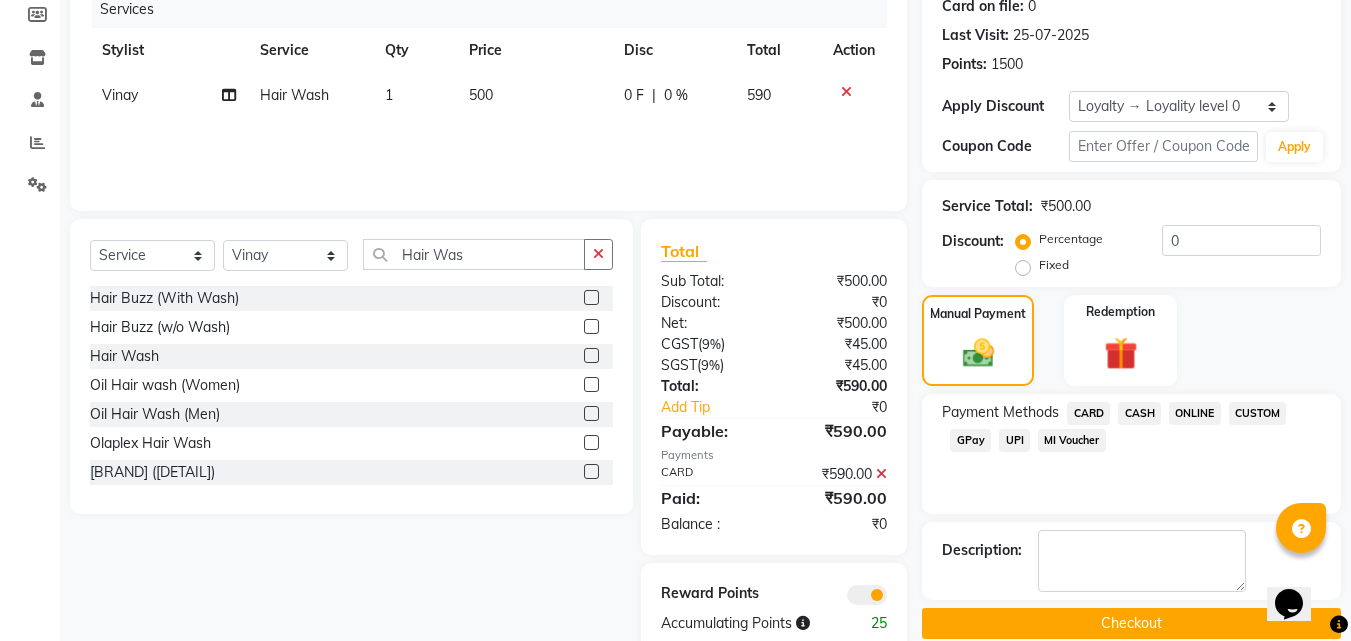 click on "Checkout" 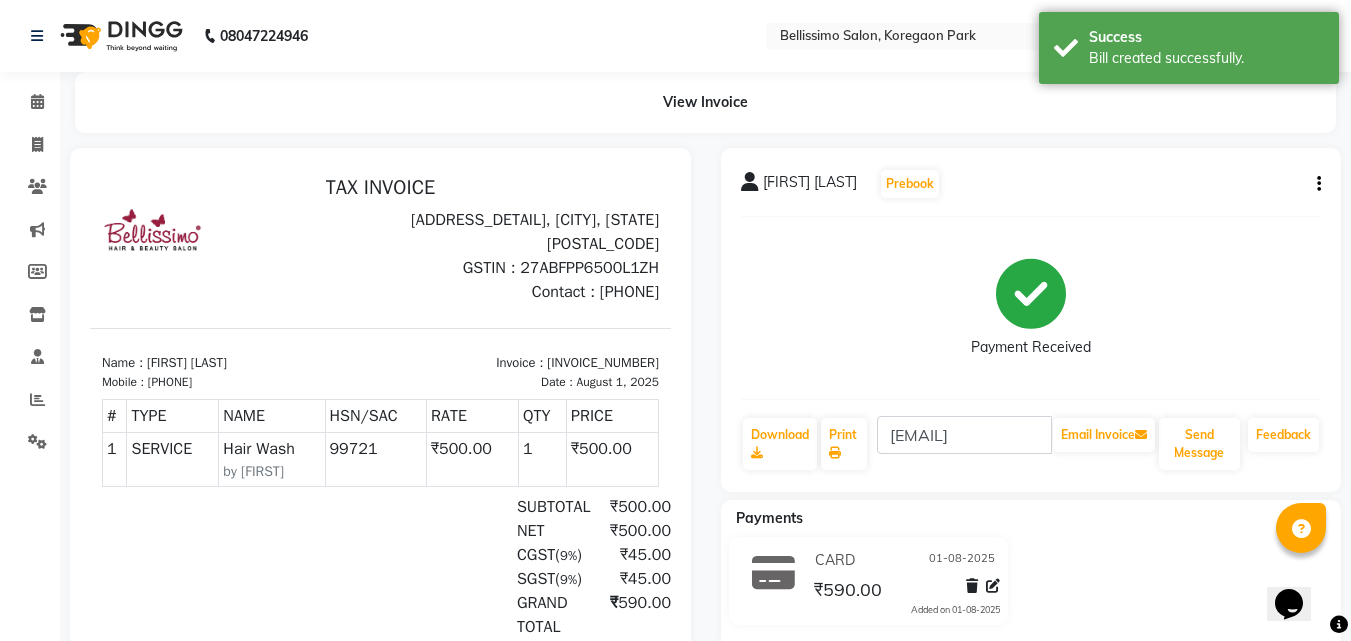 scroll, scrollTop: 0, scrollLeft: 0, axis: both 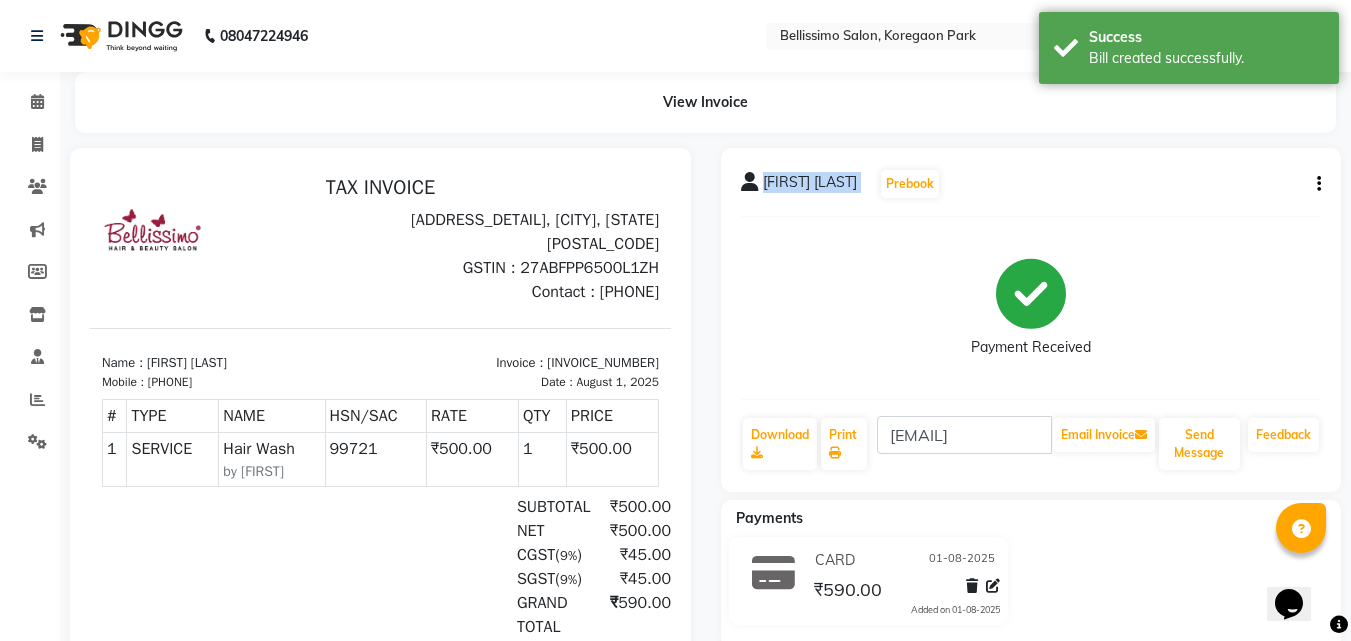 click on "[FIRST] [LAST]" 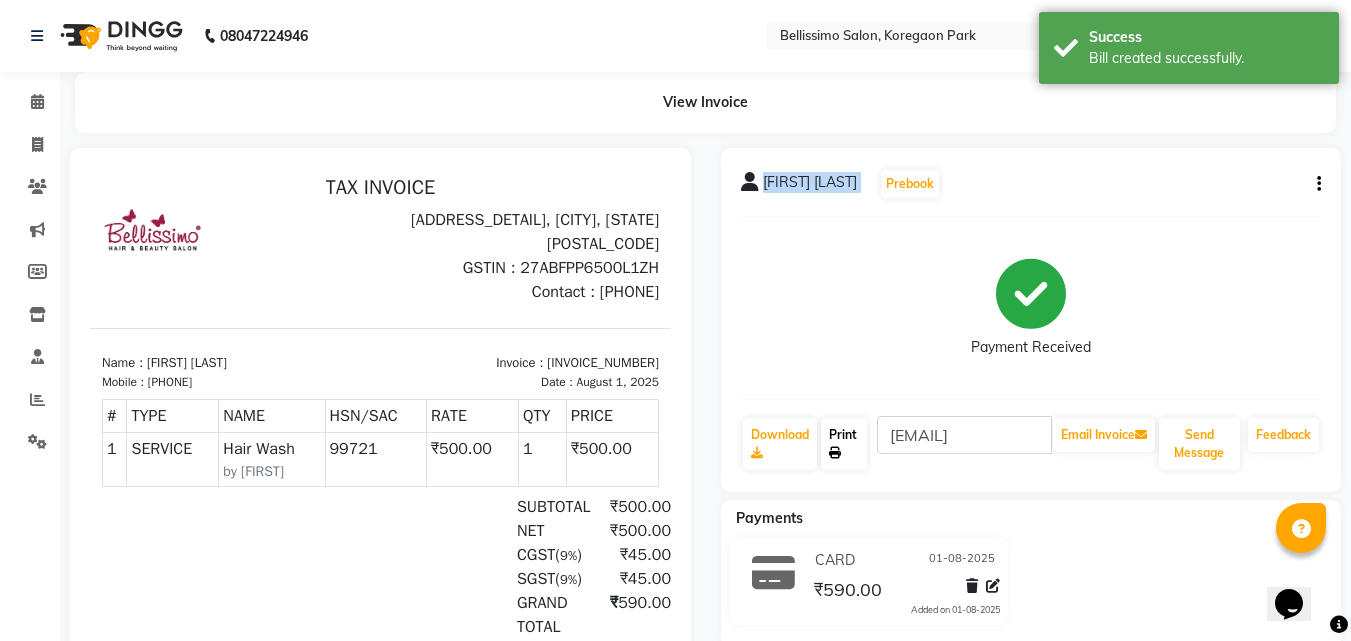 click on "Print" 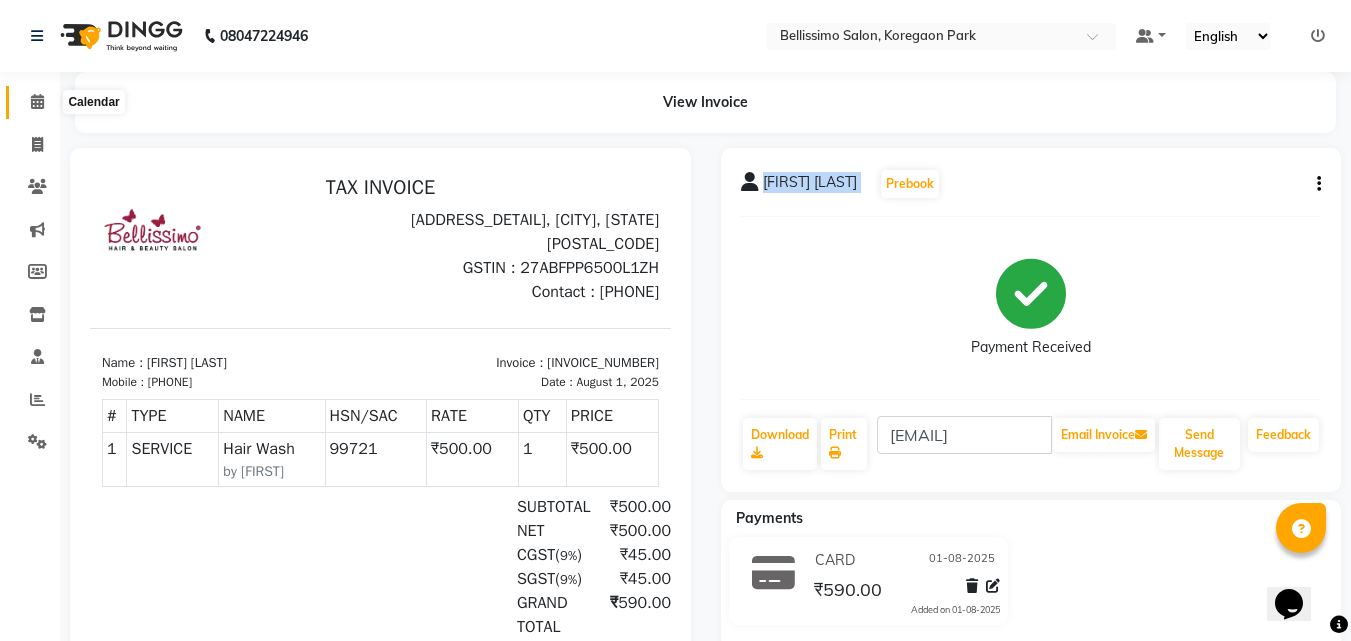 click 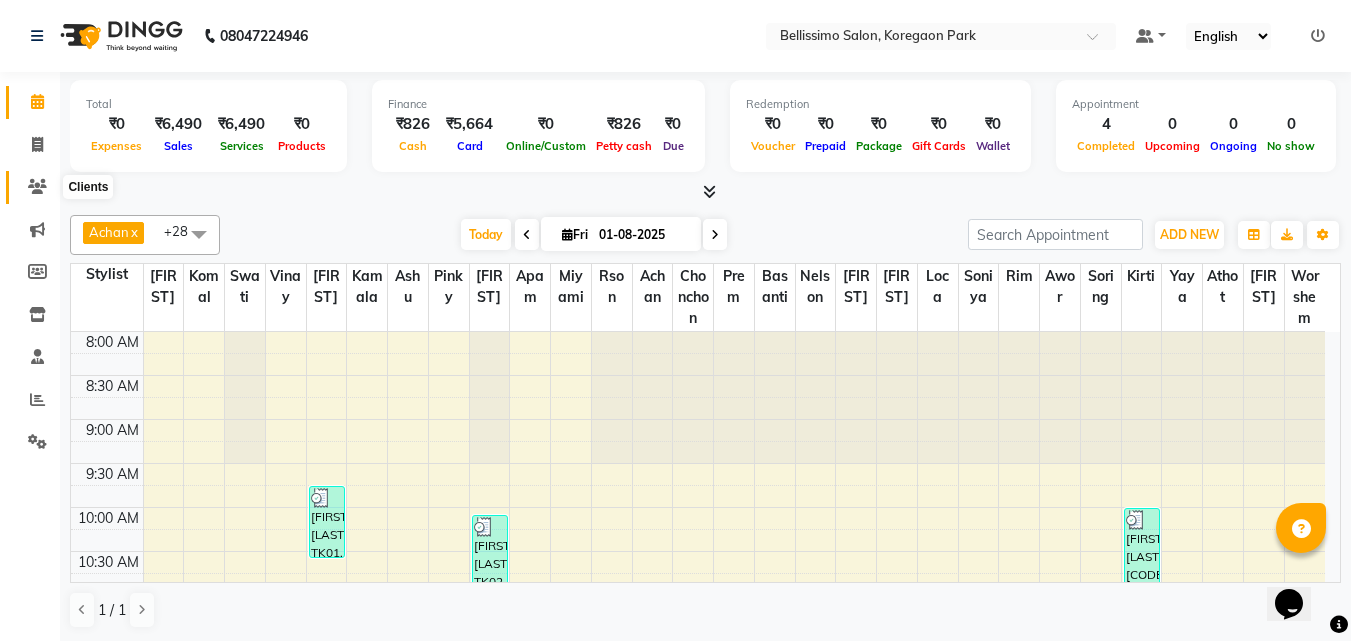 click 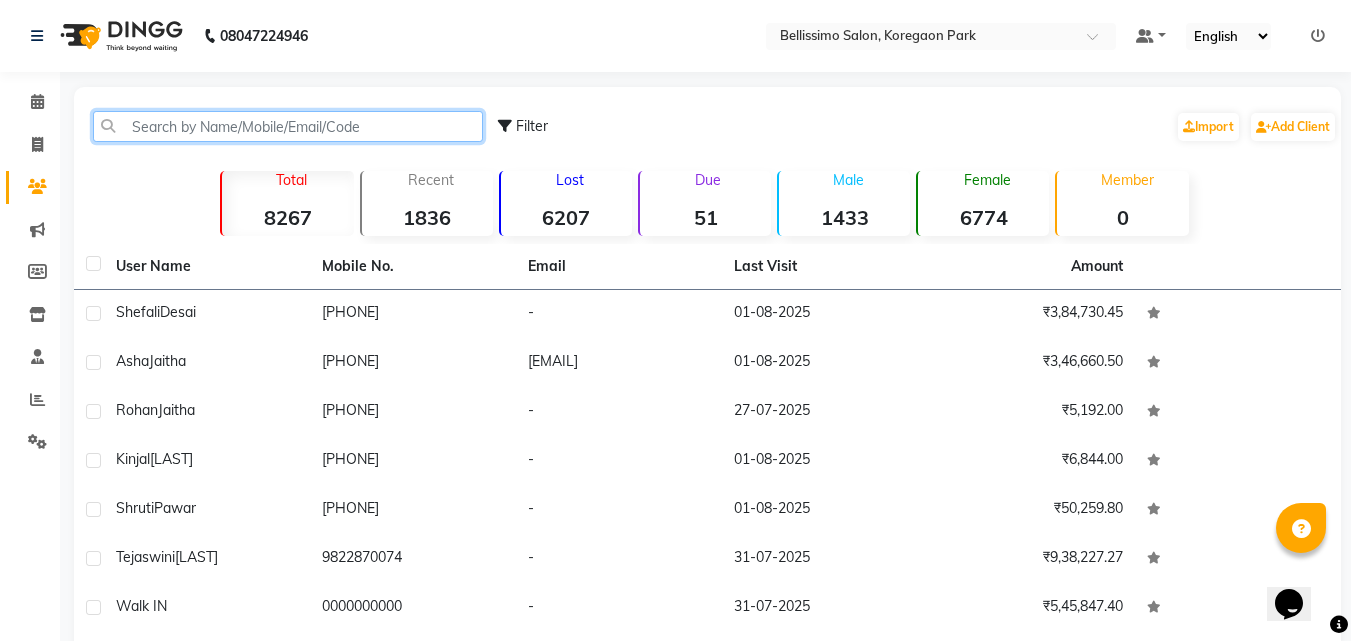 click 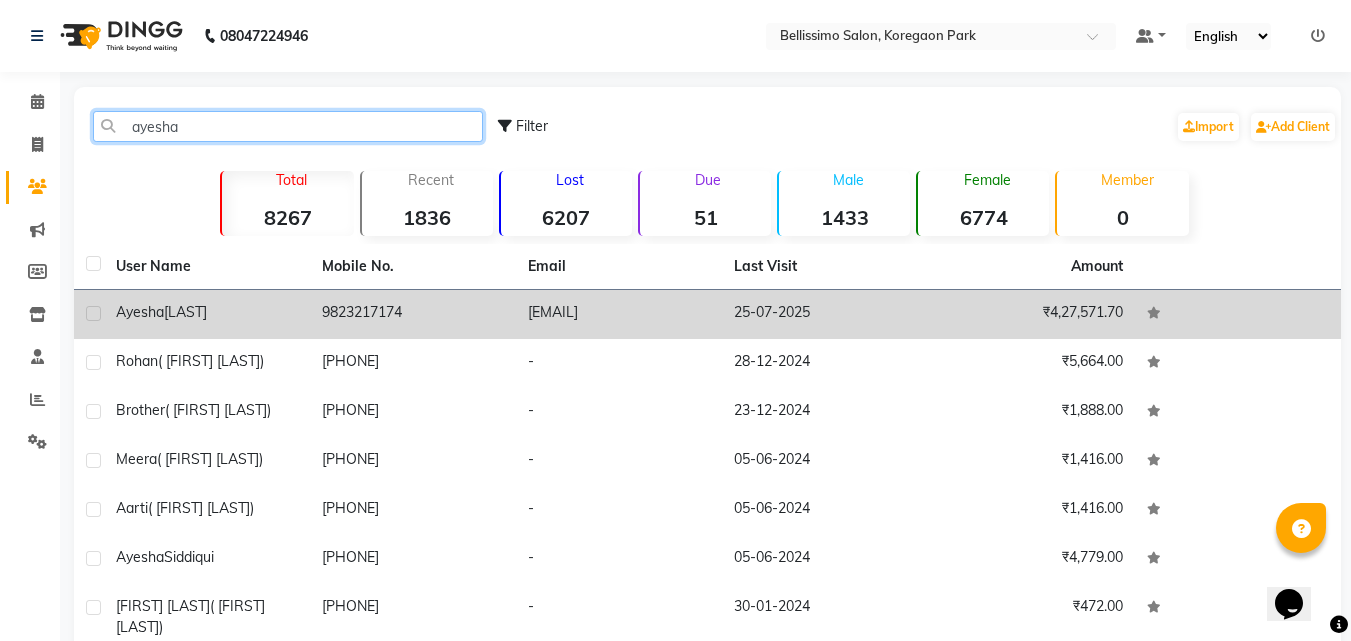 type on "ayesha" 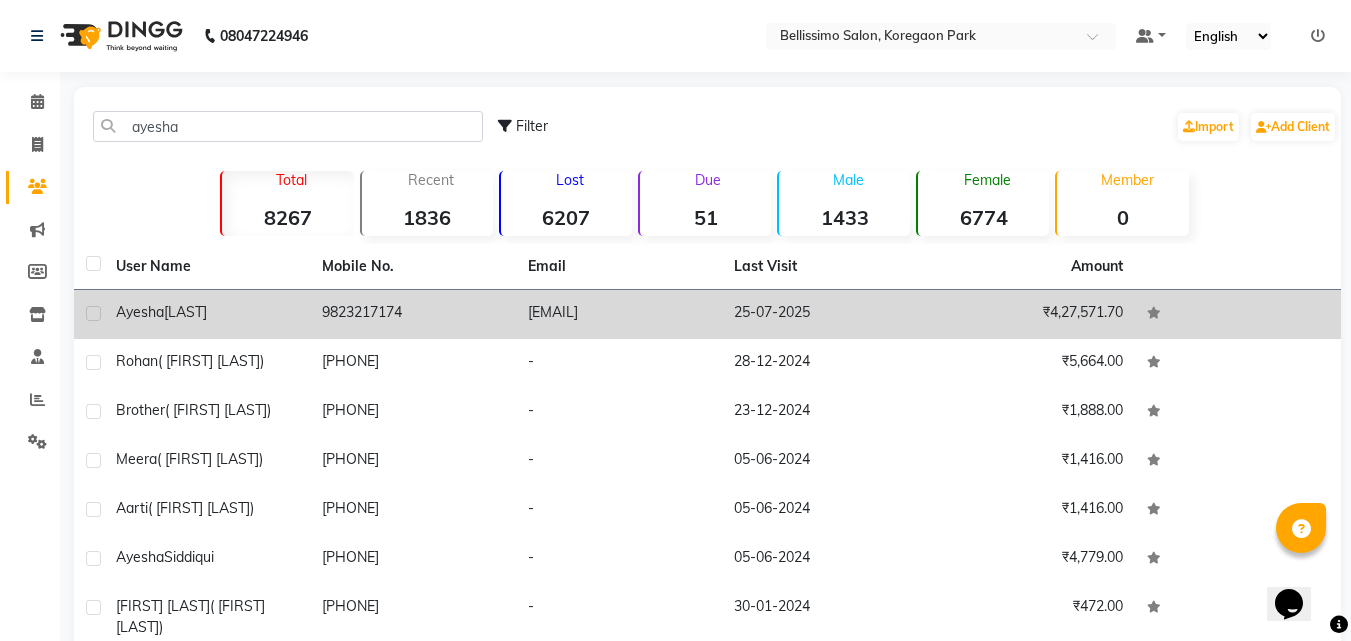 click on "[LAST]" 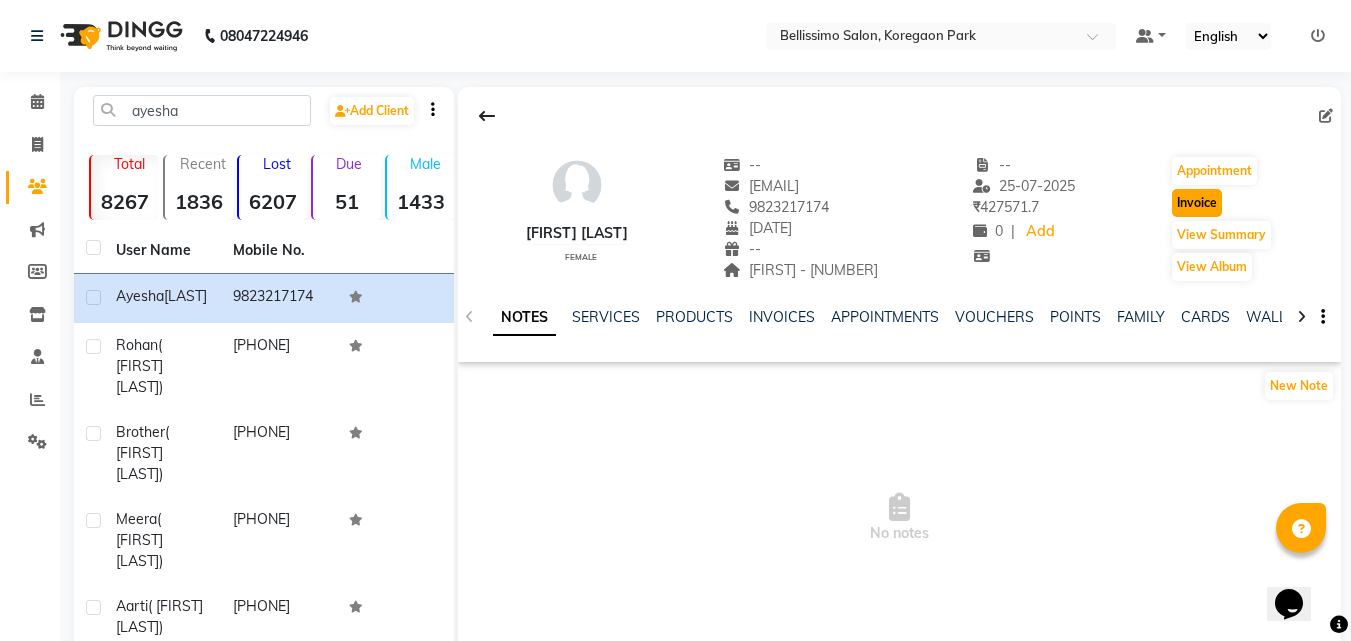 click on "Invoice" 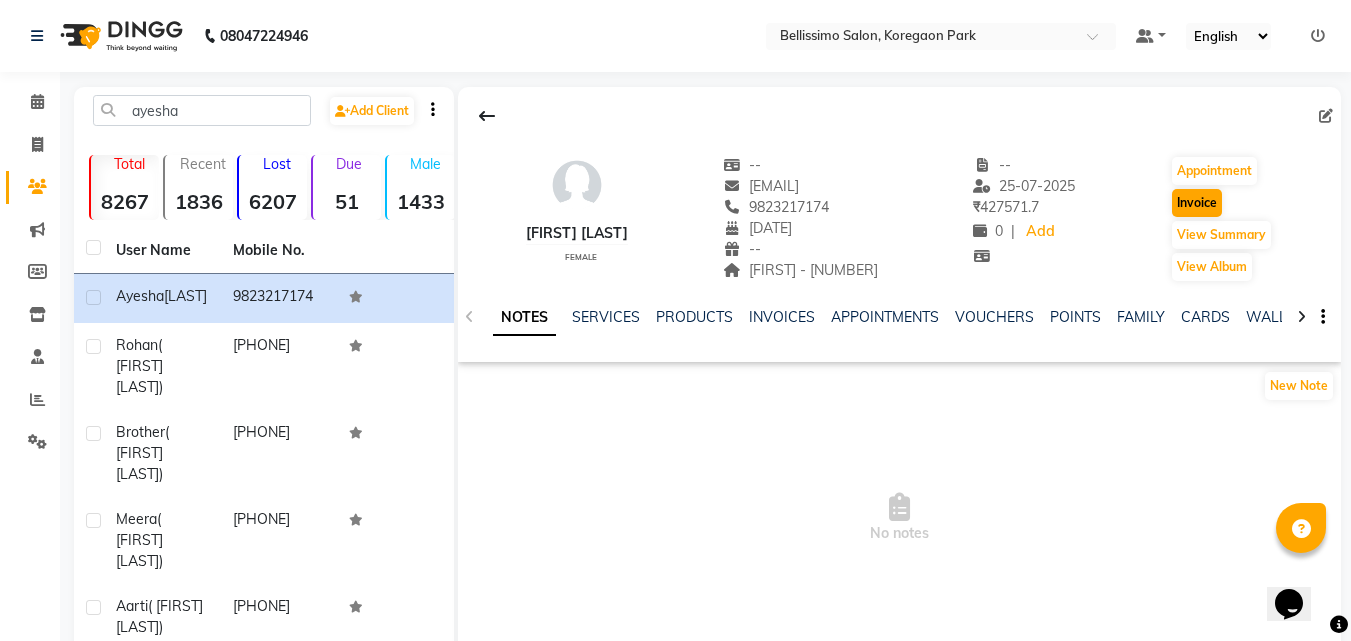 select on "service" 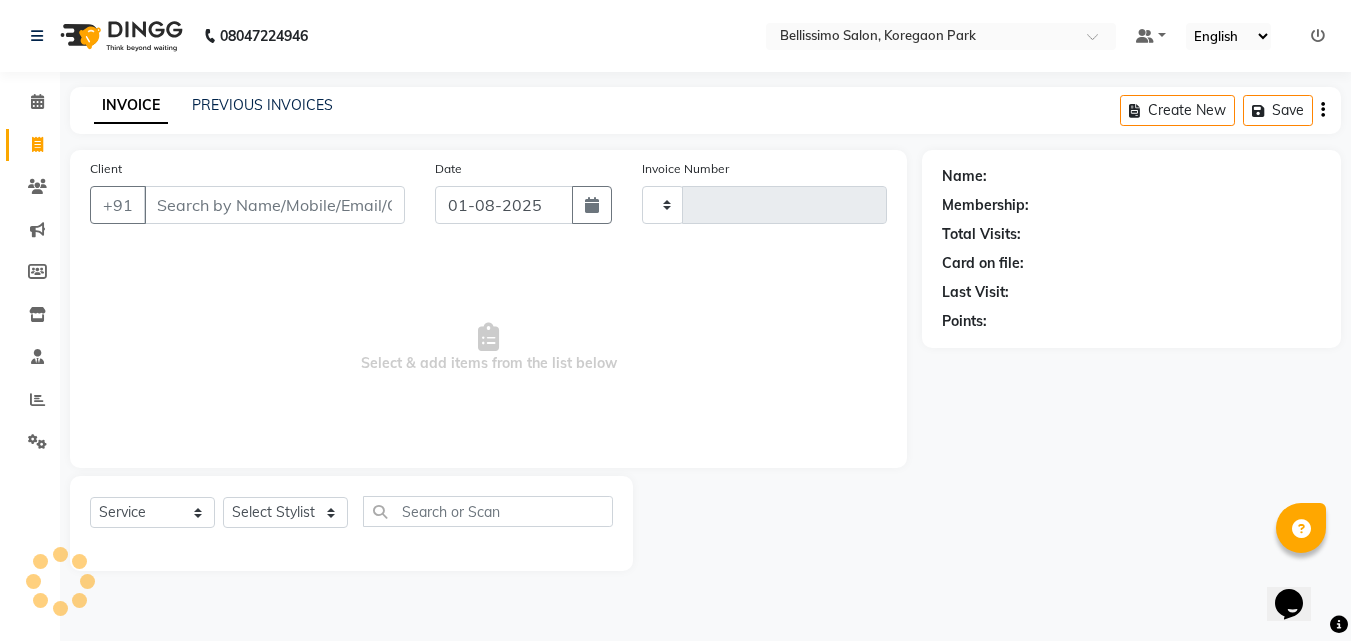 type on "5999" 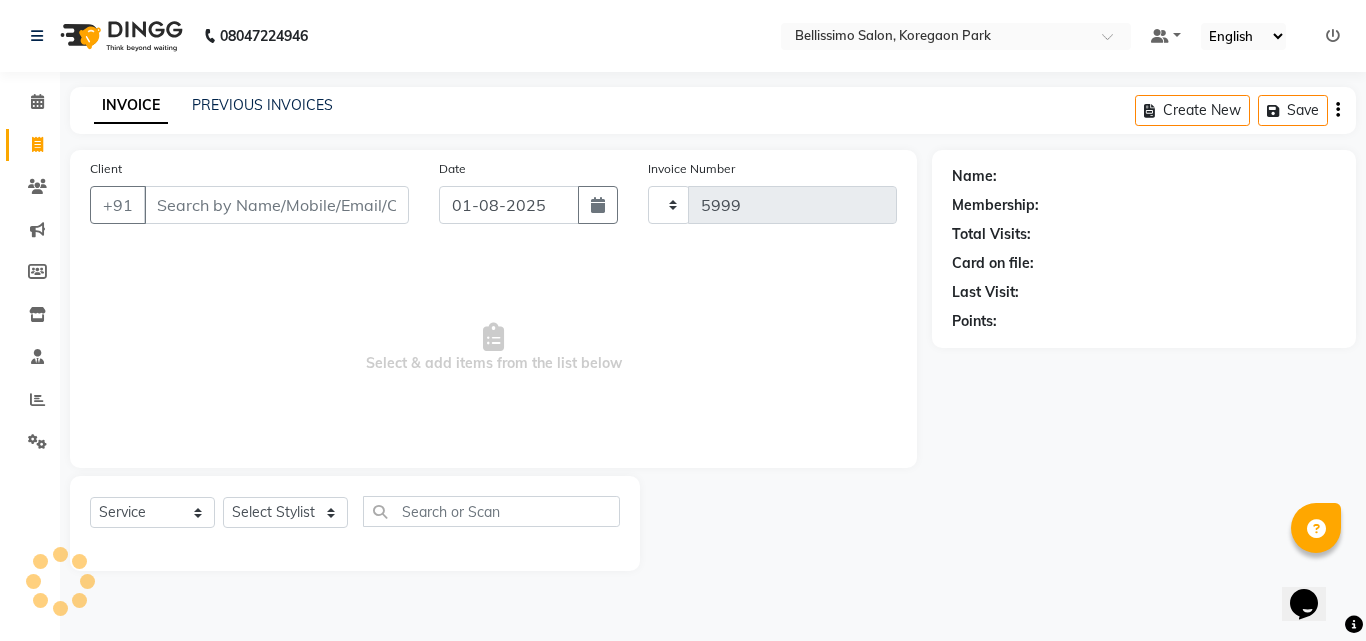 select on "155" 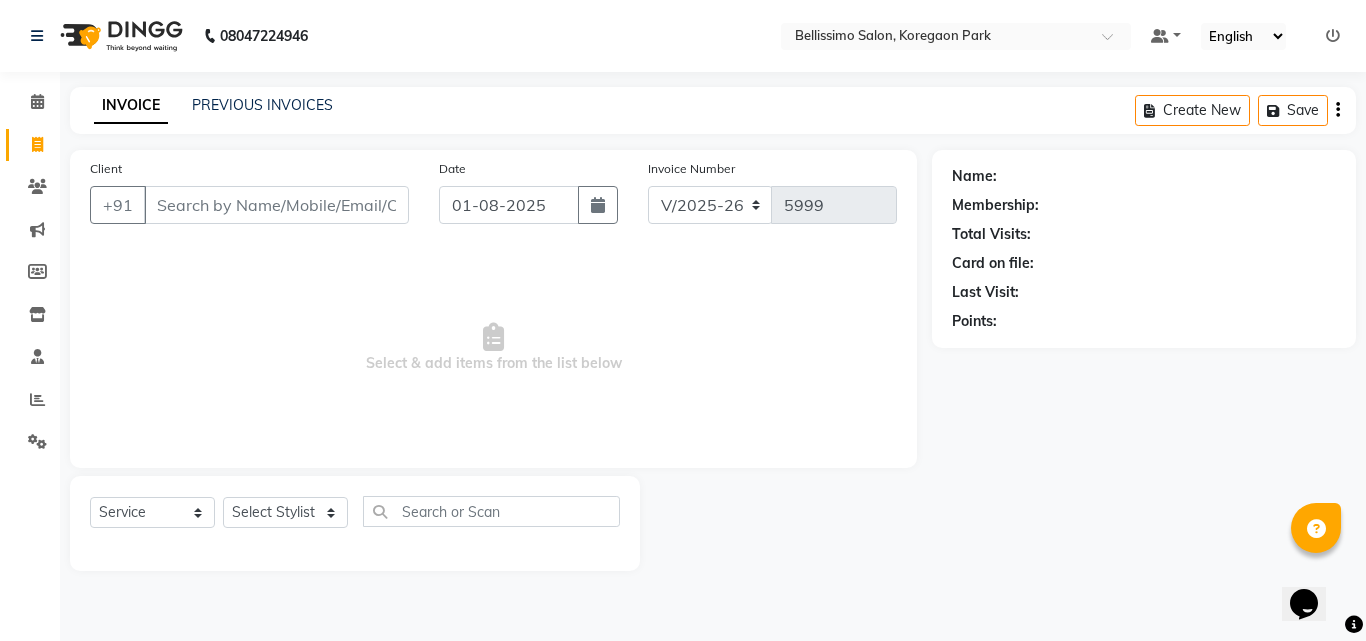 type on "9823217174" 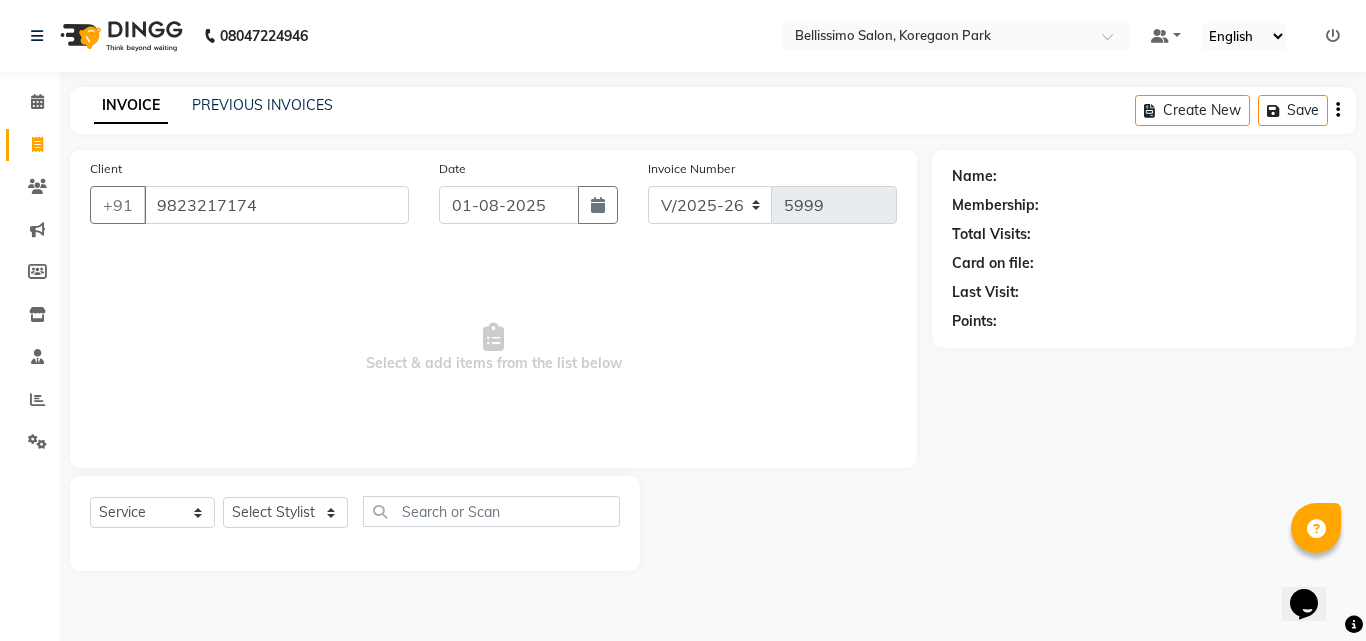 select on "1: Object" 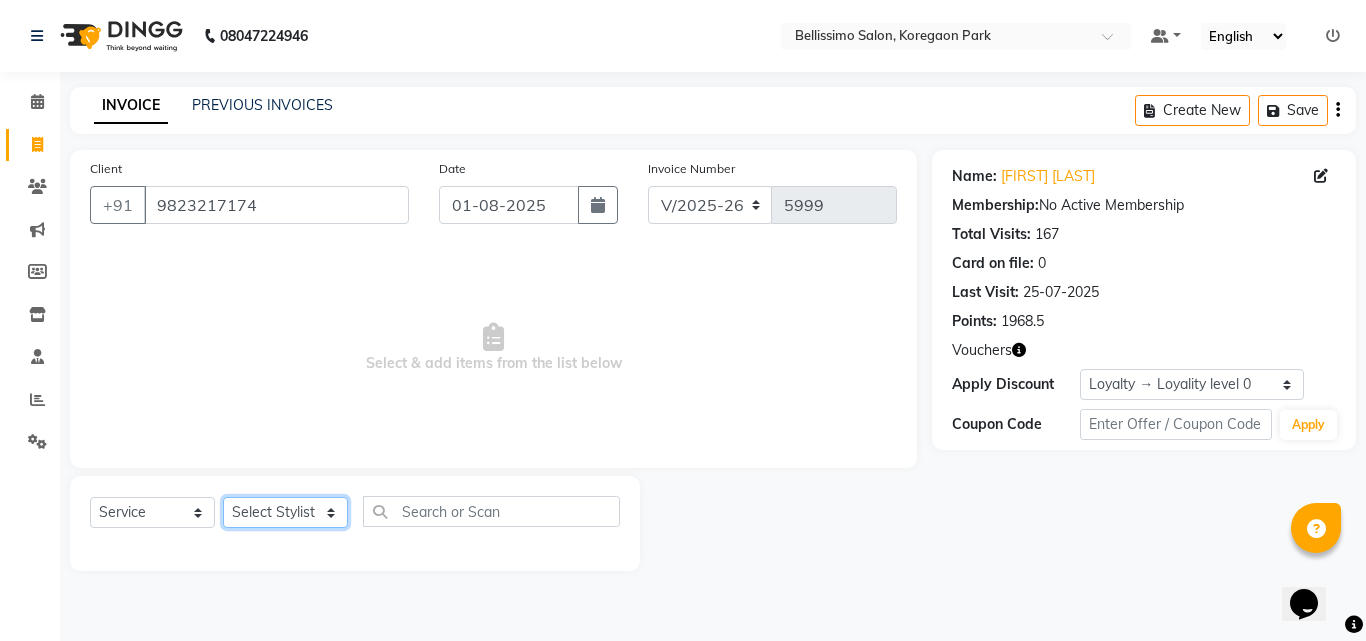 click on "Select Service Product Membership Package Voucher Prepaid Gift Card Select Stylist [STYLIST_NAMES]" 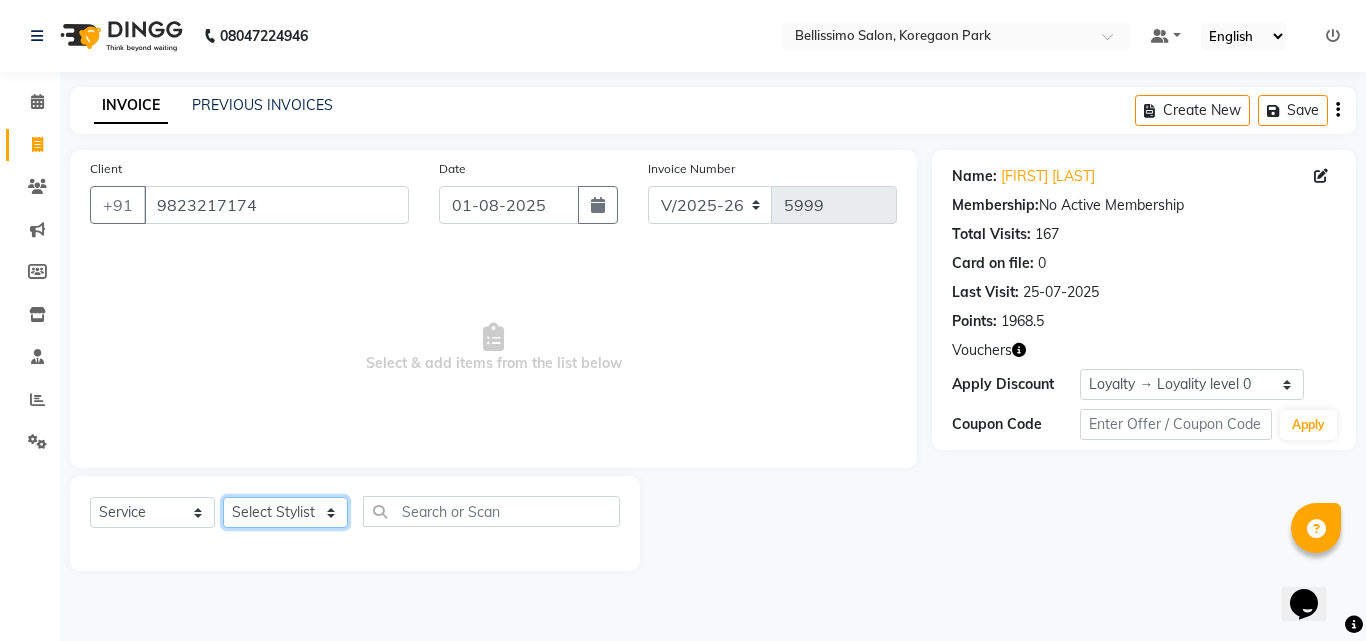 select on "85939" 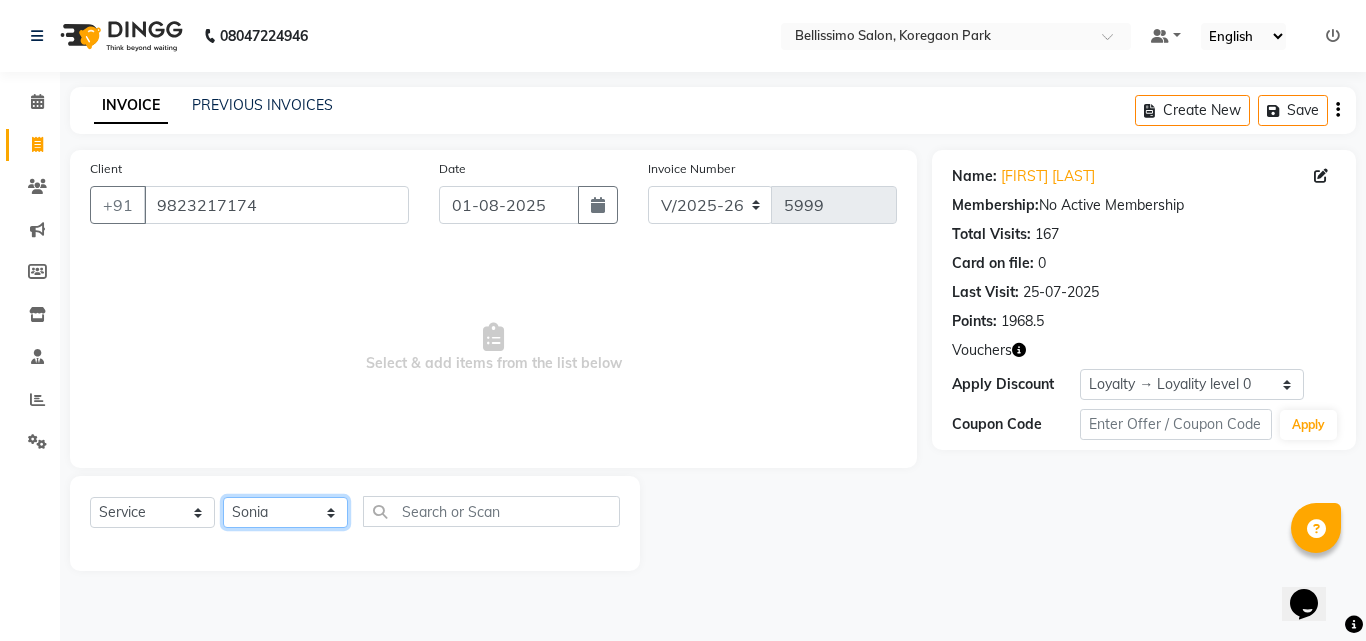 click on "Select Service Product Membership Package Voucher Prepaid Gift Card Select Stylist [STYLIST_NAMES]" 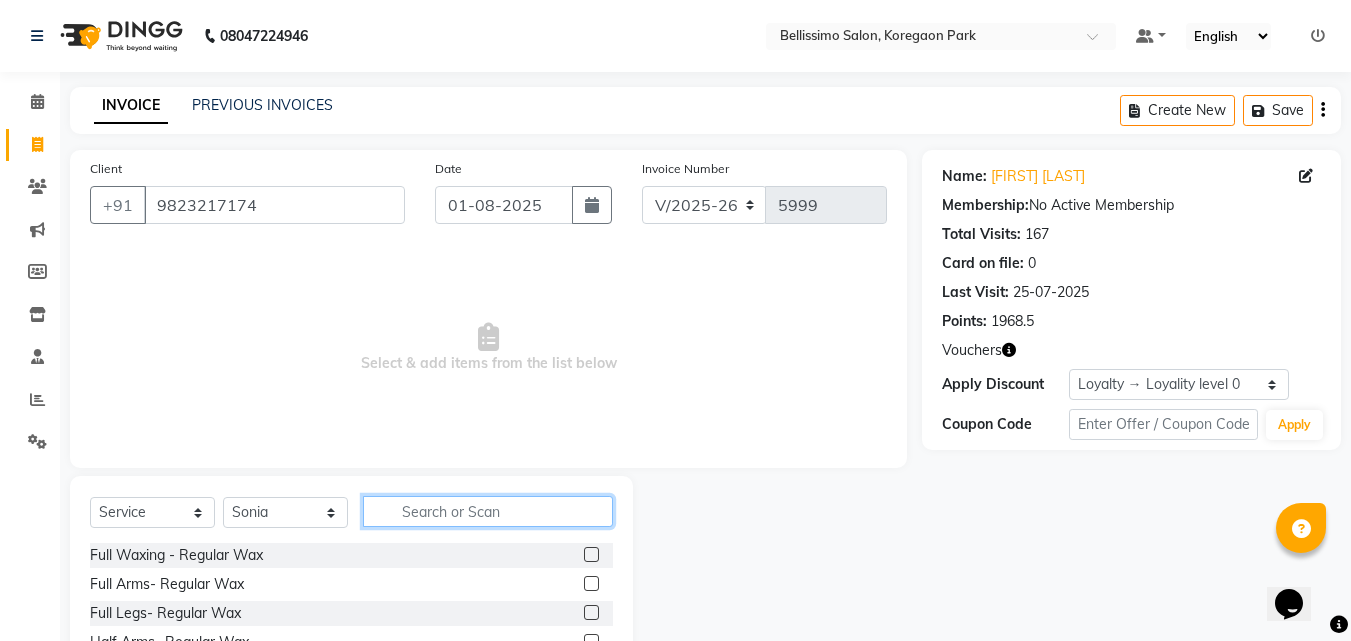 click 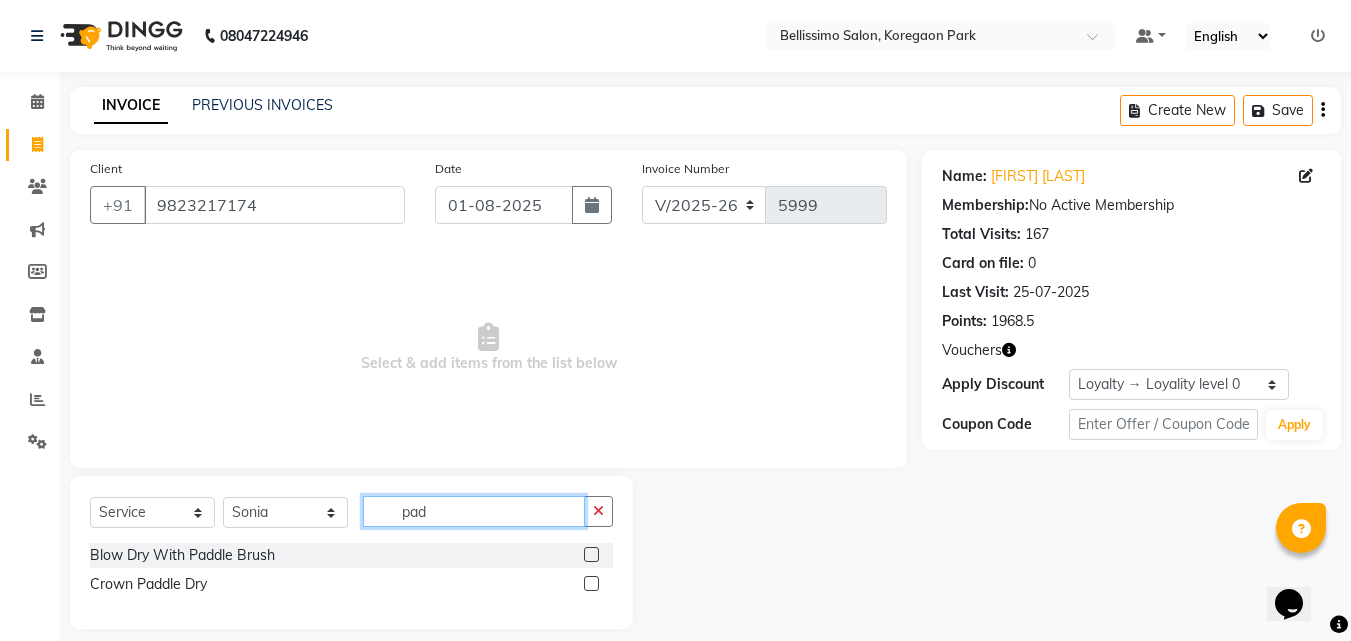 type on "pad" 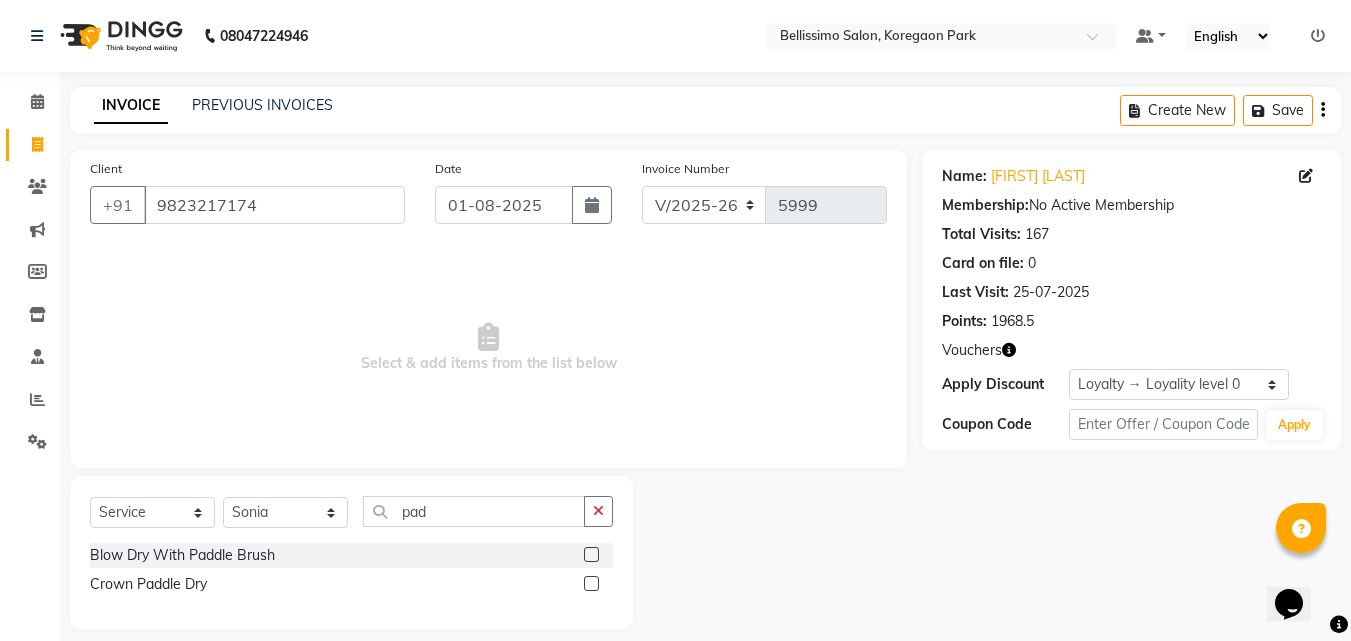 click 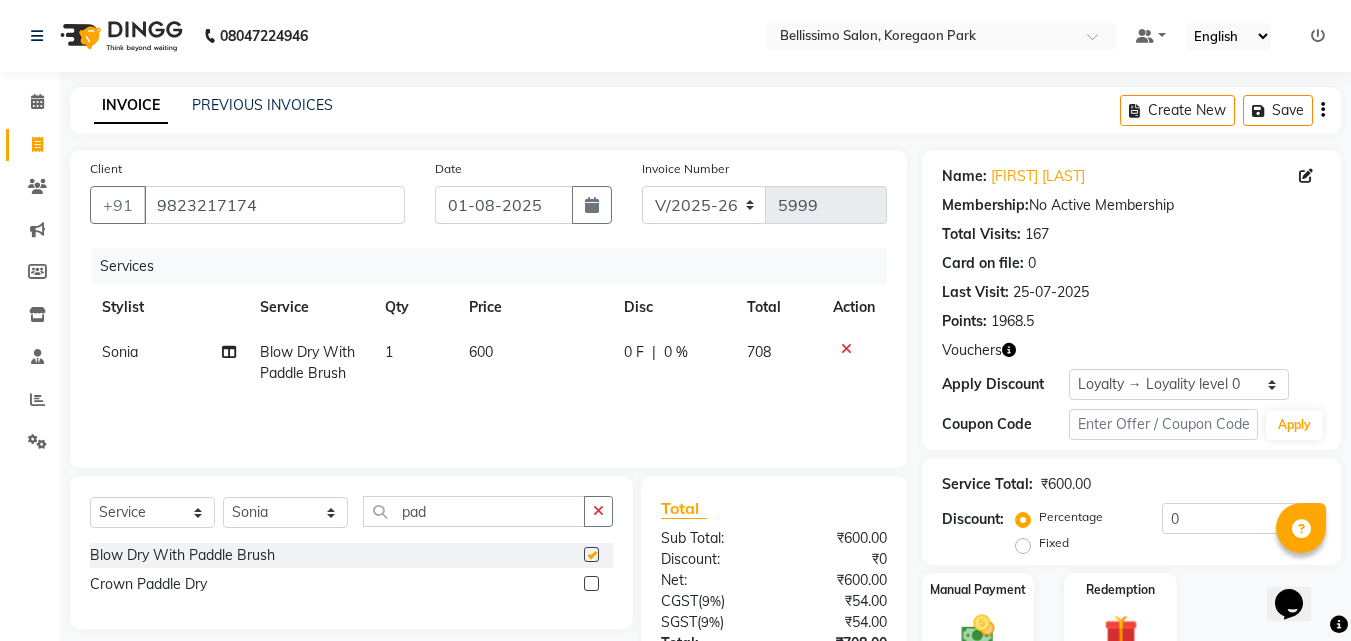 checkbox on "false" 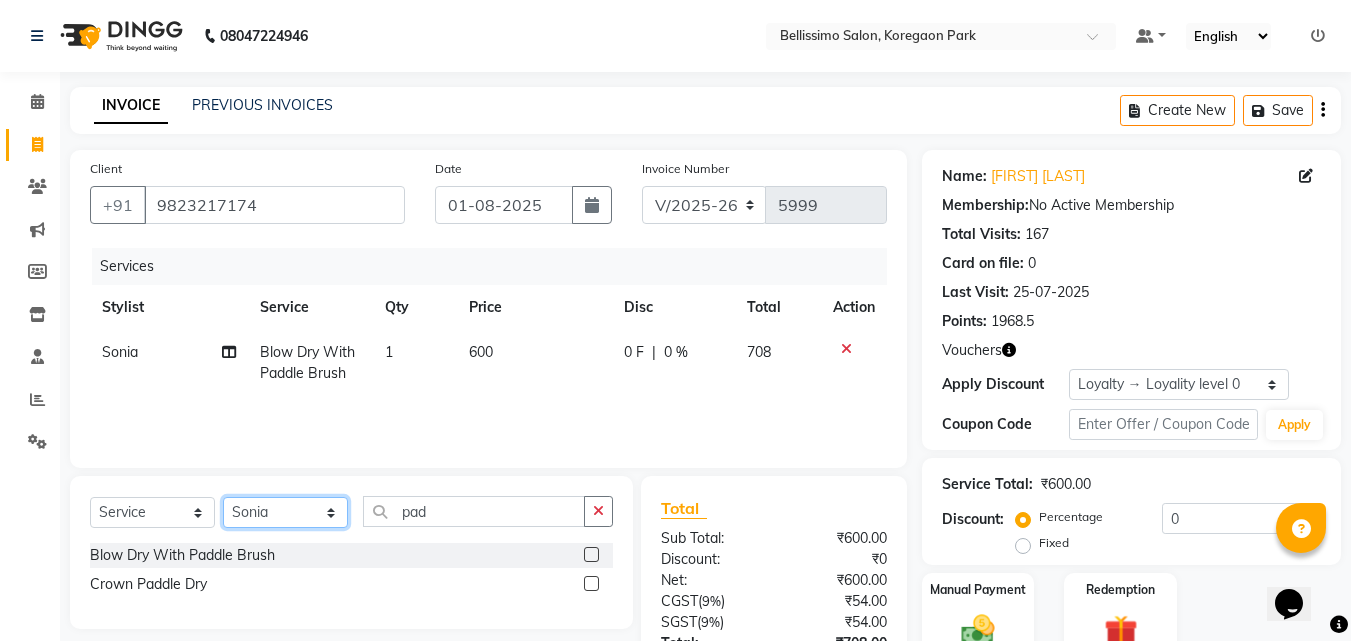 click on "Select Service Product Membership Package Voucher Prepaid Gift Card Select Stylist [STYLIST_NAMES]" 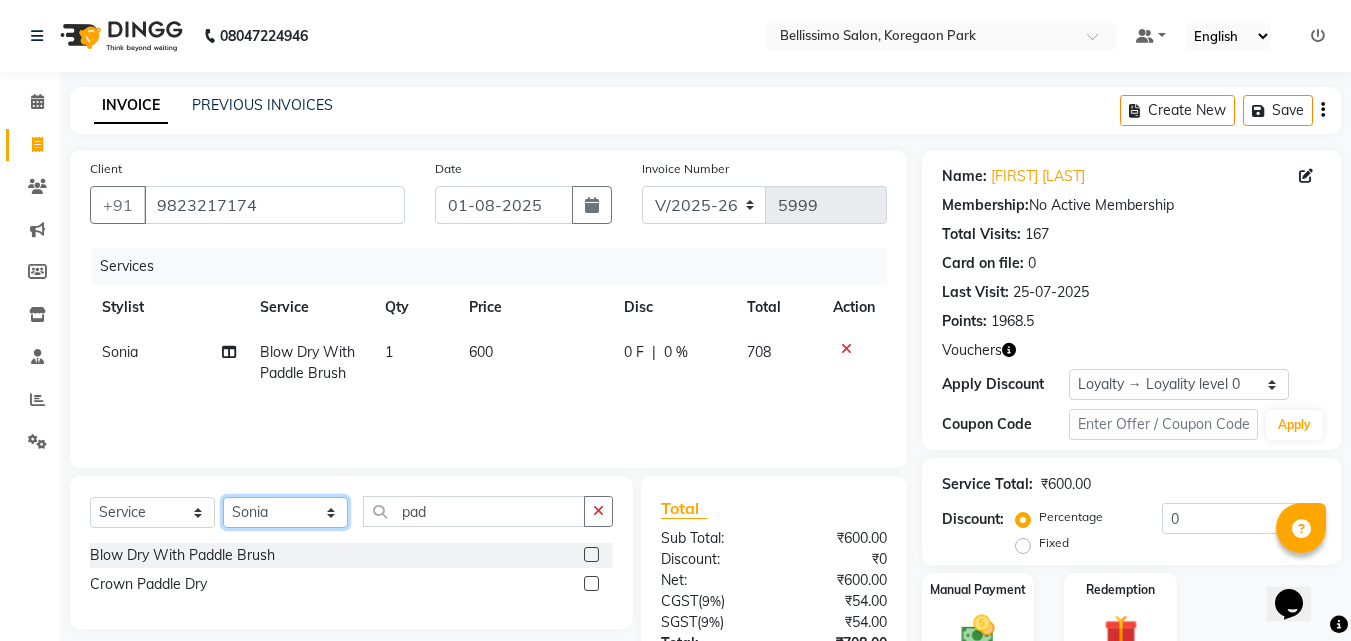 select on "4529" 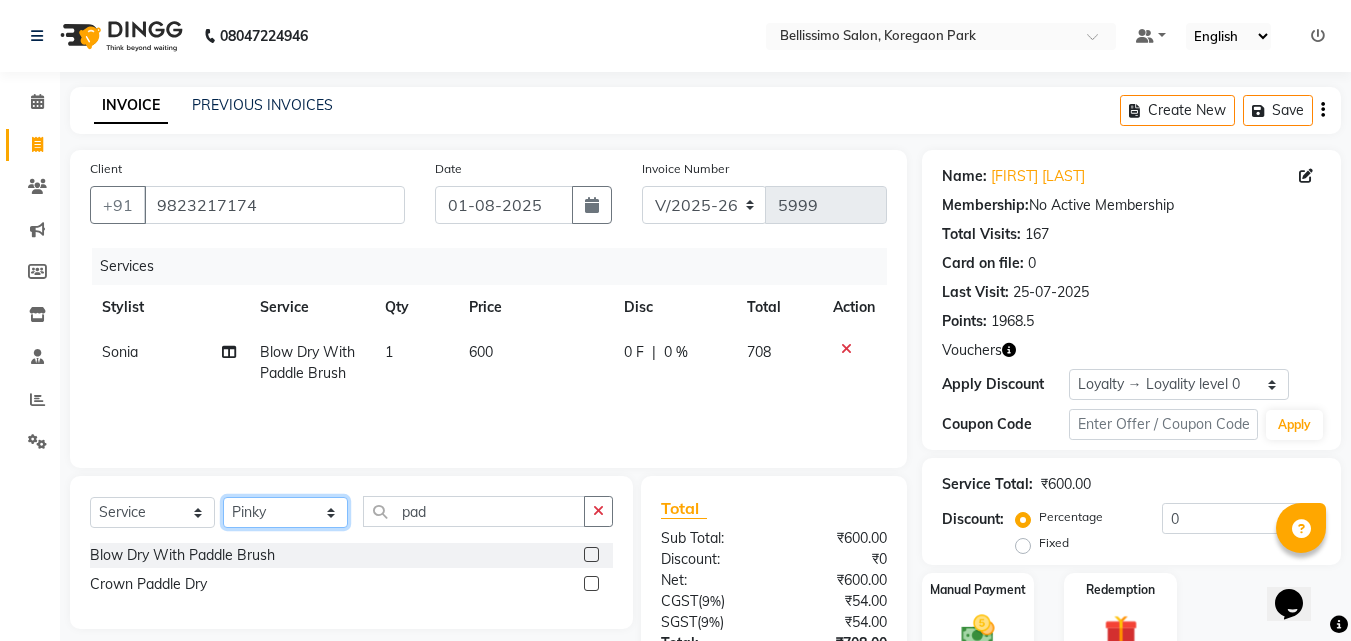 click on "Select Service Product Membership Package Voucher Prepaid Gift Card Select Stylist [STYLIST_NAMES]" 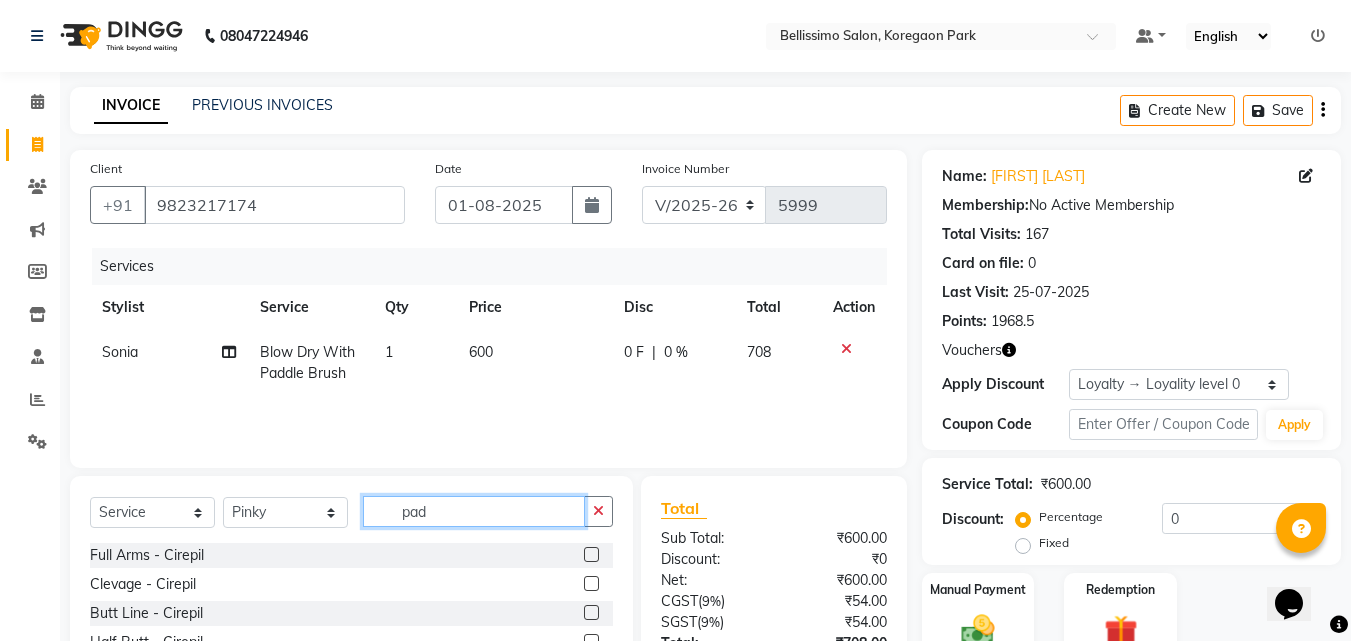 drag, startPoint x: 441, startPoint y: 512, endPoint x: 208, endPoint y: 501, distance: 233.2595 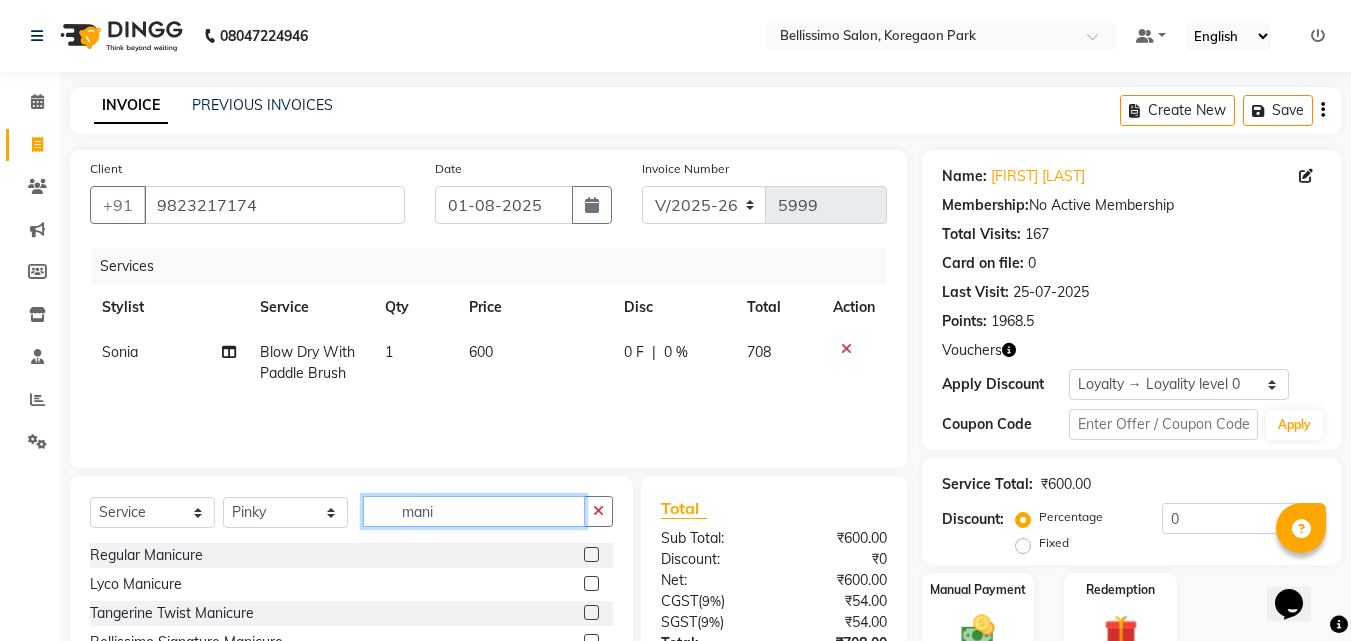 type on "mani" 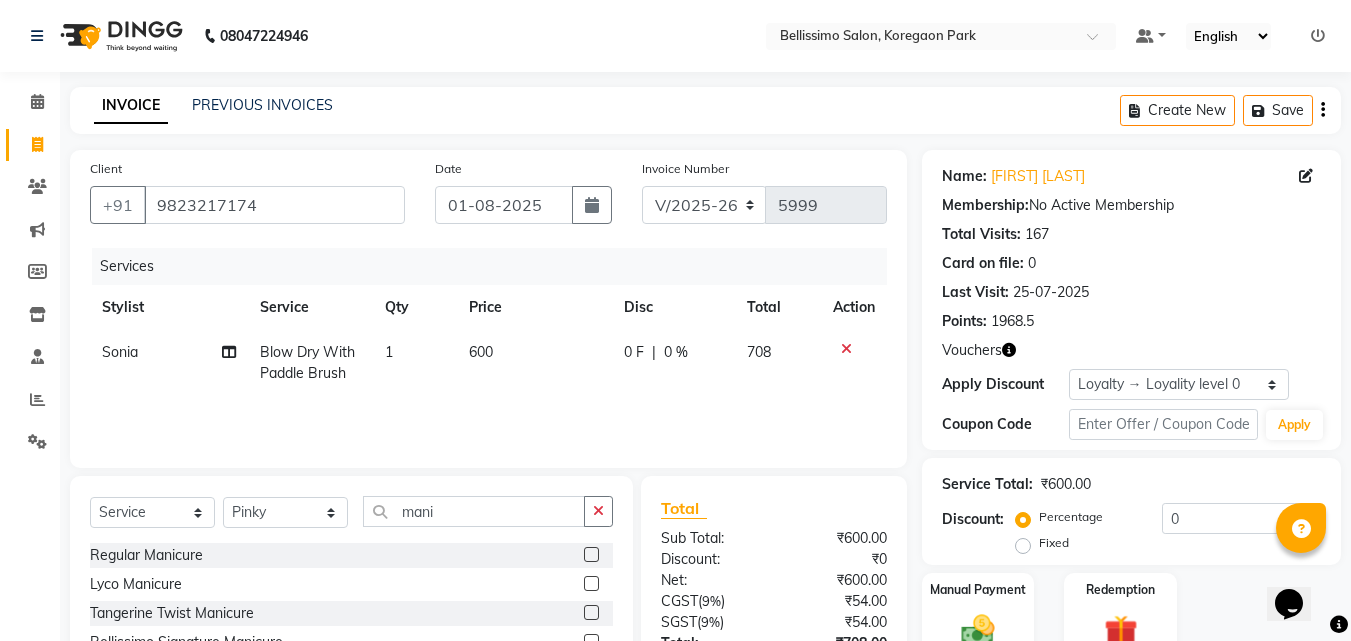 click 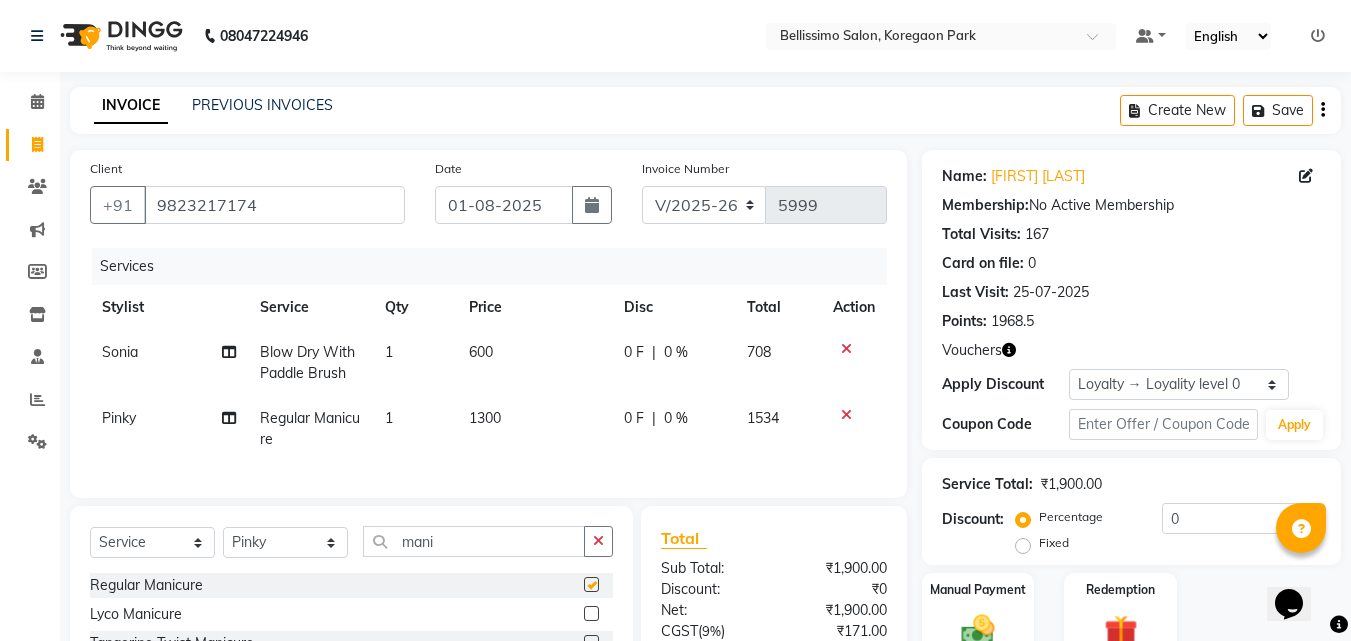 checkbox on "false" 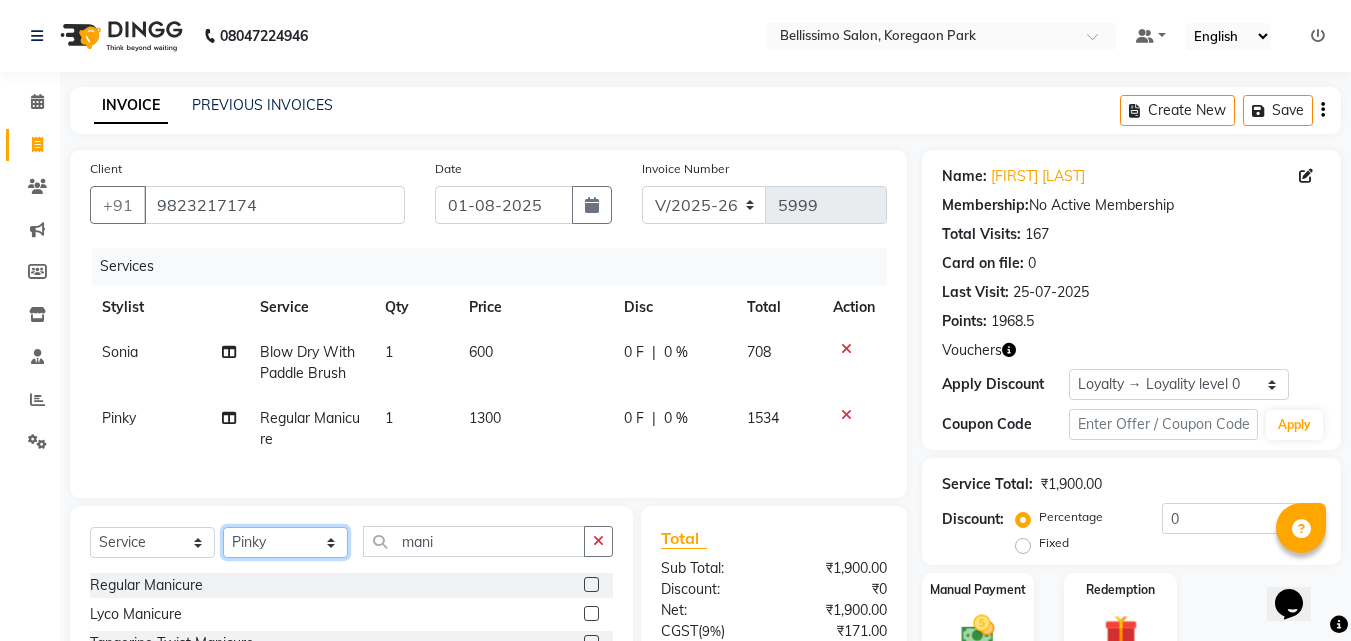 click on "Select Service Product Membership Package Voucher Prepaid Gift Card Select Stylist [STYLIST_NAMES]" 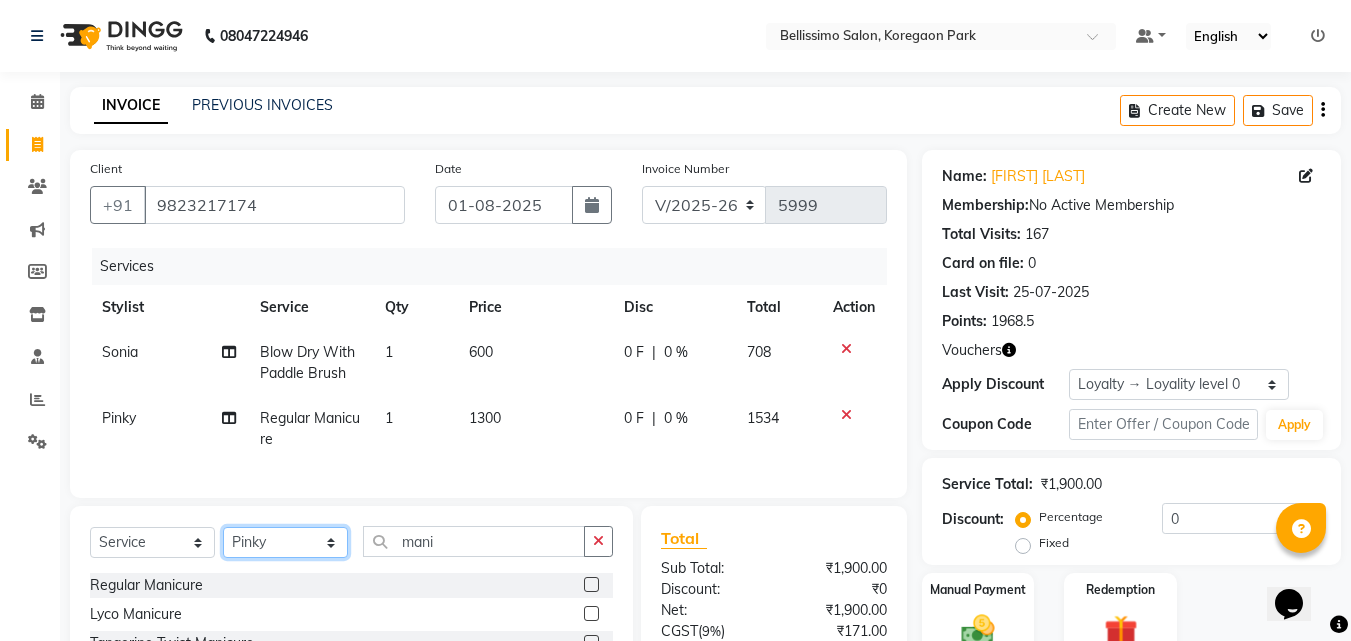 select on "27456" 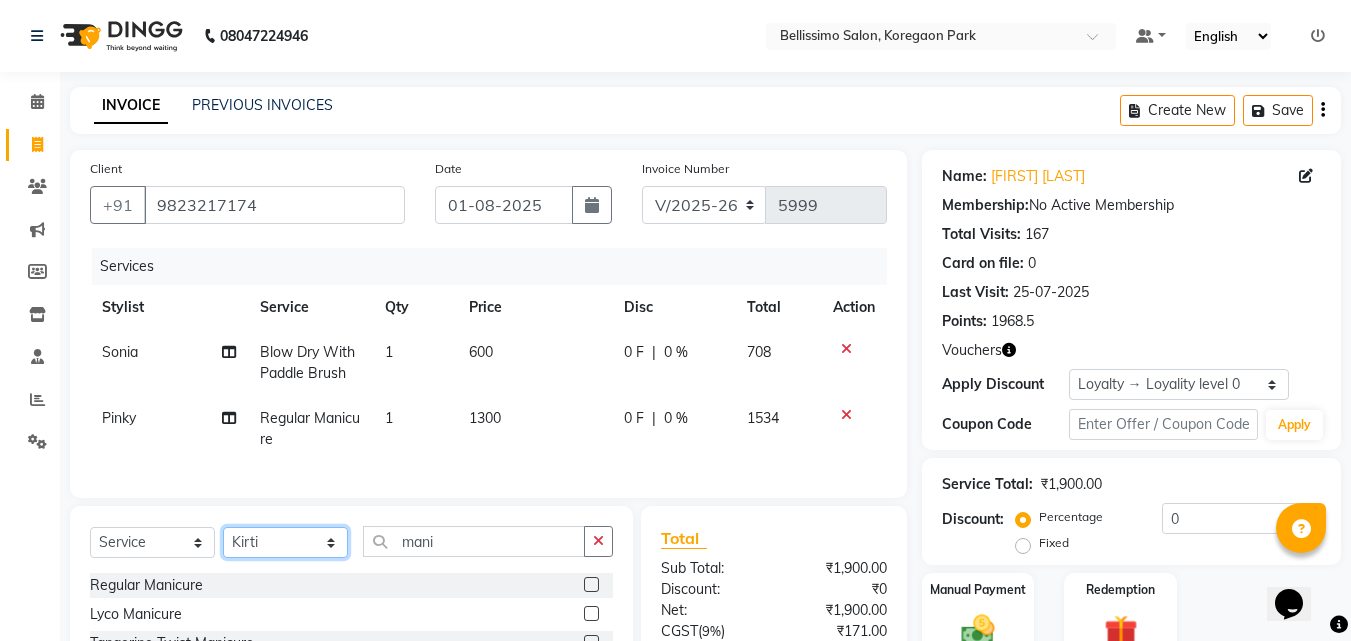 click on "Select Service Product Membership Package Voucher Prepaid Gift Card Select Stylist [STYLIST_NAMES]" 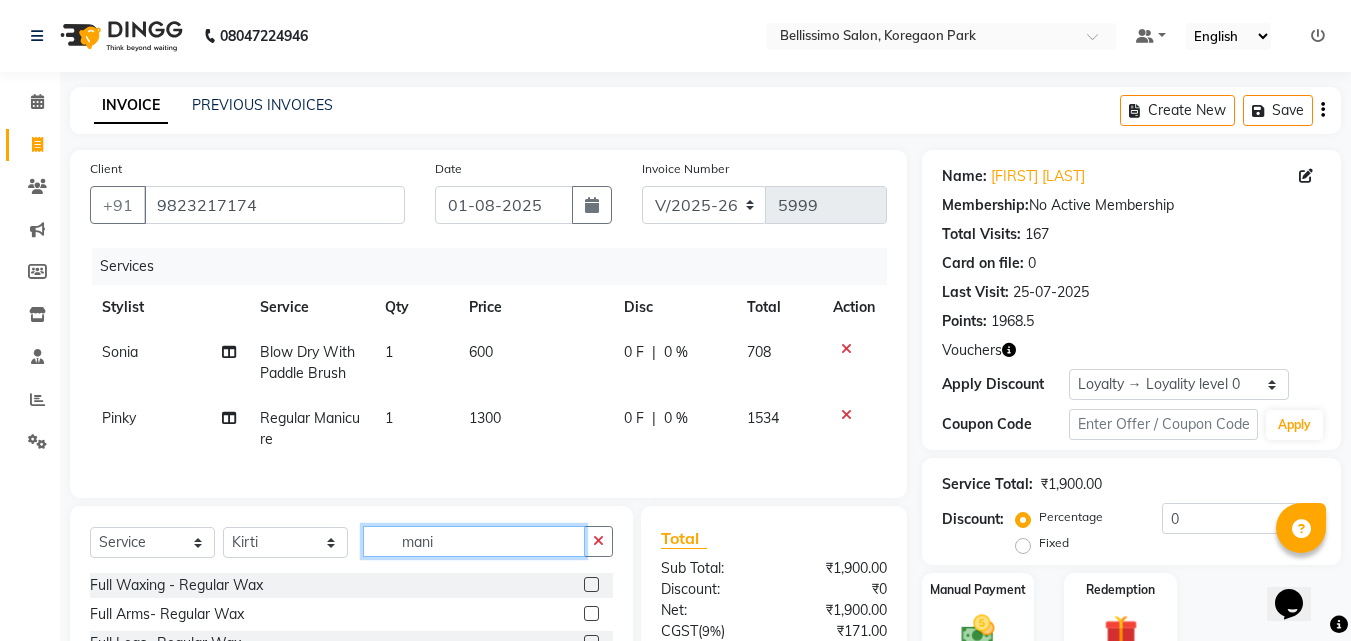 drag, startPoint x: 448, startPoint y: 553, endPoint x: 210, endPoint y: 549, distance: 238.03362 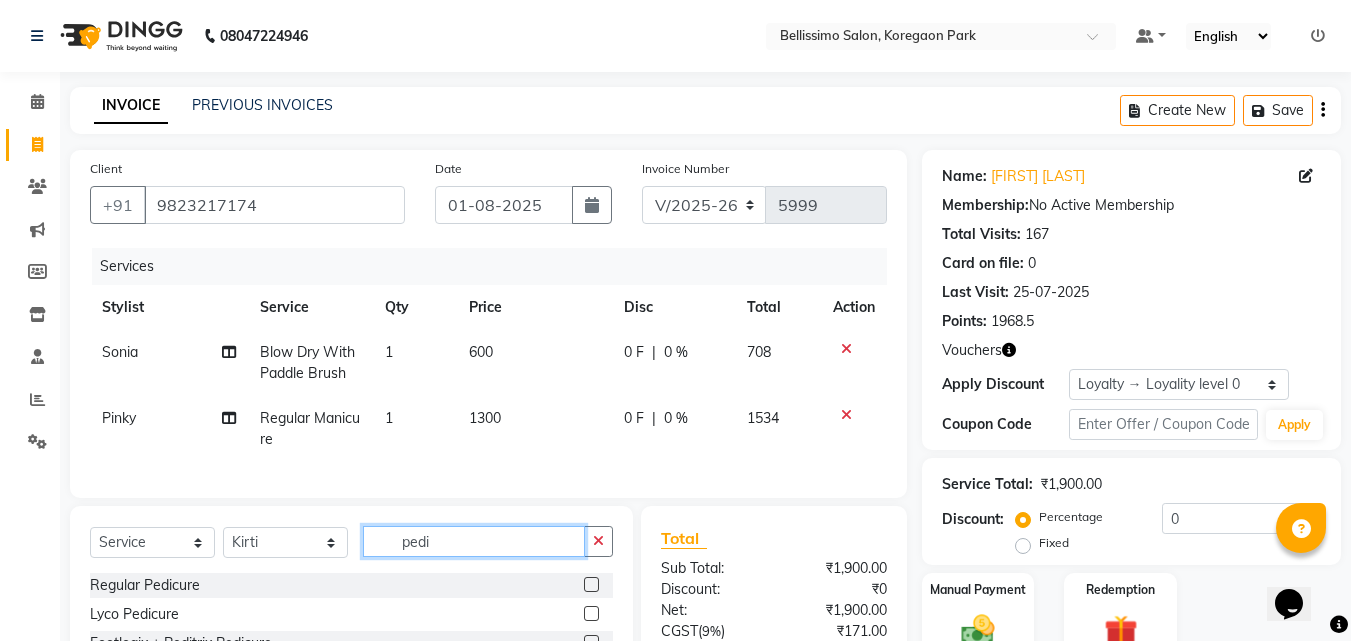 type on "pedi" 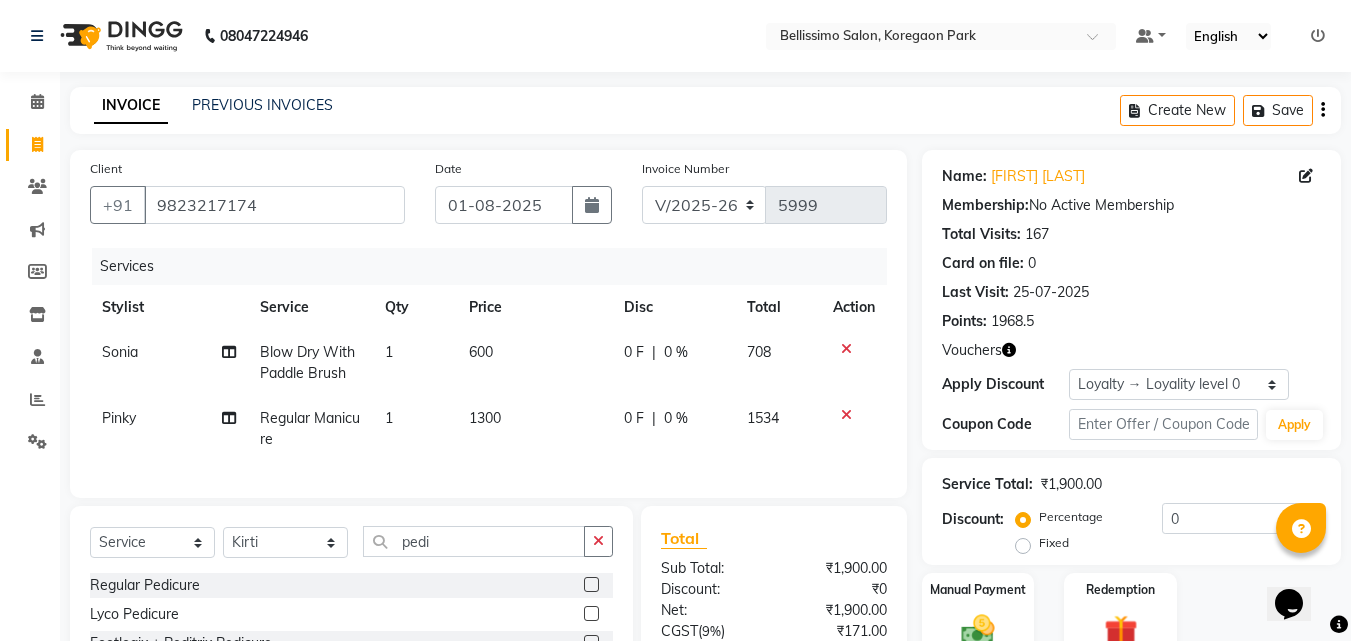 click 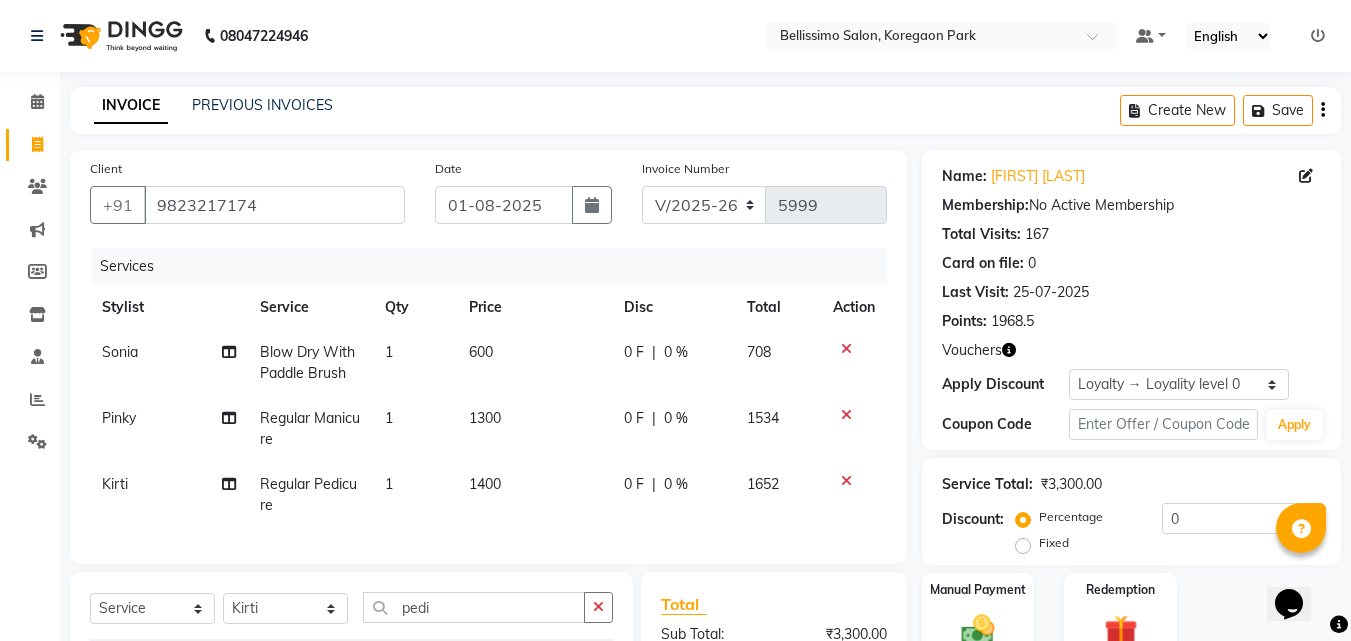 checkbox on "false" 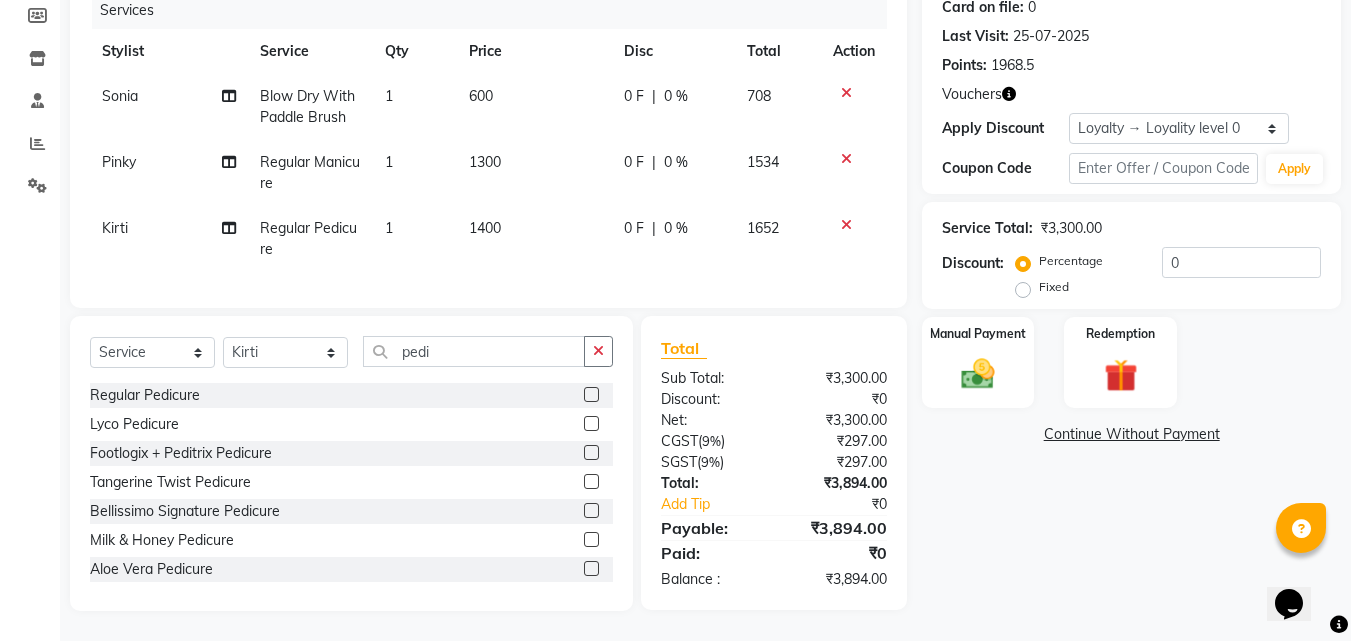 scroll, scrollTop: 271, scrollLeft: 0, axis: vertical 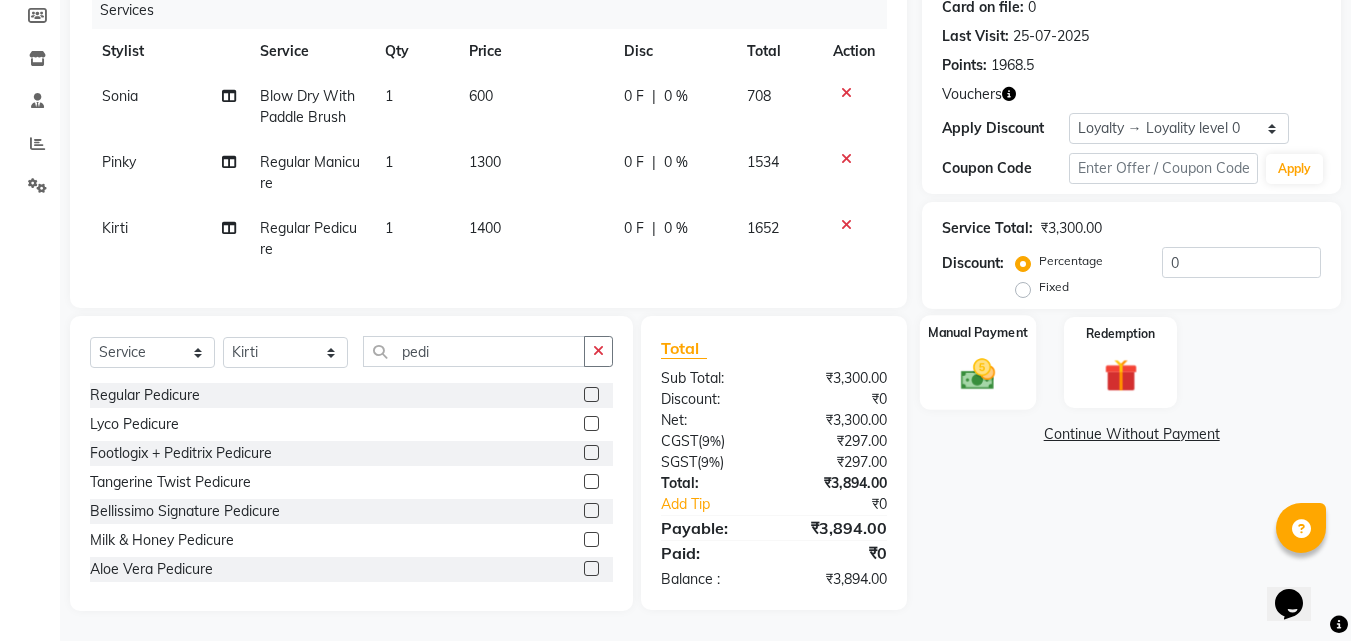 click 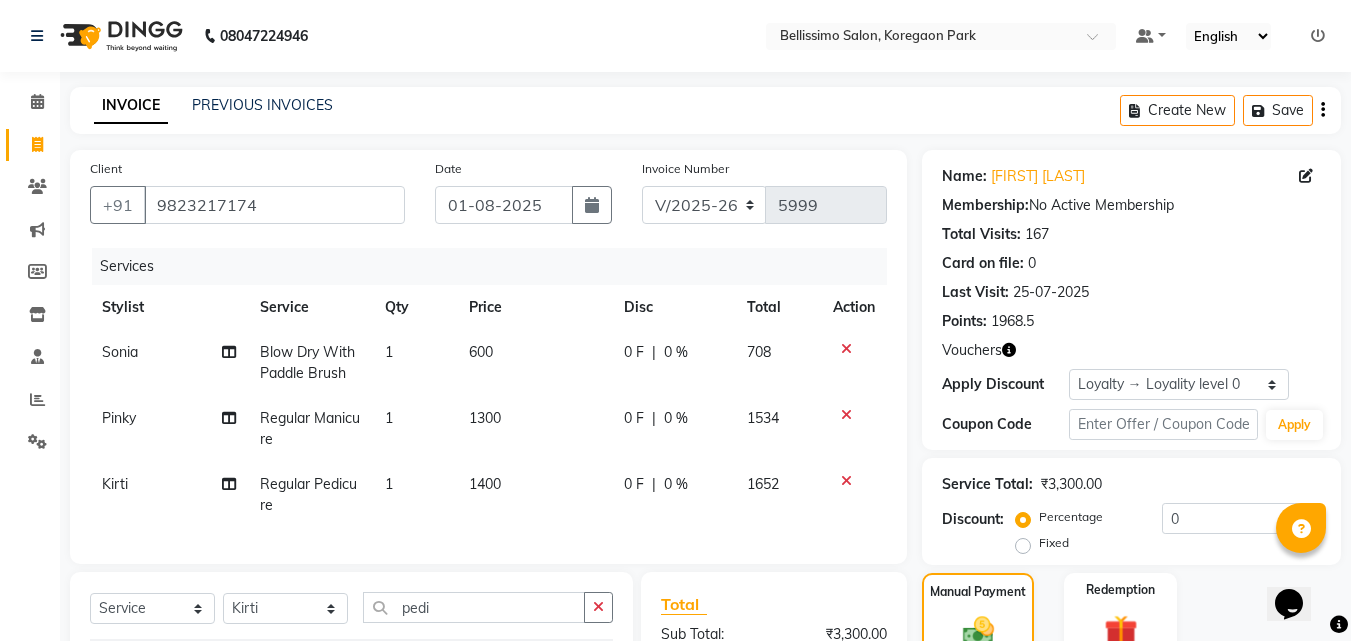 scroll, scrollTop: 271, scrollLeft: 0, axis: vertical 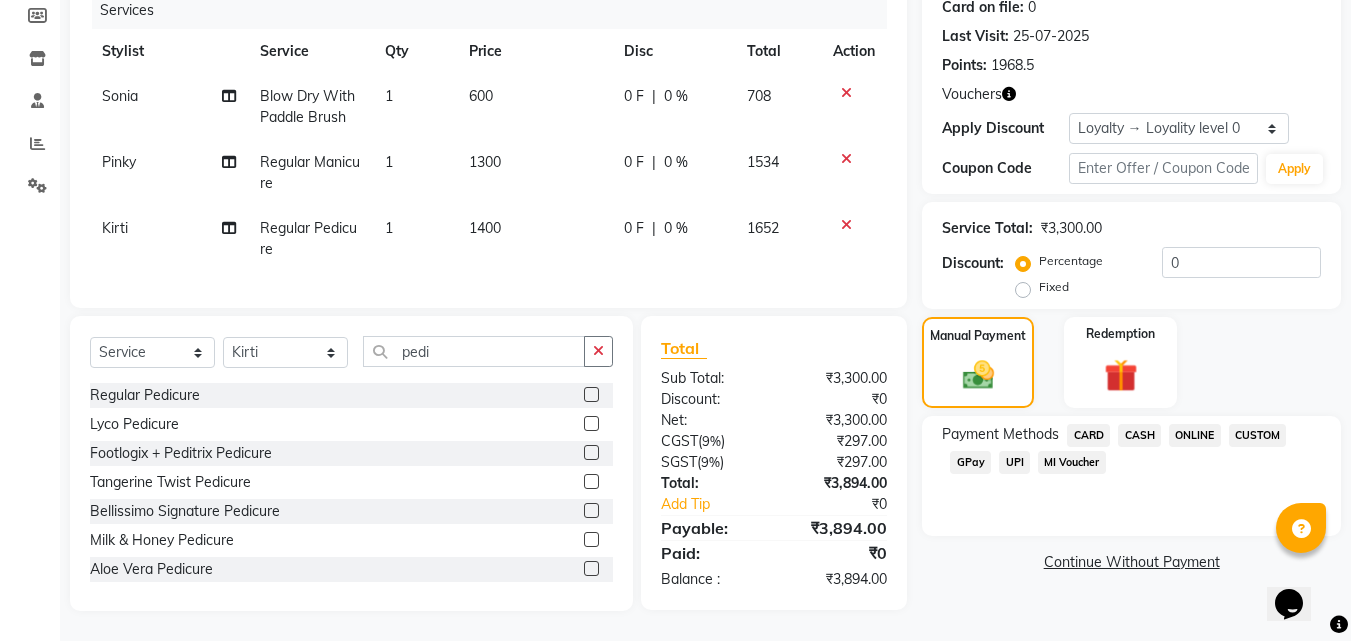 click on "UPI" 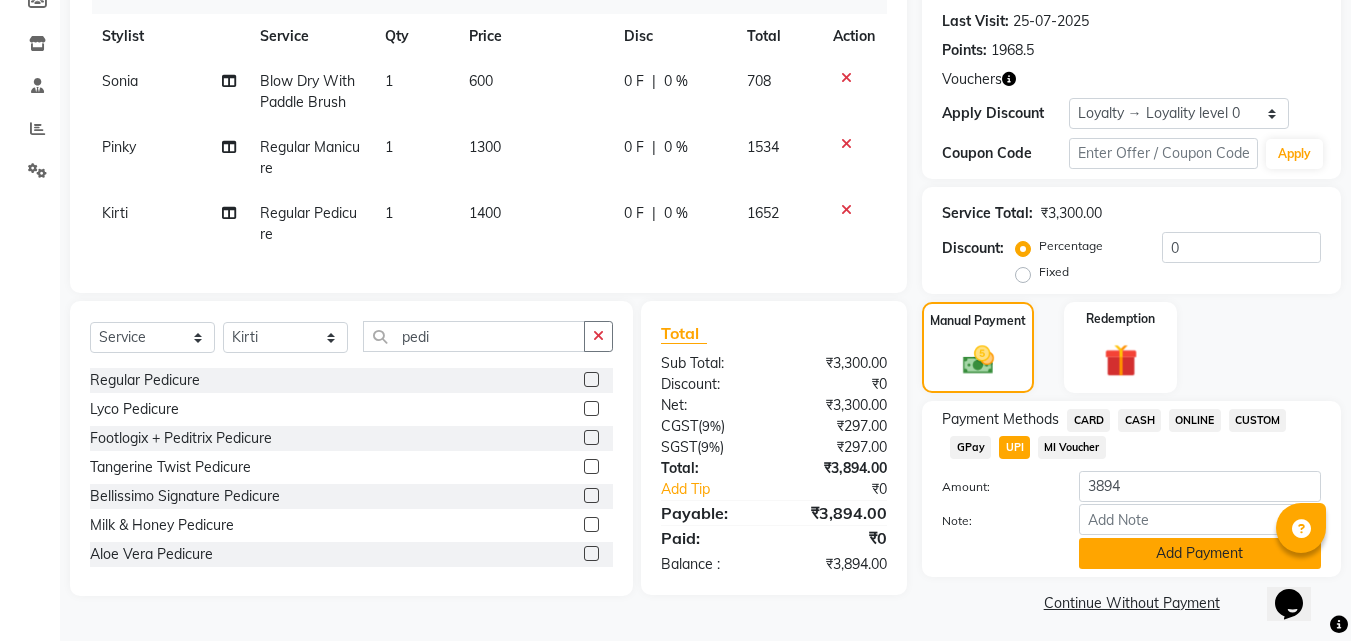 click on "Add Payment" 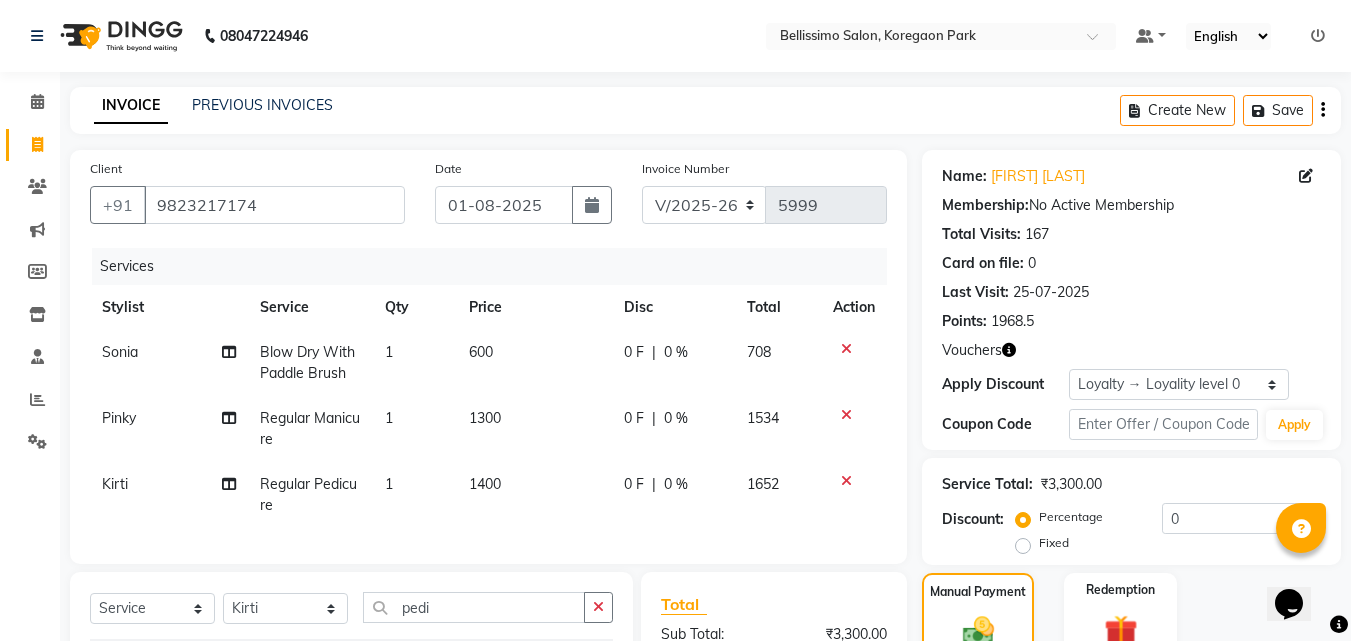 scroll, scrollTop: 411, scrollLeft: 0, axis: vertical 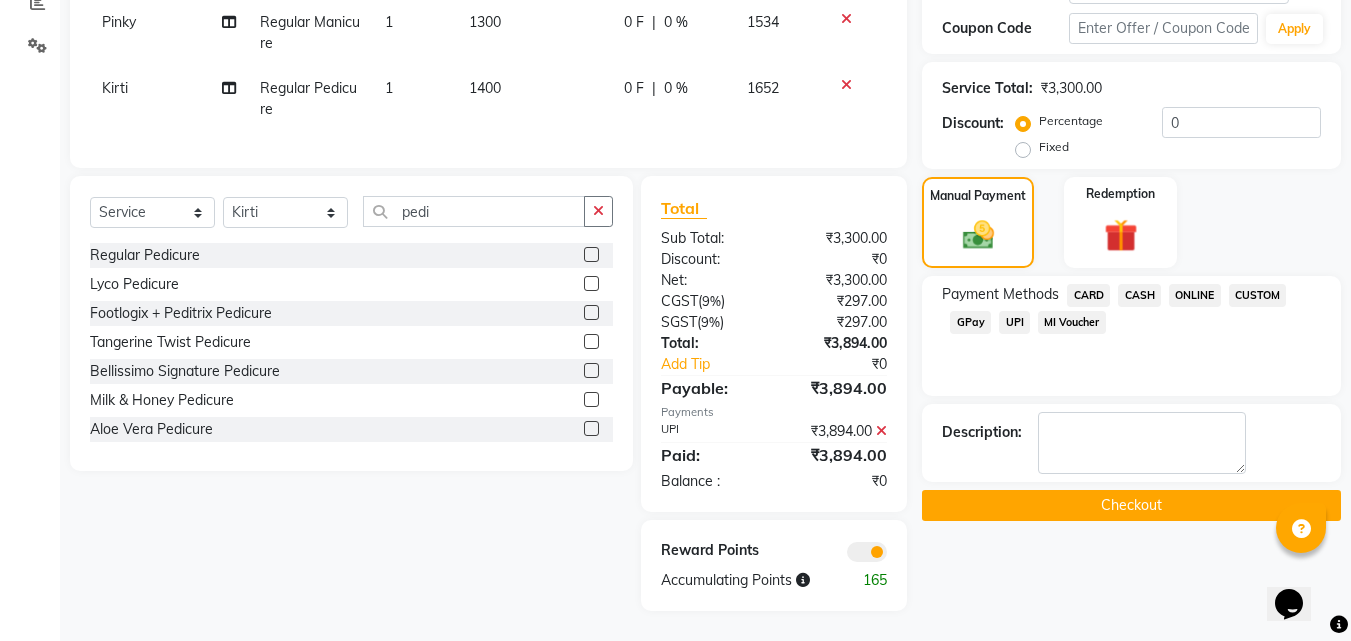 click 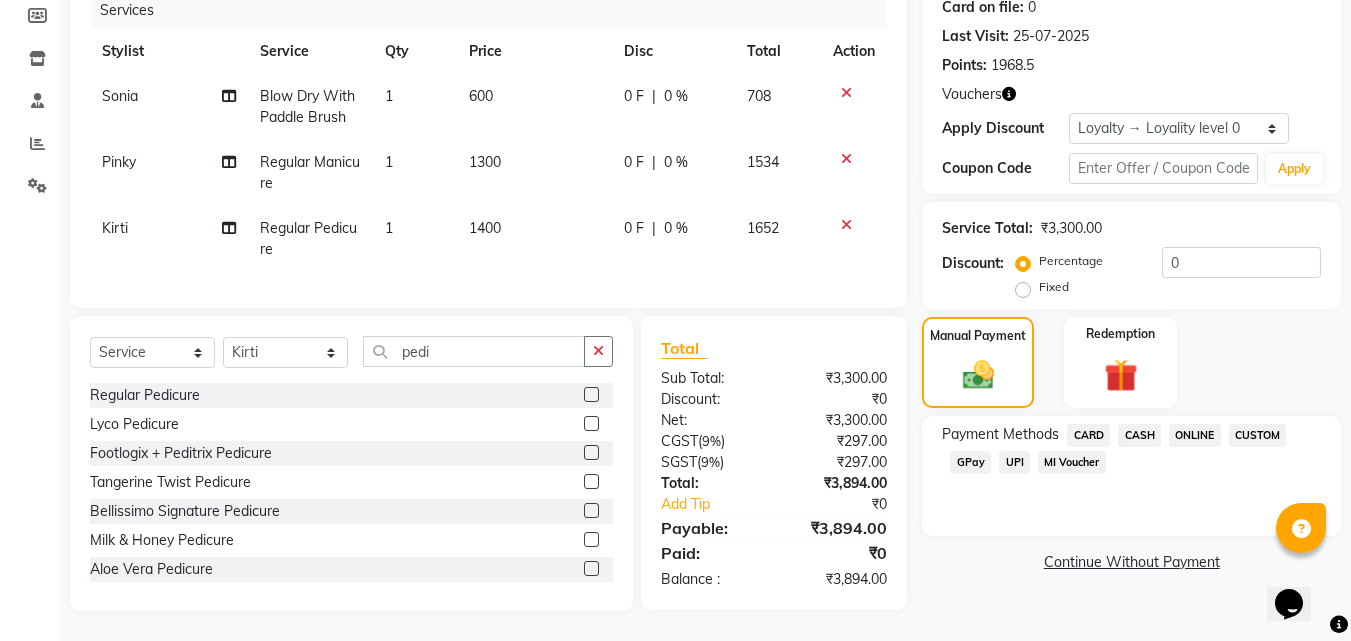drag, startPoint x: 1079, startPoint y: 427, endPoint x: 1096, endPoint y: 432, distance: 17.720045 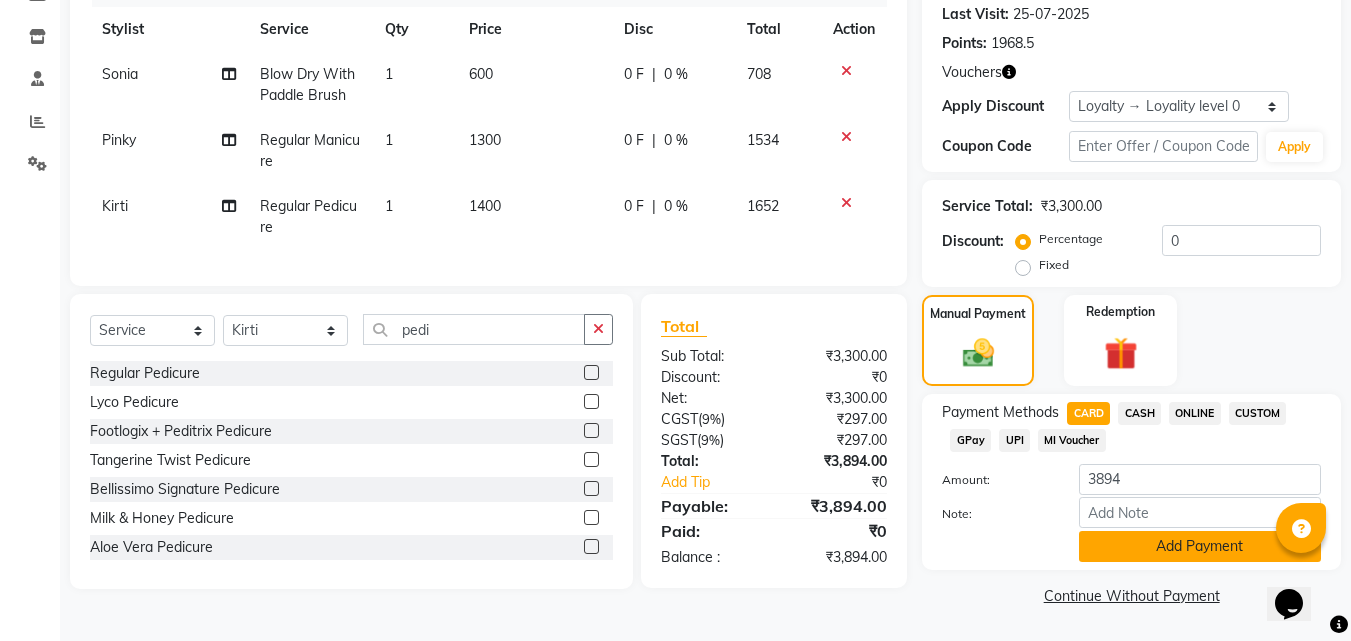 click on "Add Payment" 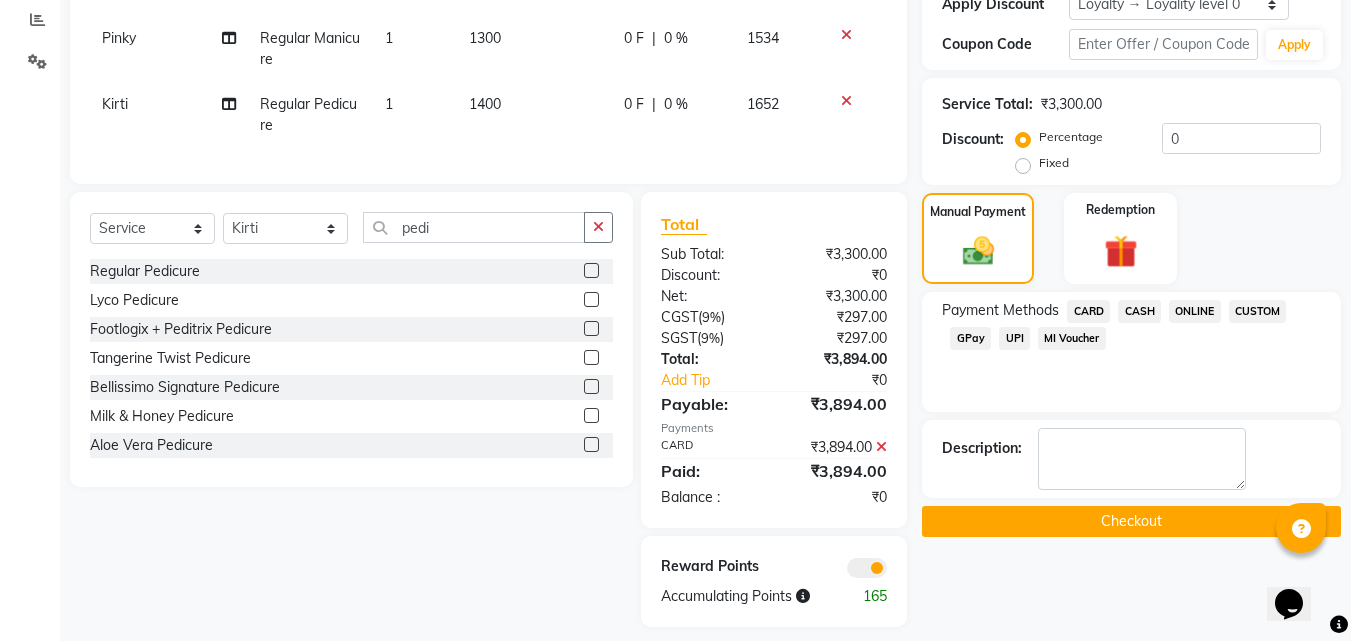 scroll, scrollTop: 411, scrollLeft: 0, axis: vertical 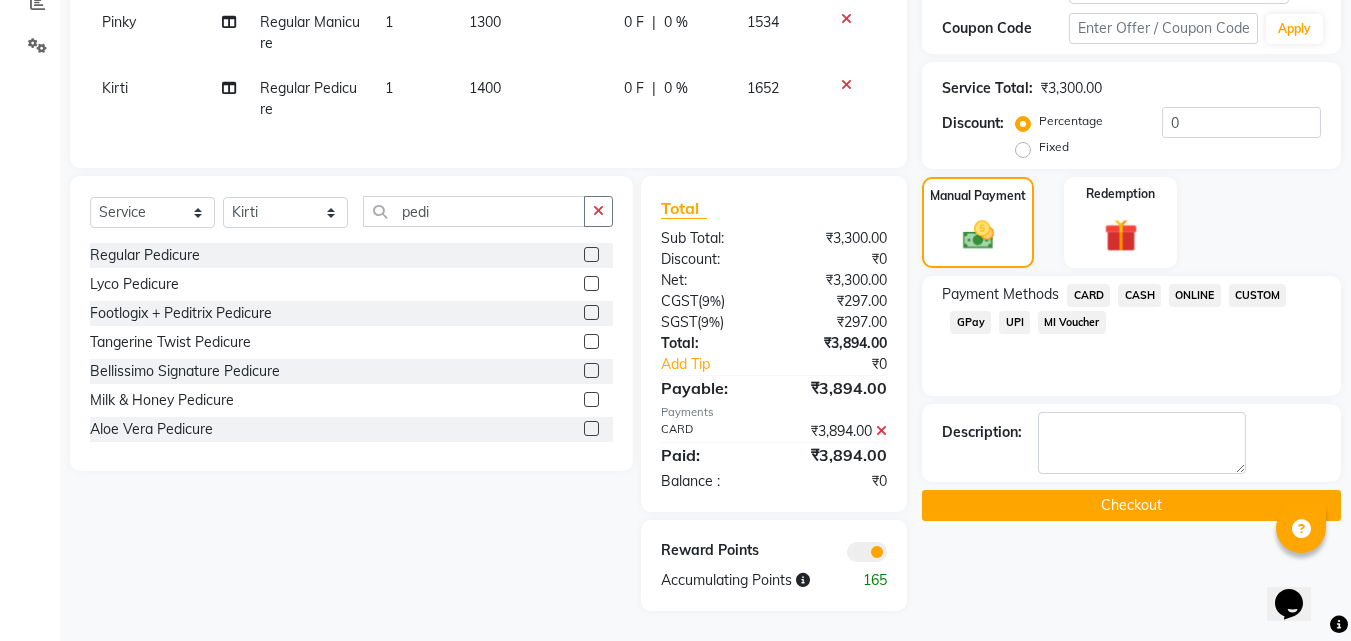 click on "Checkout" 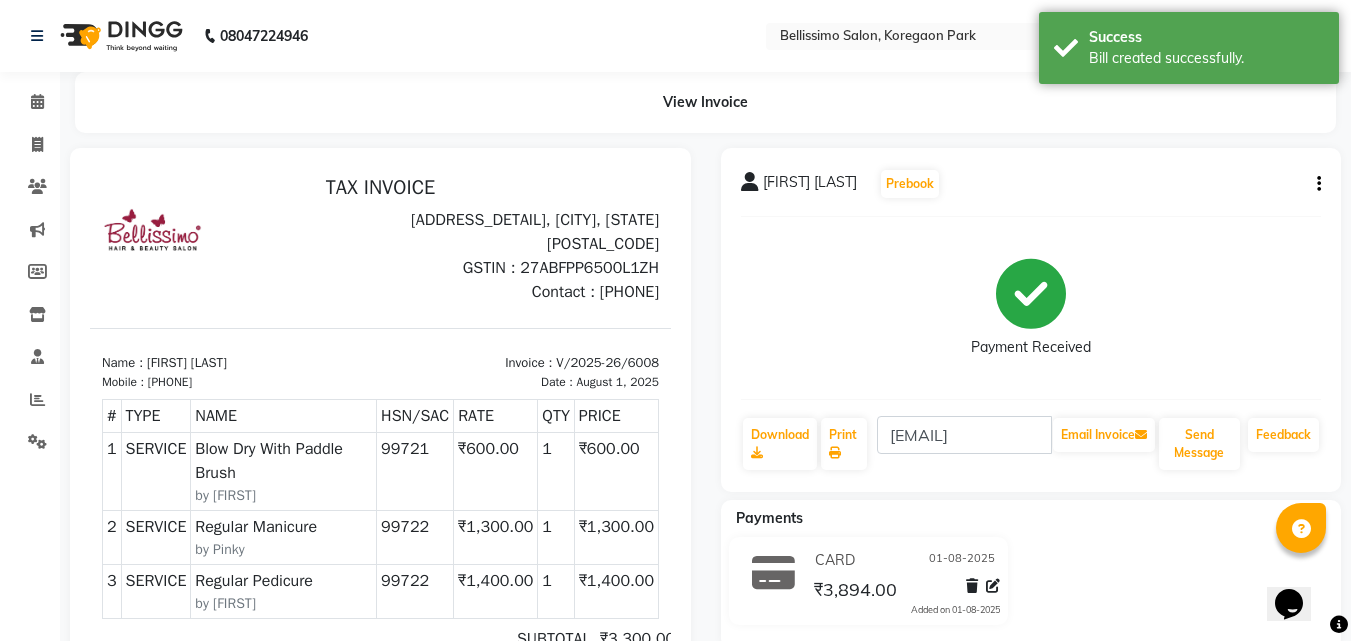 scroll, scrollTop: 0, scrollLeft: 0, axis: both 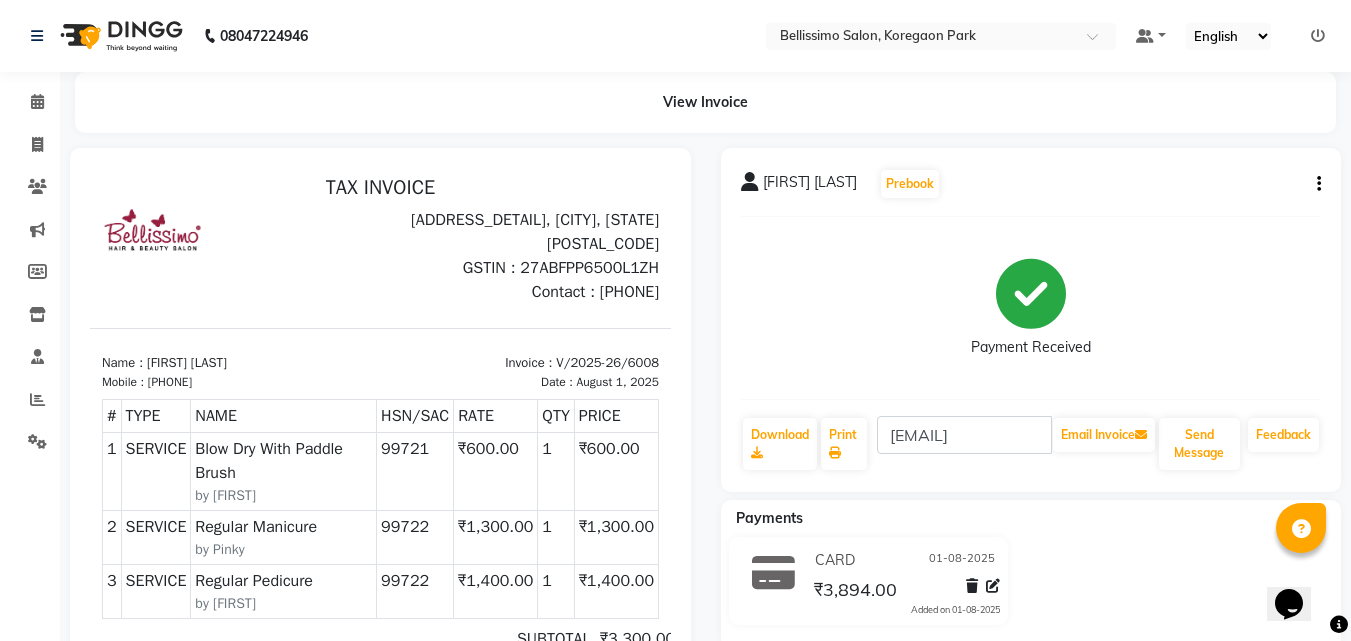 click on "Payment Received" 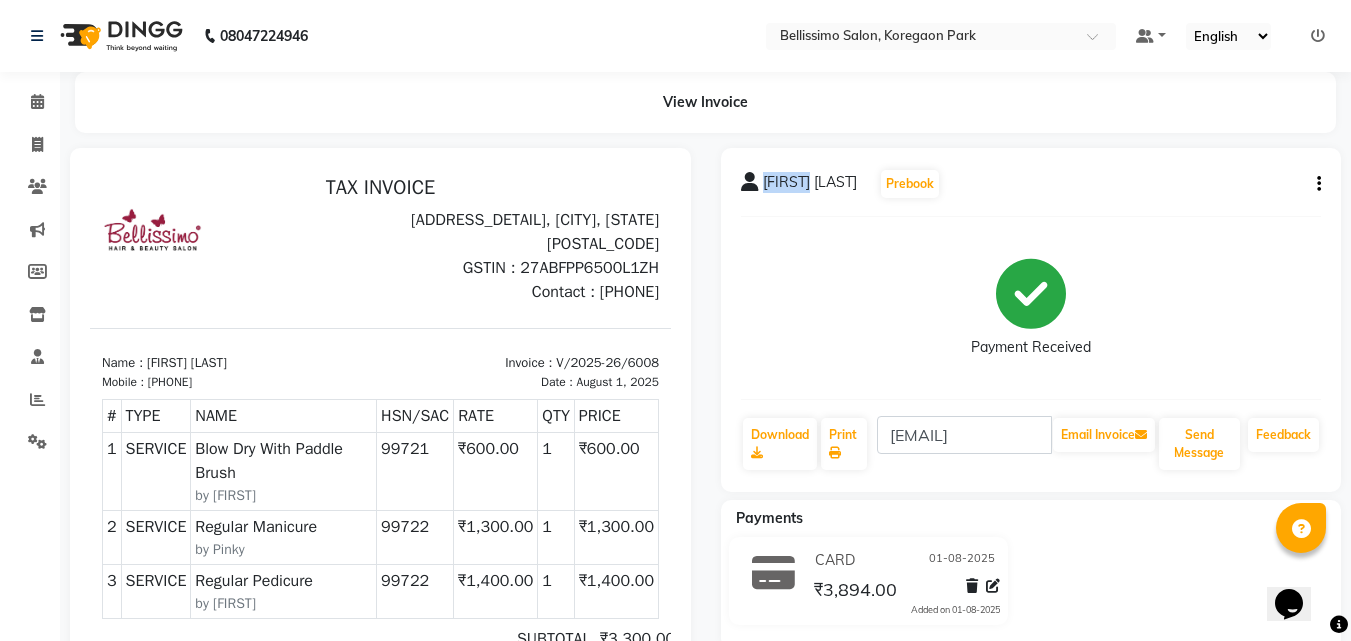 click on "[FIRST] [LAST]" 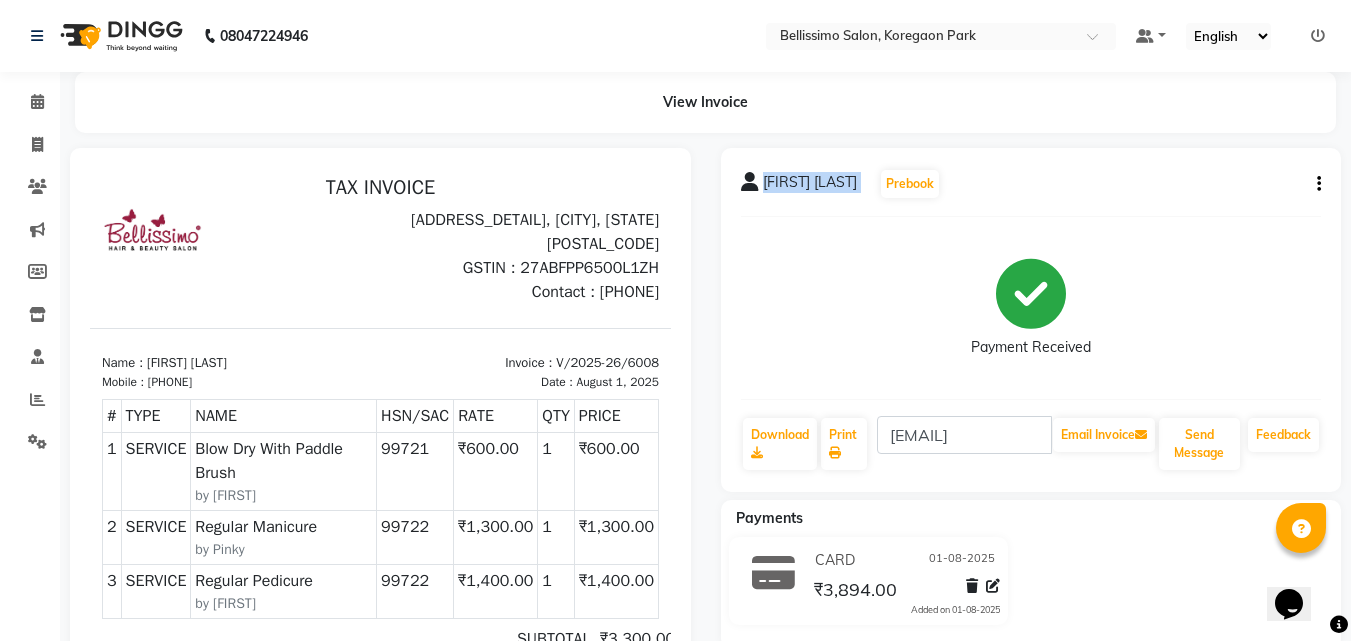 click on "[FIRST] [LAST]" 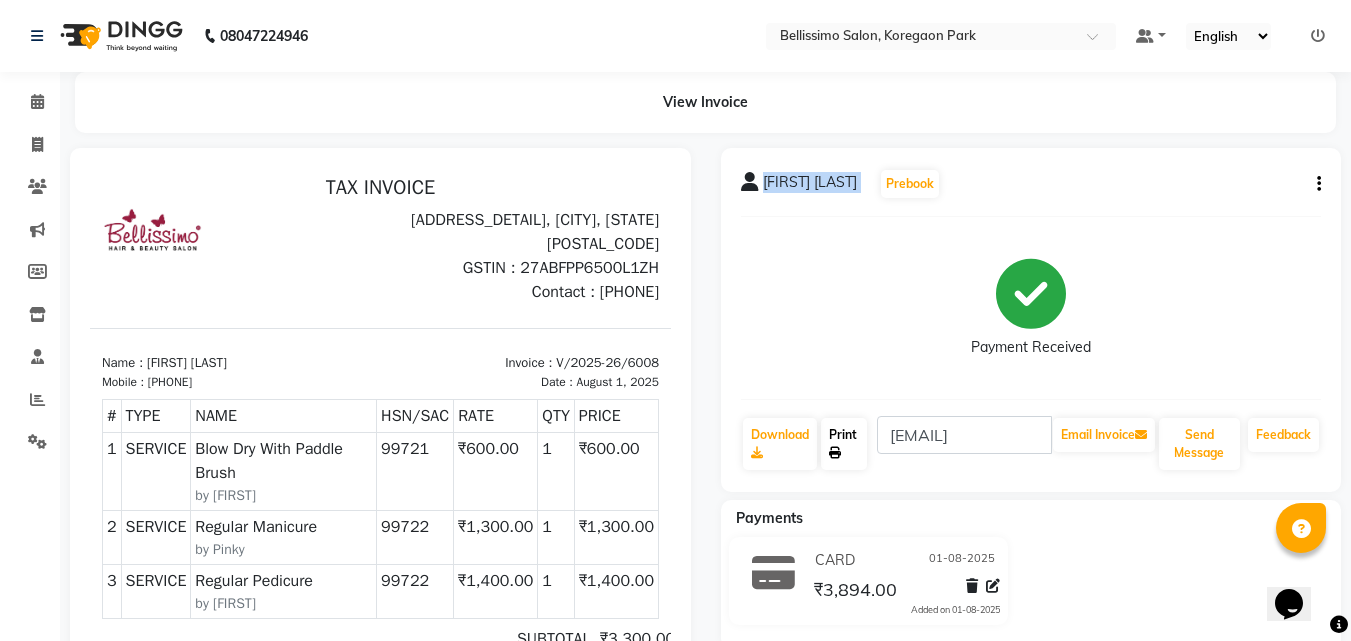 click on "Print" 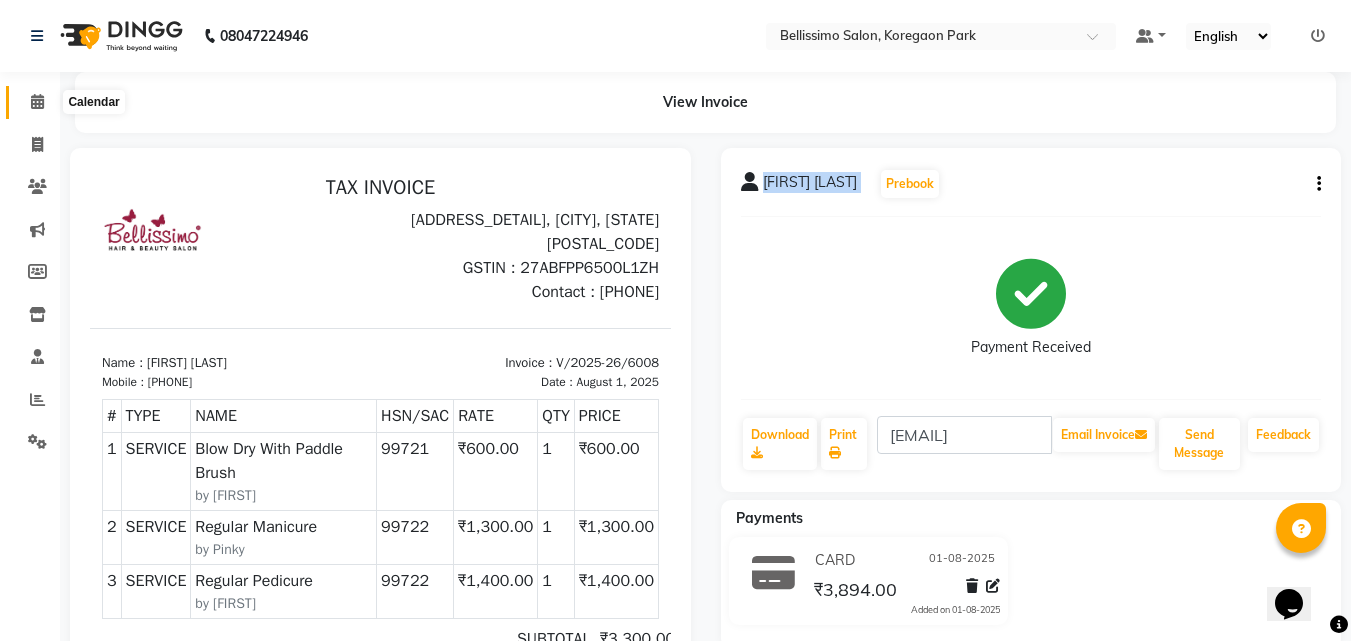 click 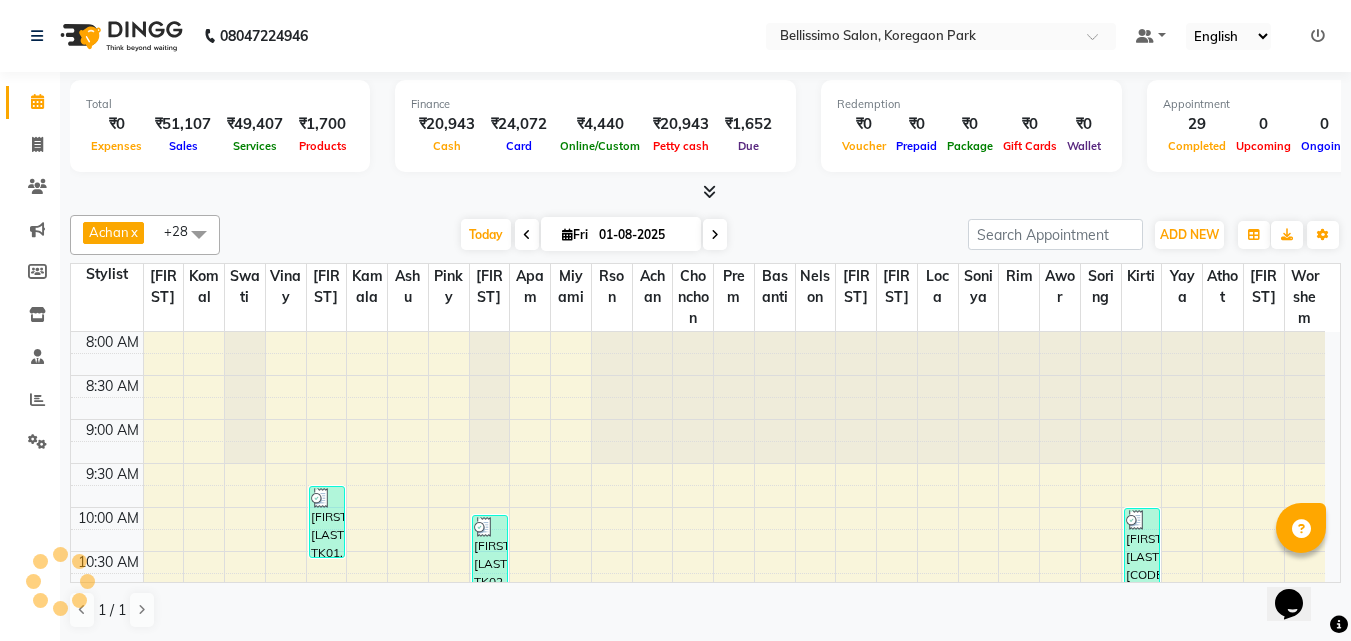 scroll, scrollTop: 0, scrollLeft: 0, axis: both 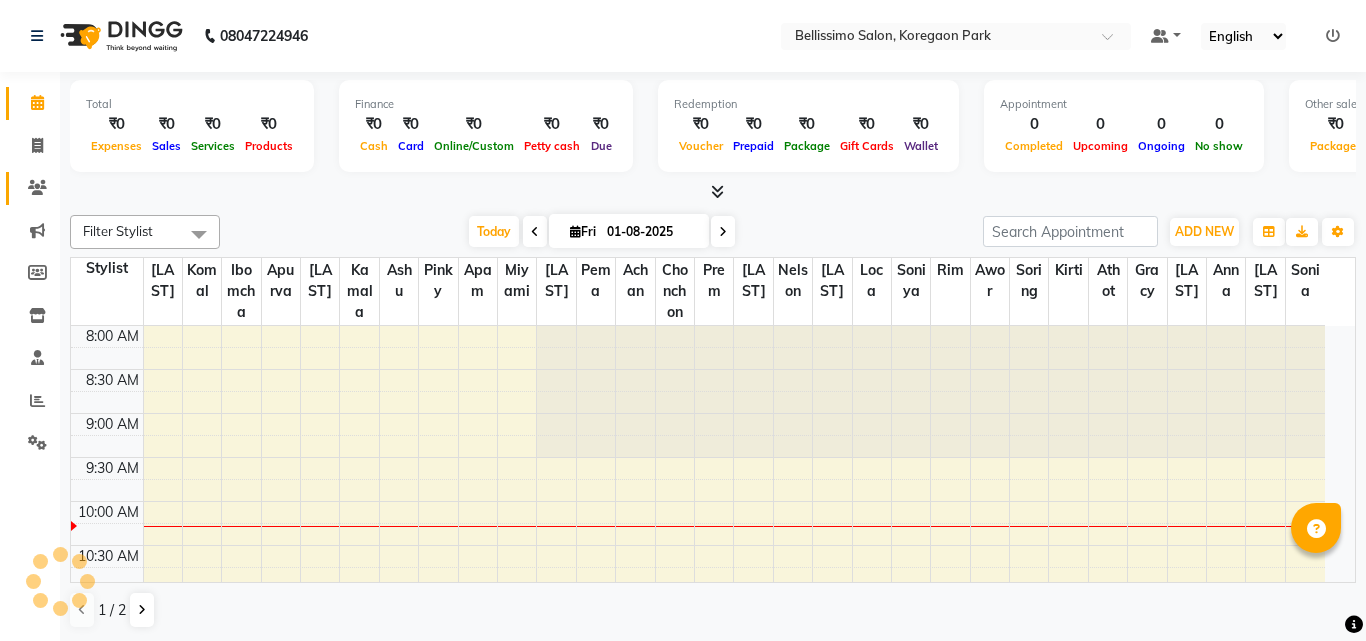 click 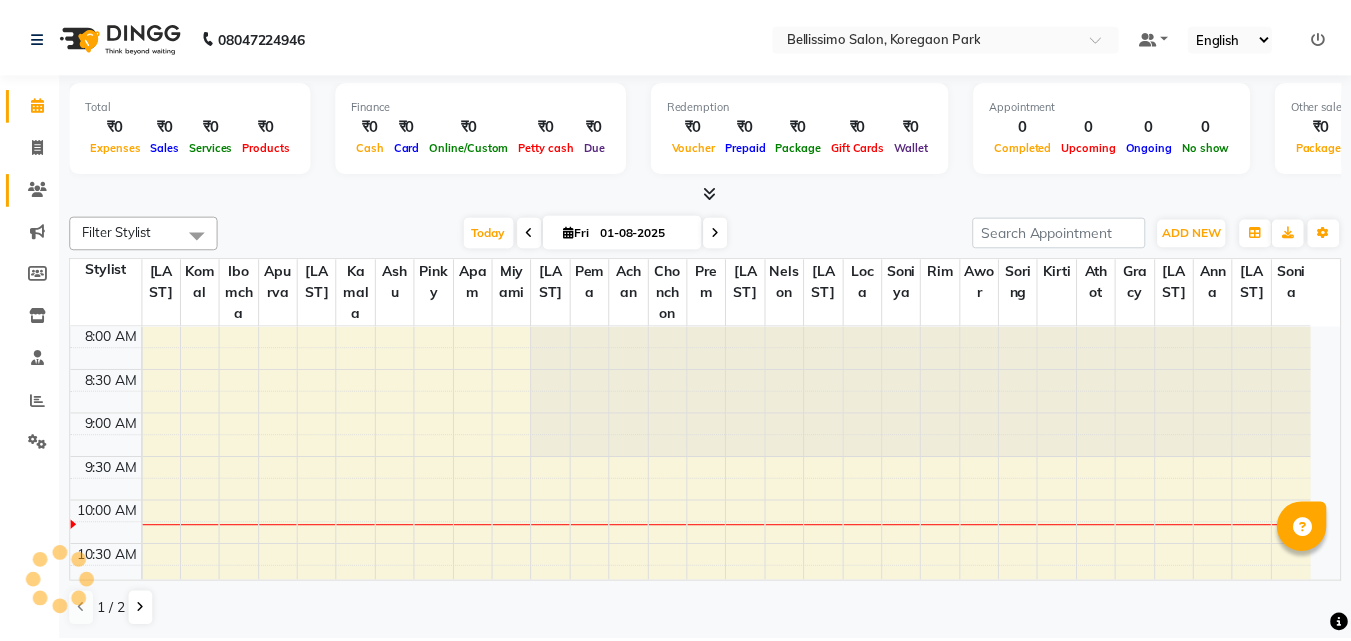 scroll, scrollTop: 0, scrollLeft: 0, axis: both 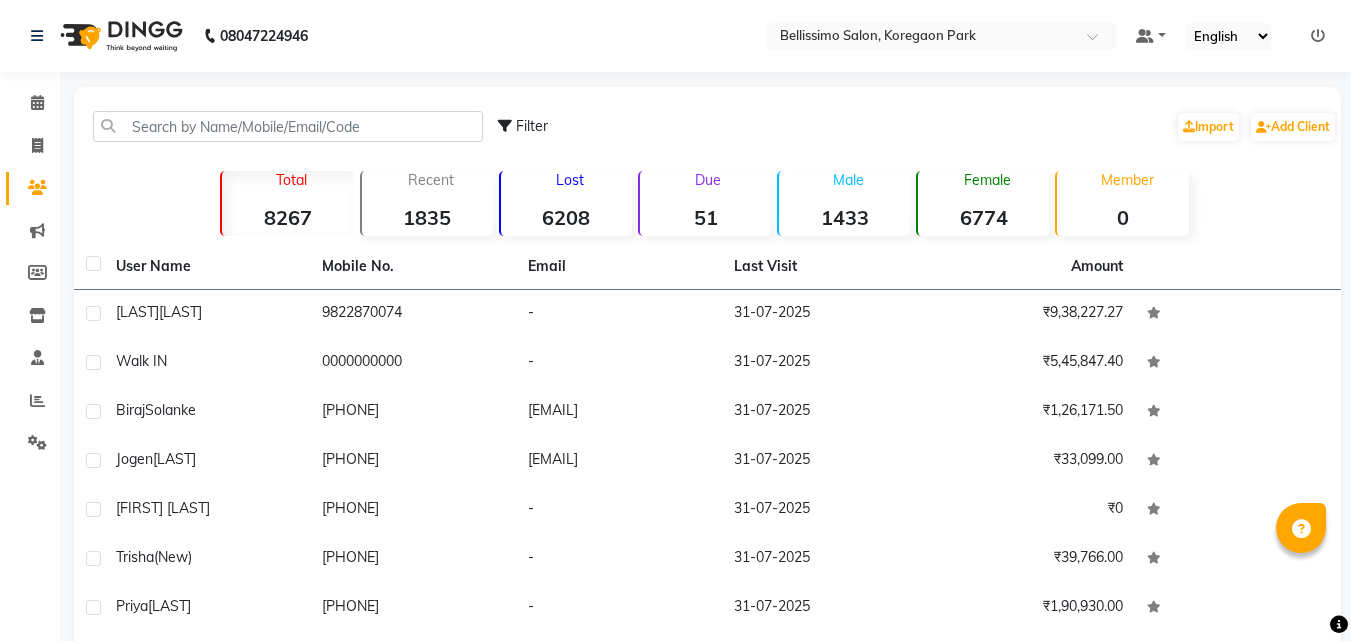 click 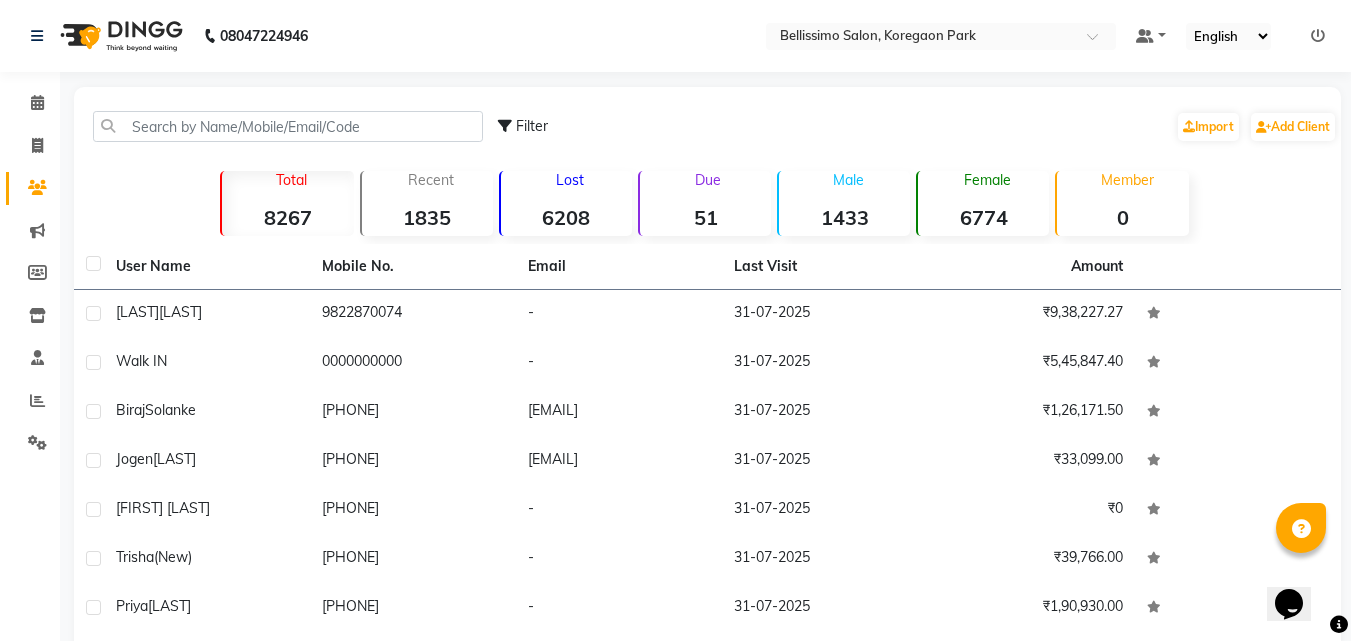 scroll, scrollTop: 0, scrollLeft: 0, axis: both 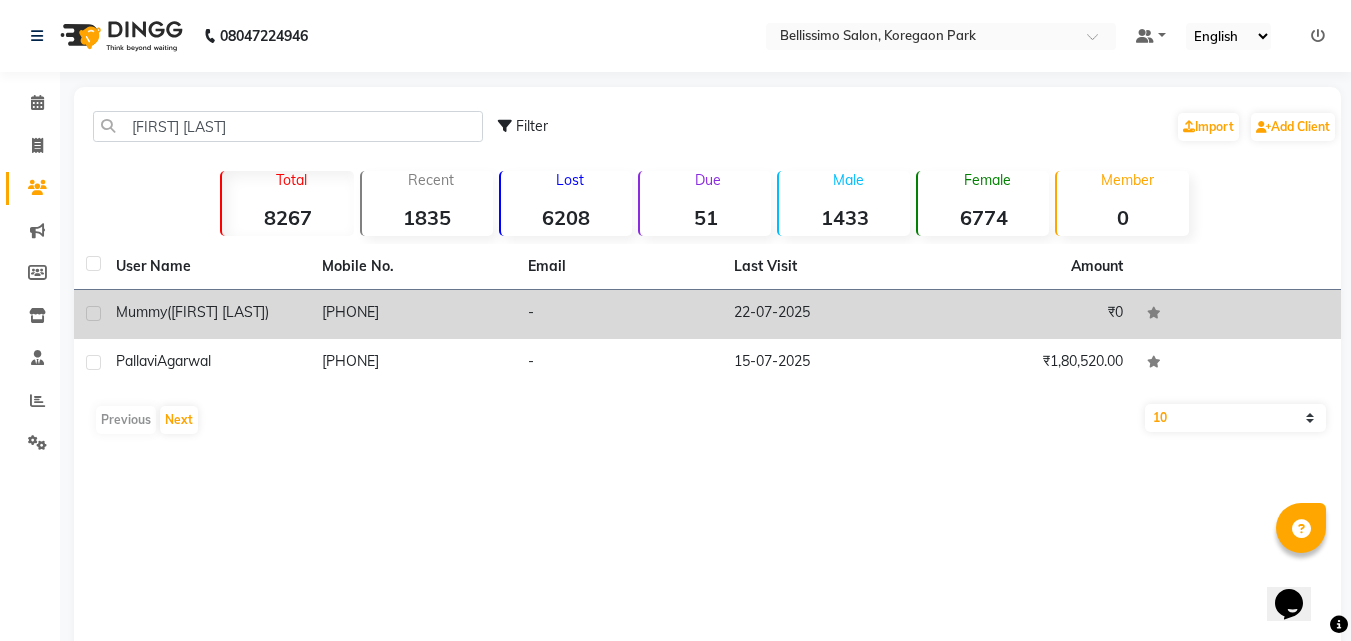 type on "pallavi aga" 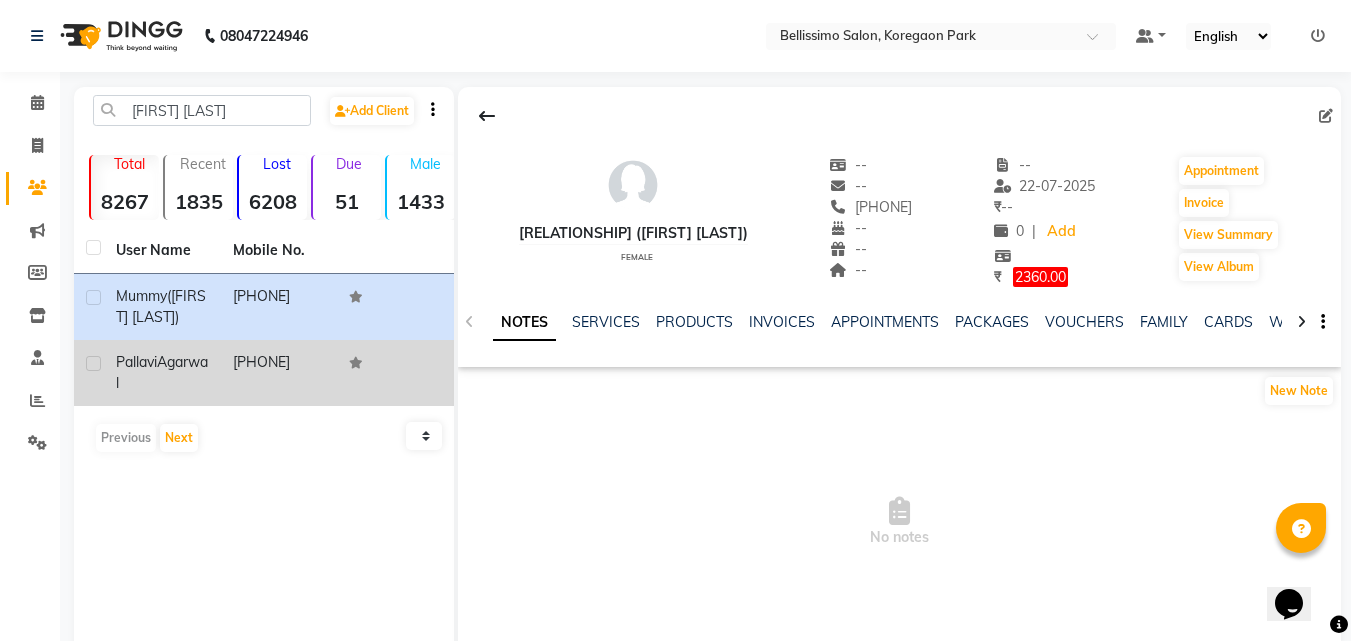 click on "Pallavi  Agarwal" 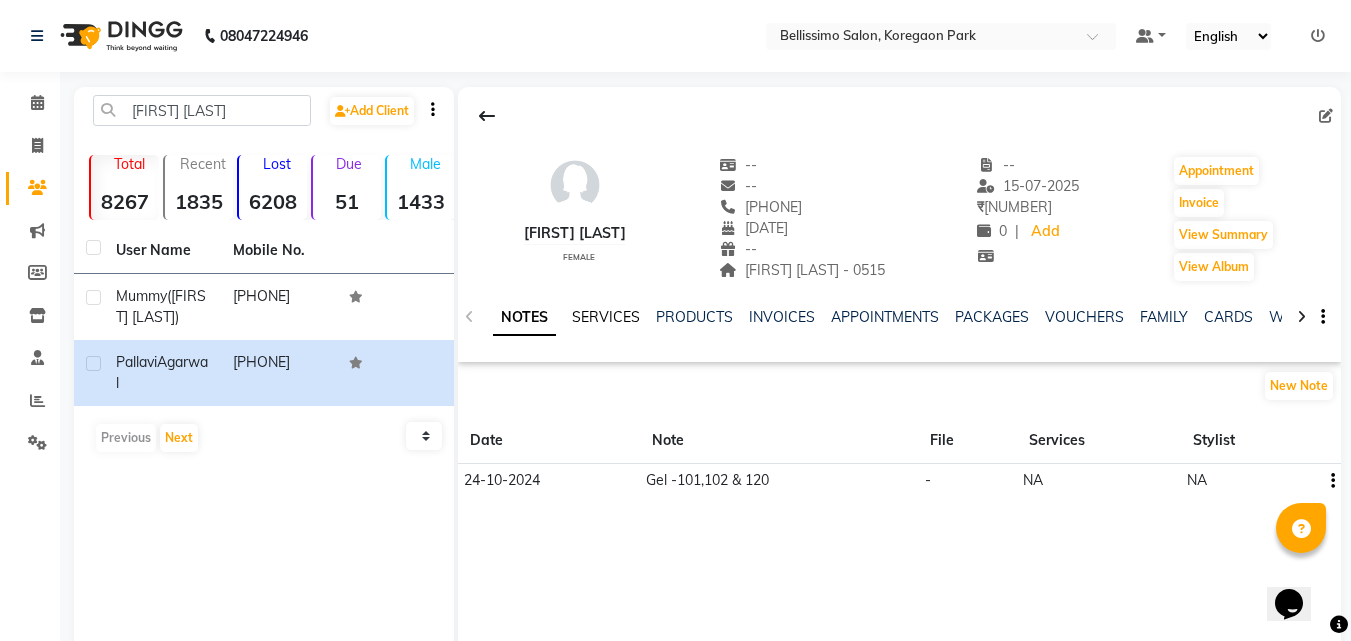 click on "SERVICES" 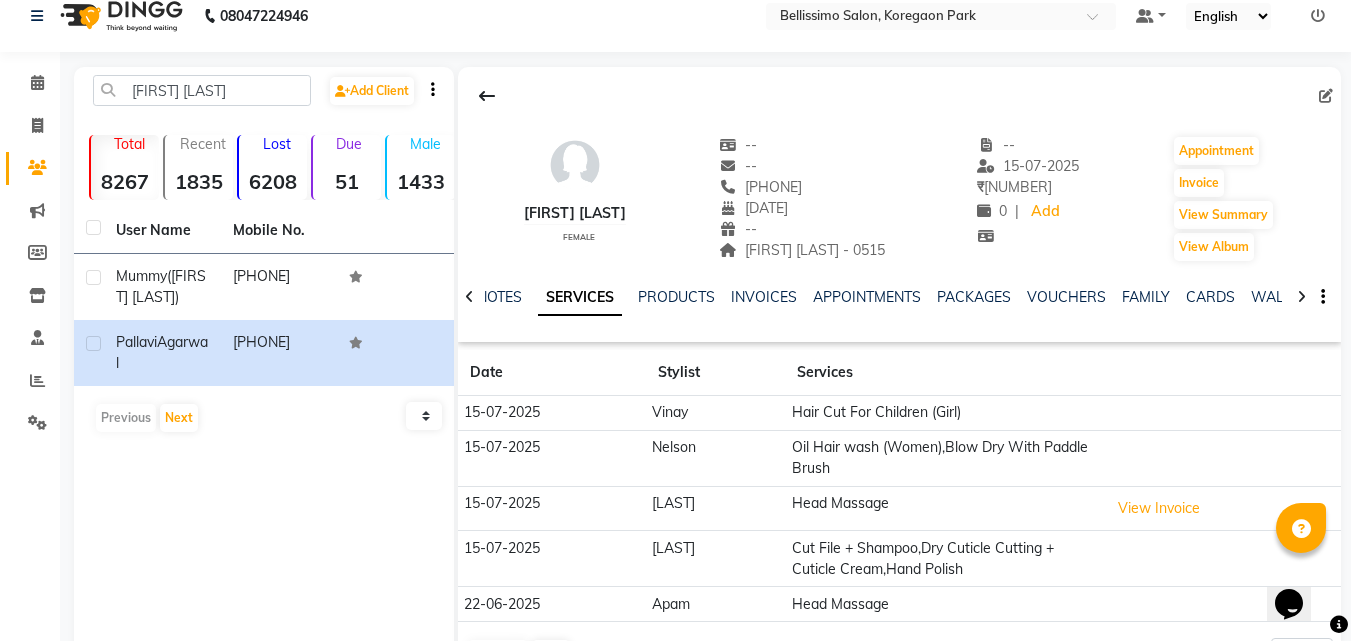 scroll, scrollTop: 87, scrollLeft: 0, axis: vertical 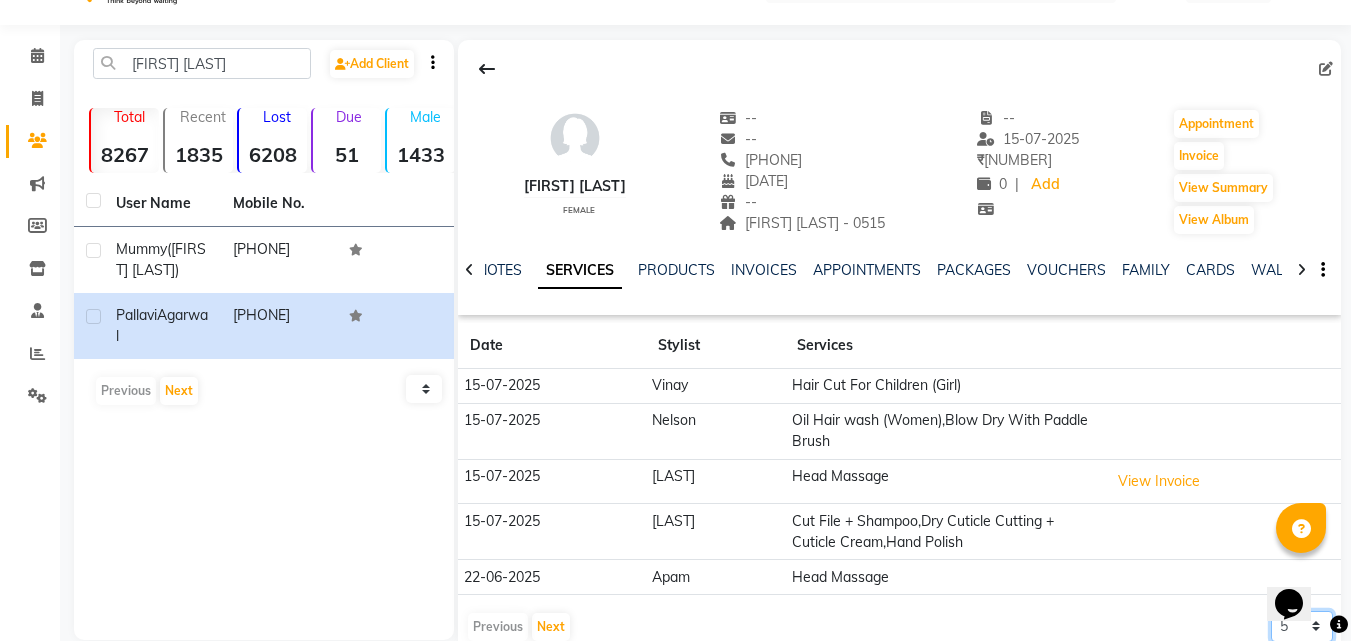 click on "5 10 50 100 500" 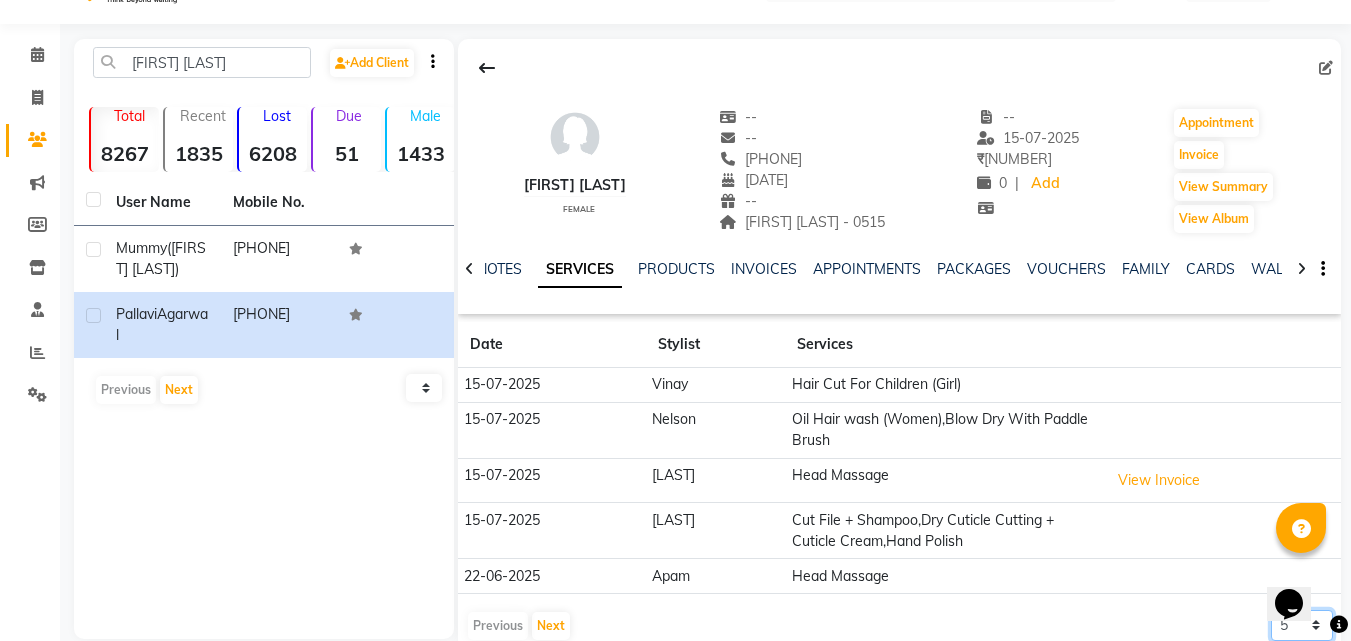 select on "500" 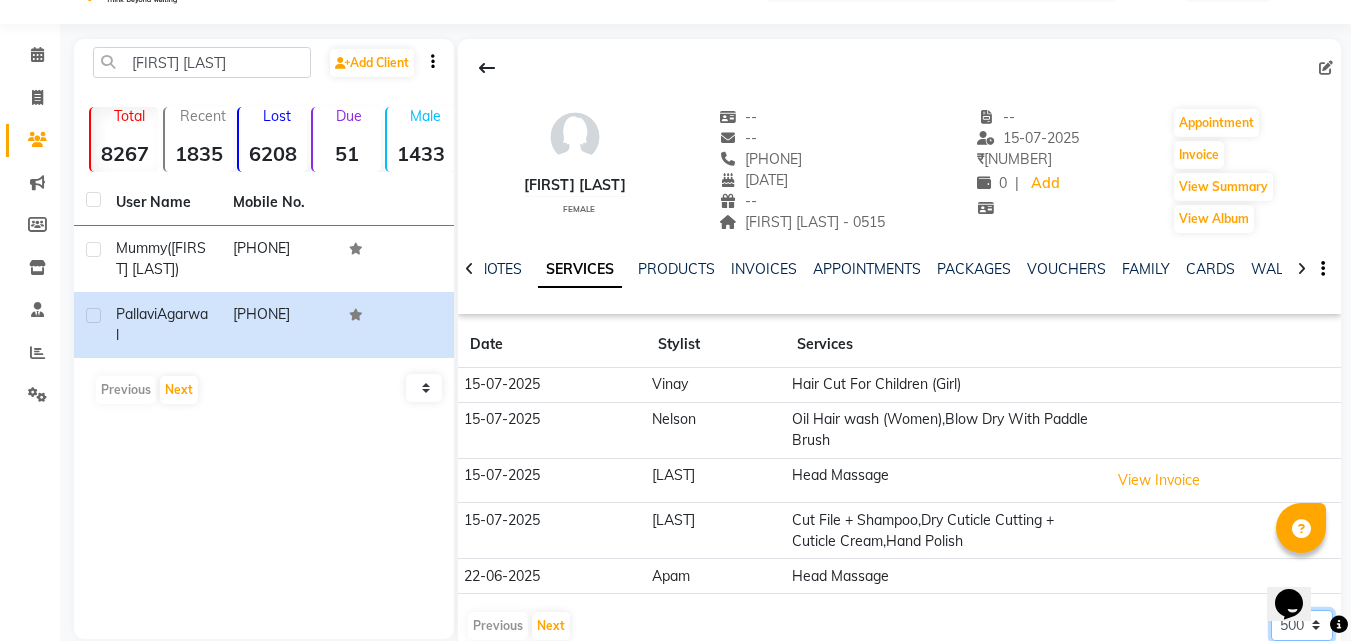 click on "5 10 50 100 500" 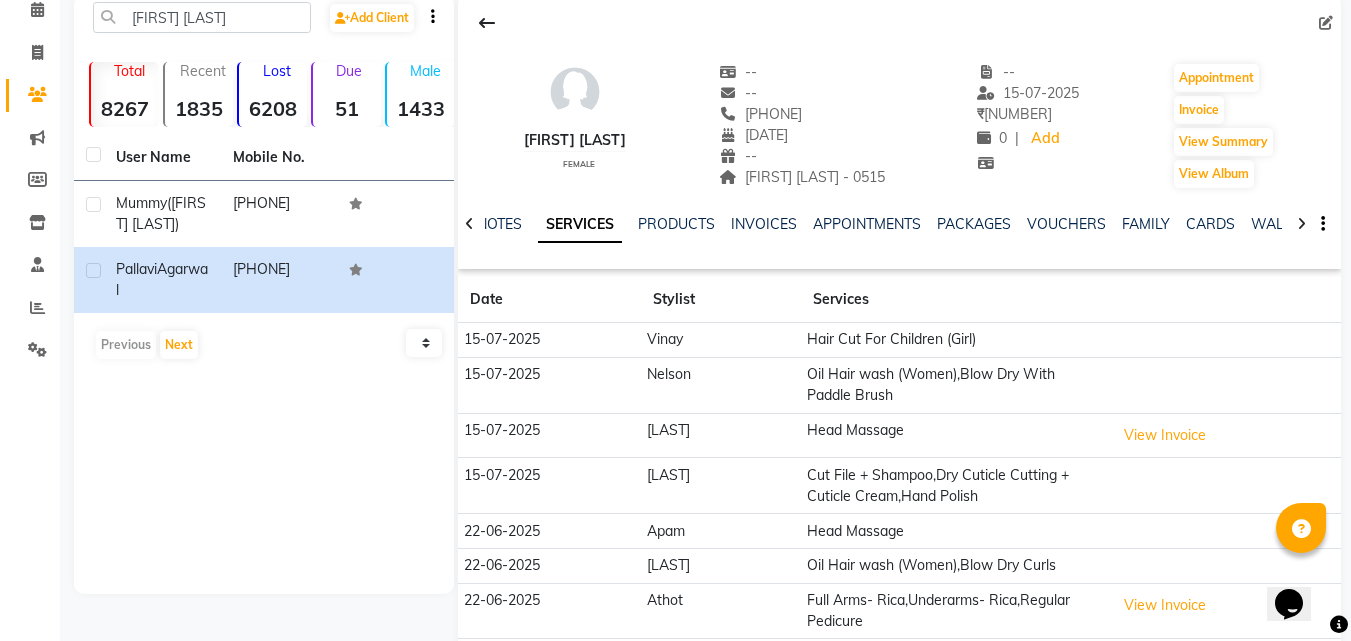 scroll, scrollTop: 0, scrollLeft: 0, axis: both 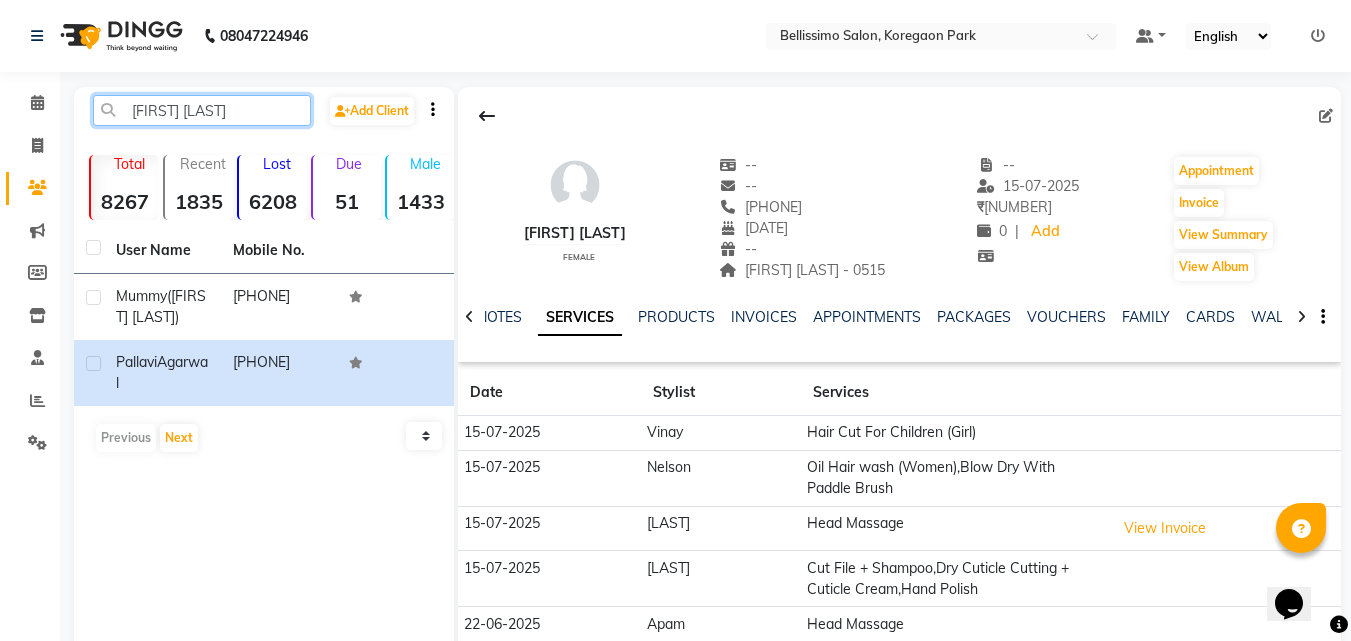 drag, startPoint x: 241, startPoint y: 110, endPoint x: 0, endPoint y: 135, distance: 242.29321 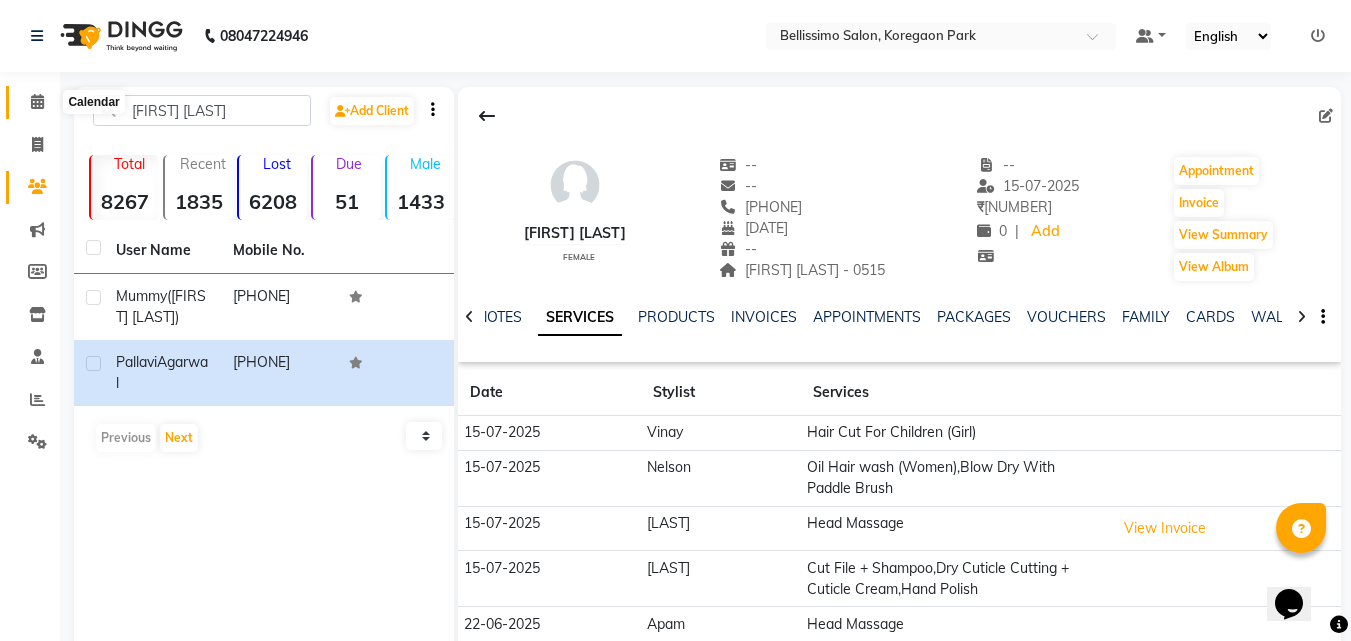 click 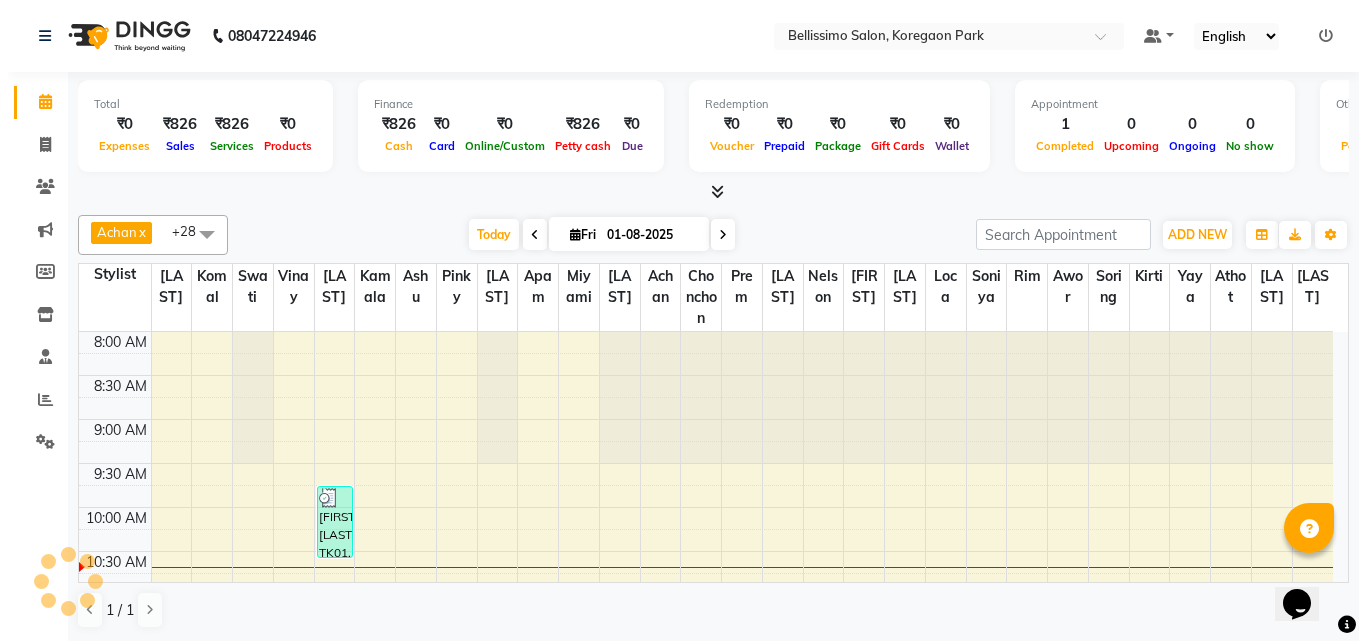 scroll, scrollTop: 0, scrollLeft: 0, axis: both 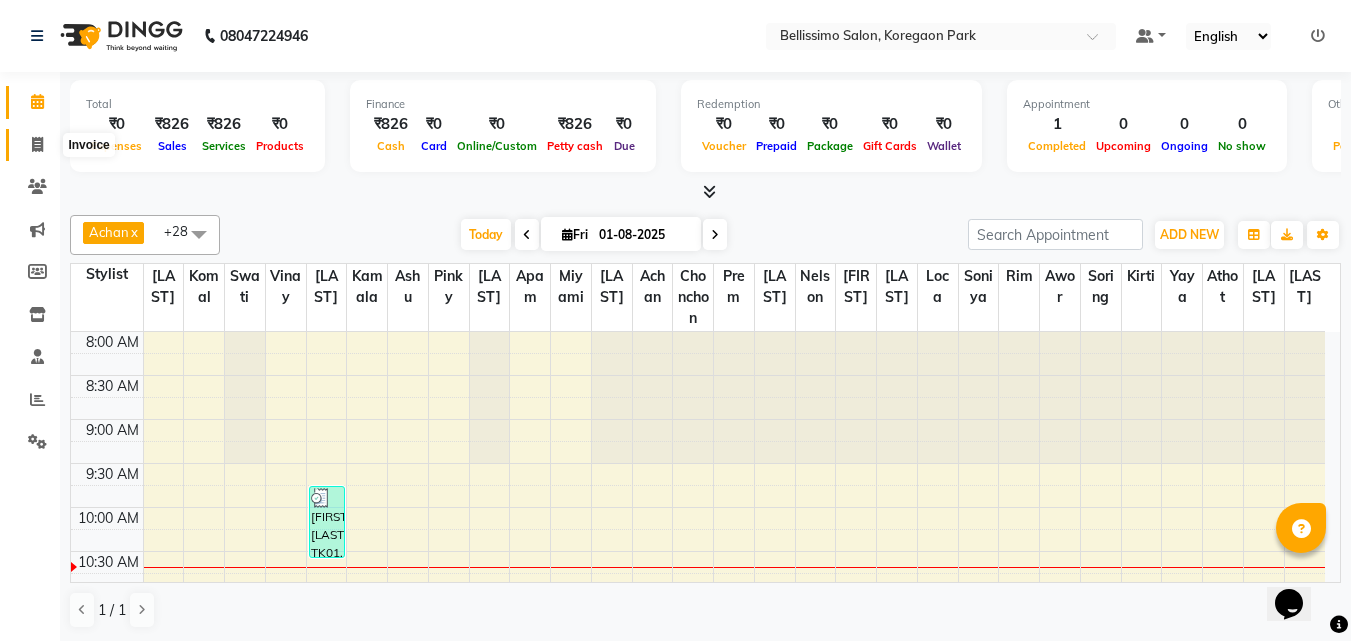 click 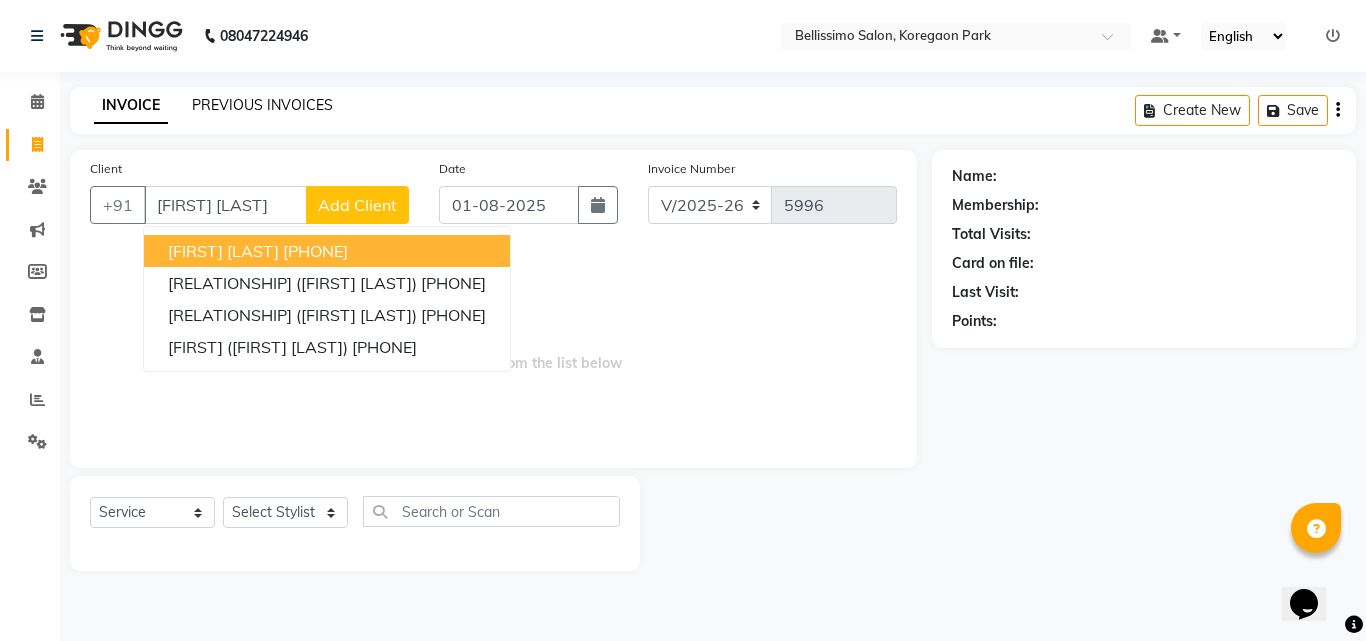 type on "shefali Des" 